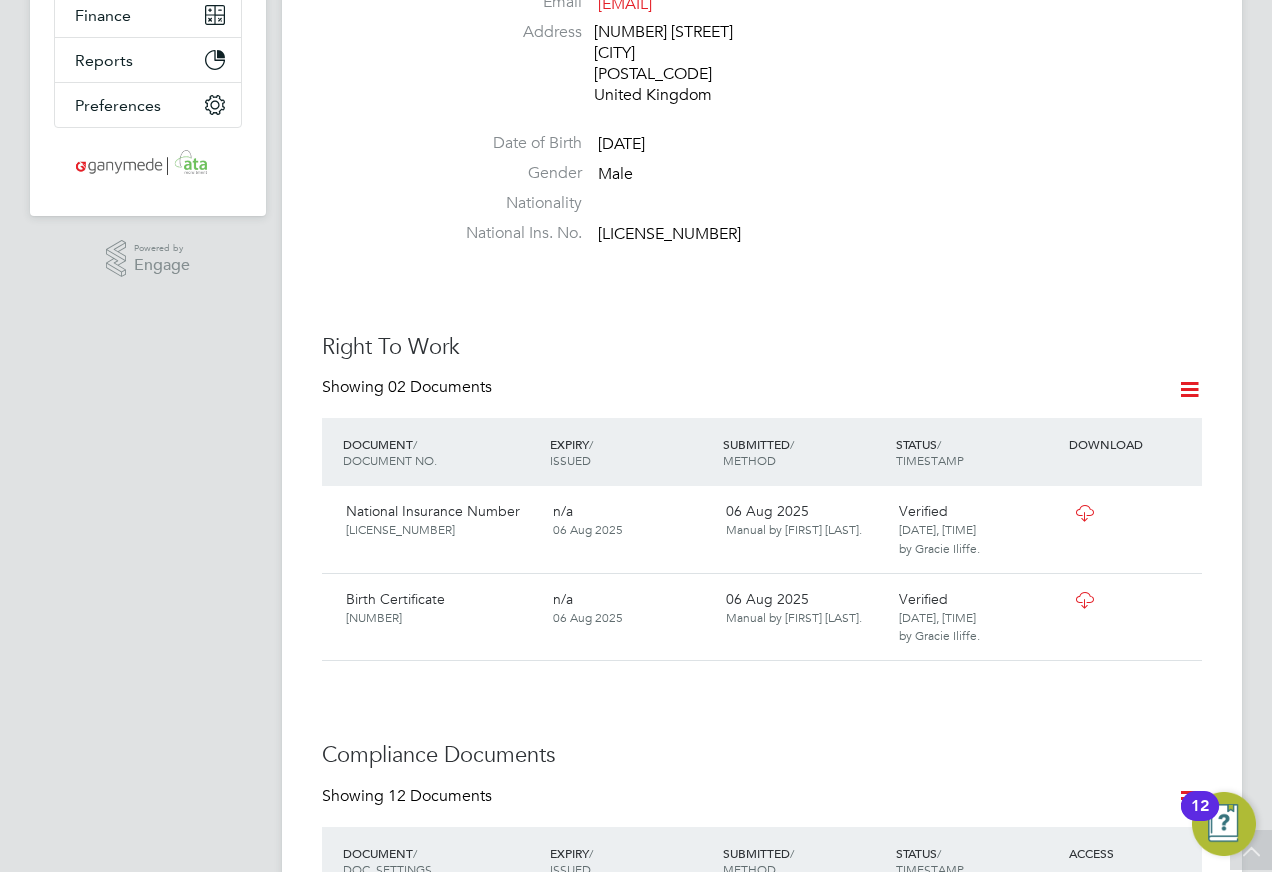 scroll, scrollTop: 100, scrollLeft: 0, axis: vertical 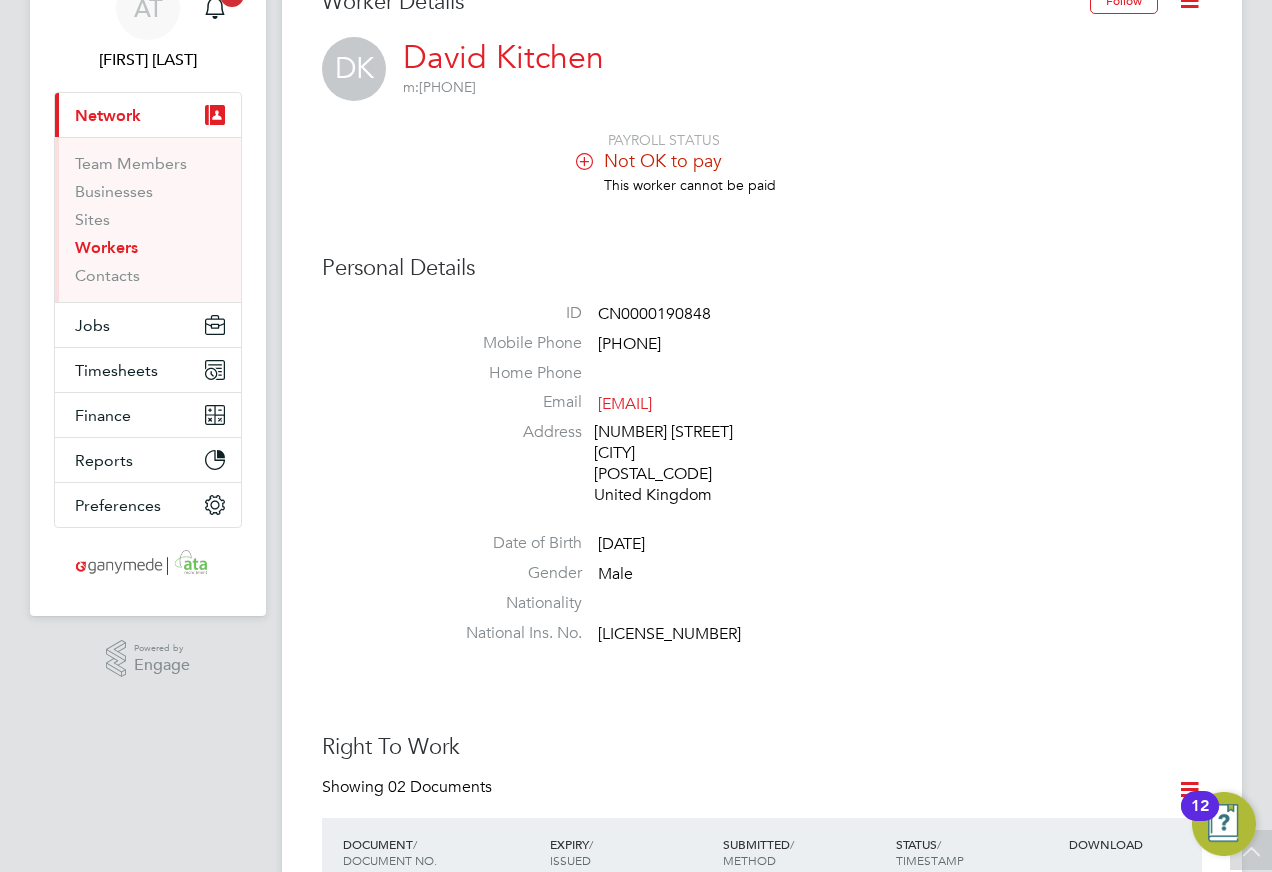 drag, startPoint x: 117, startPoint y: 243, endPoint x: 137, endPoint y: 243, distance: 20 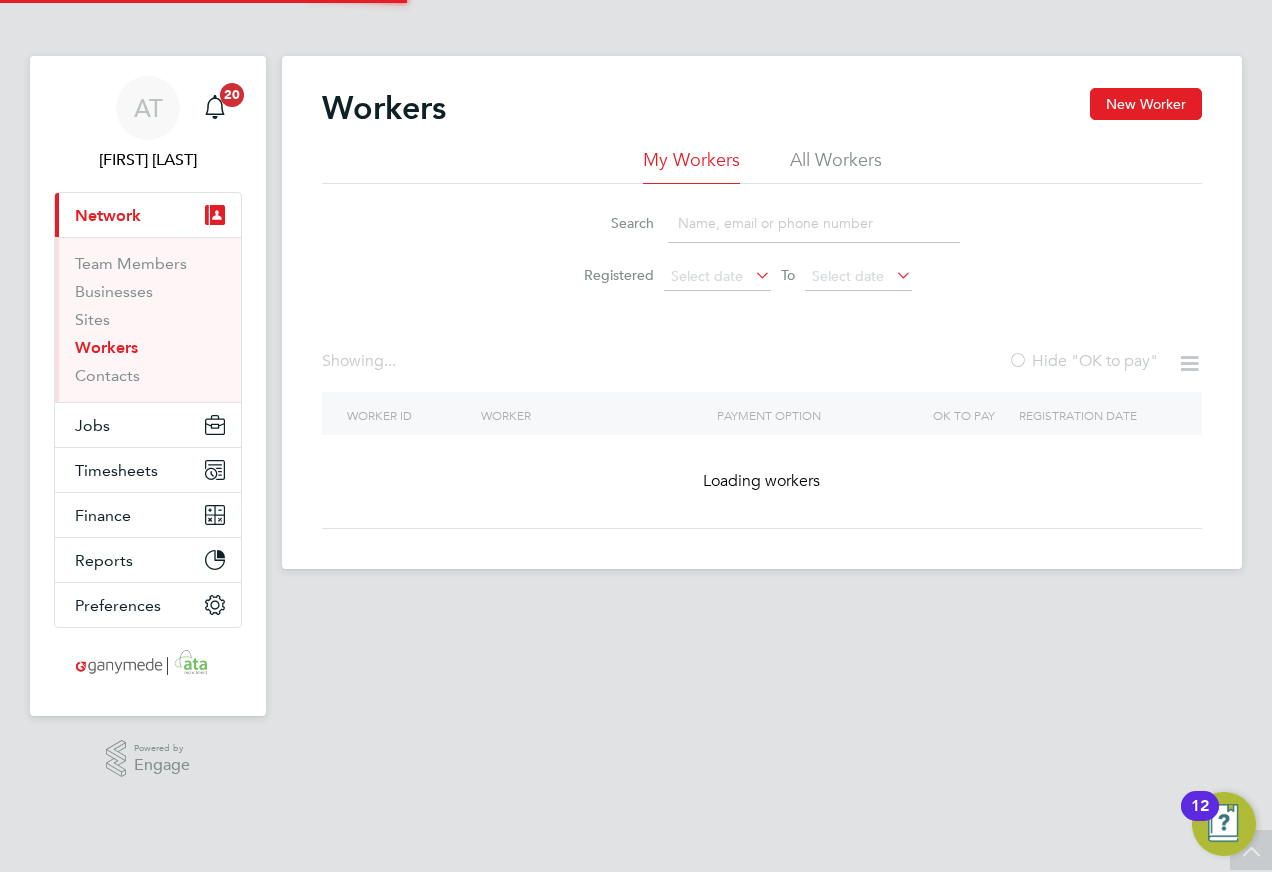 scroll, scrollTop: 0, scrollLeft: 0, axis: both 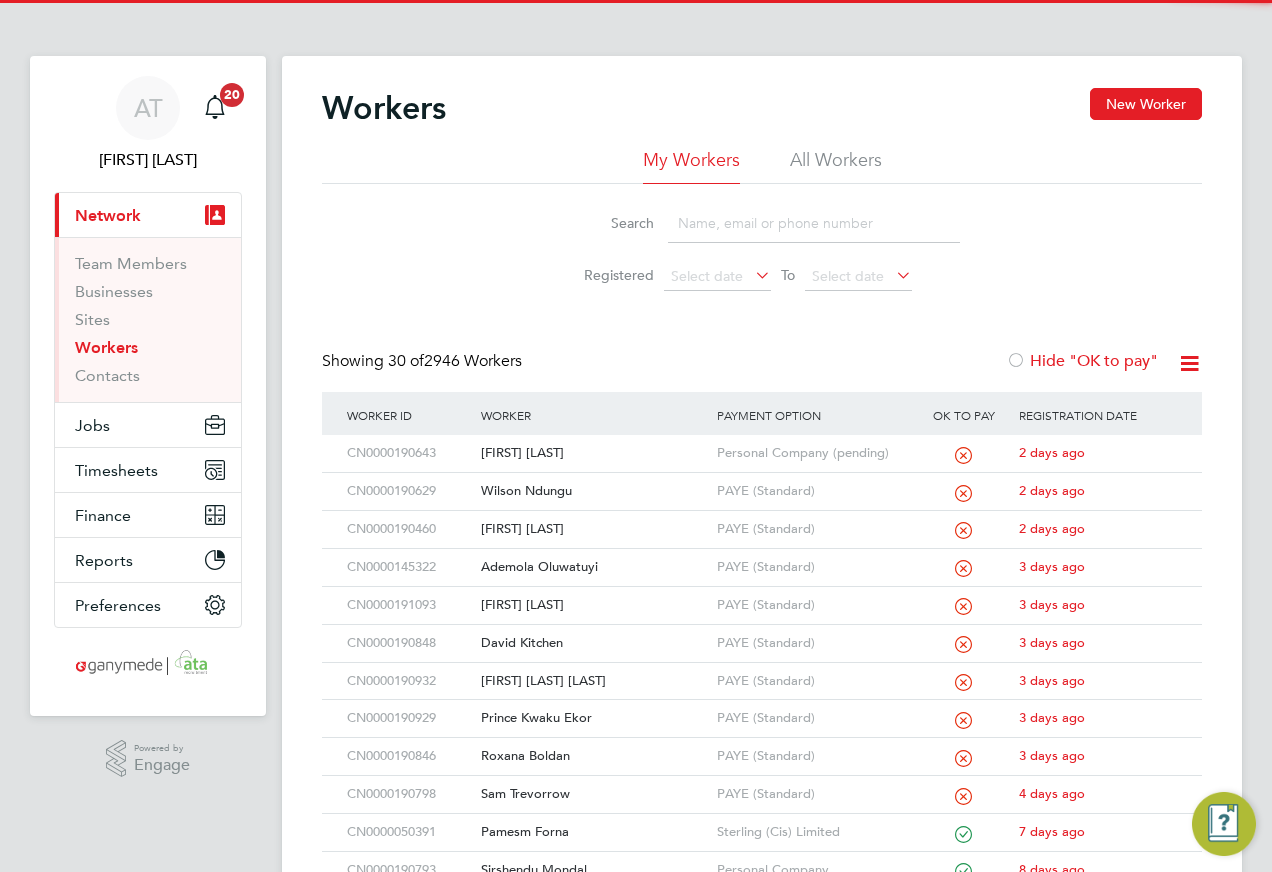 click 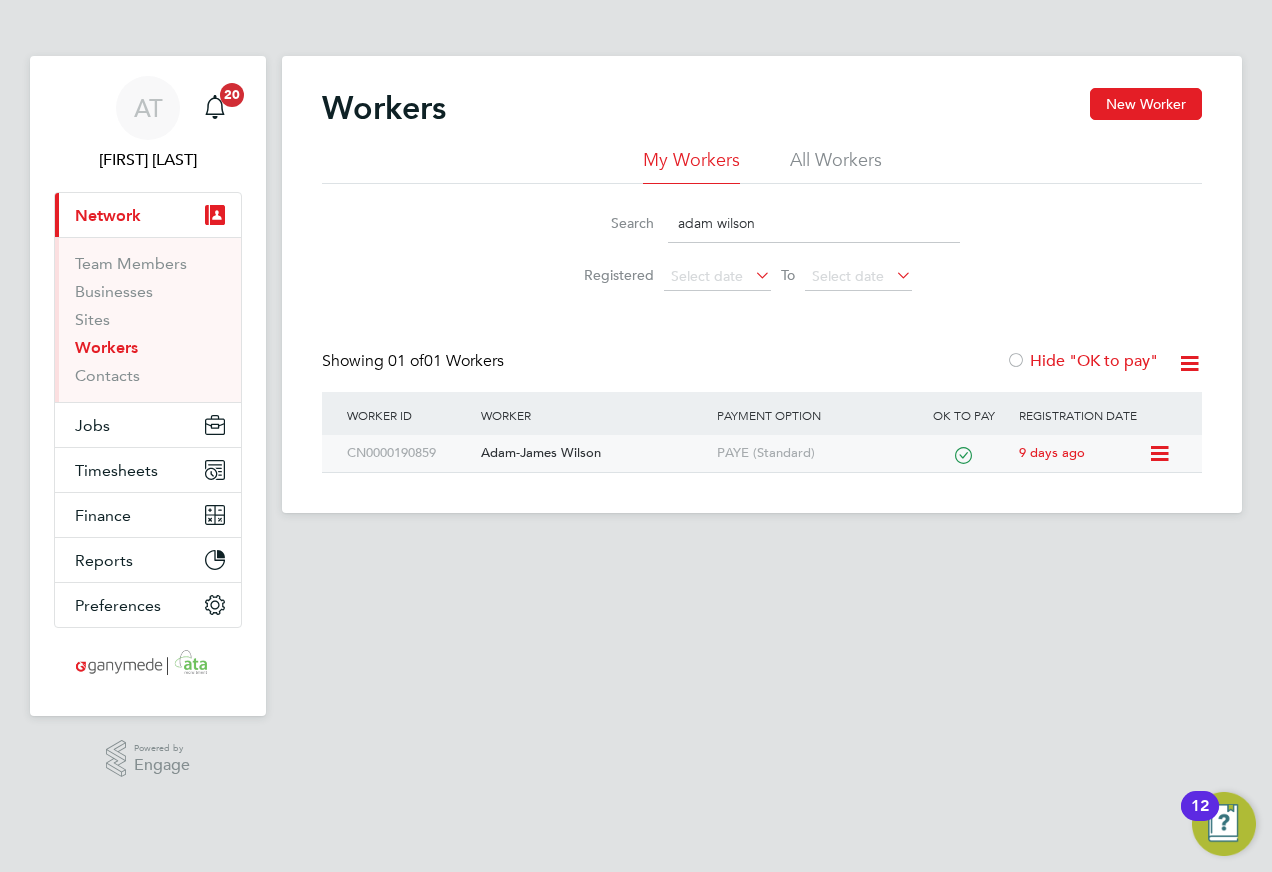 type on "adam wilson" 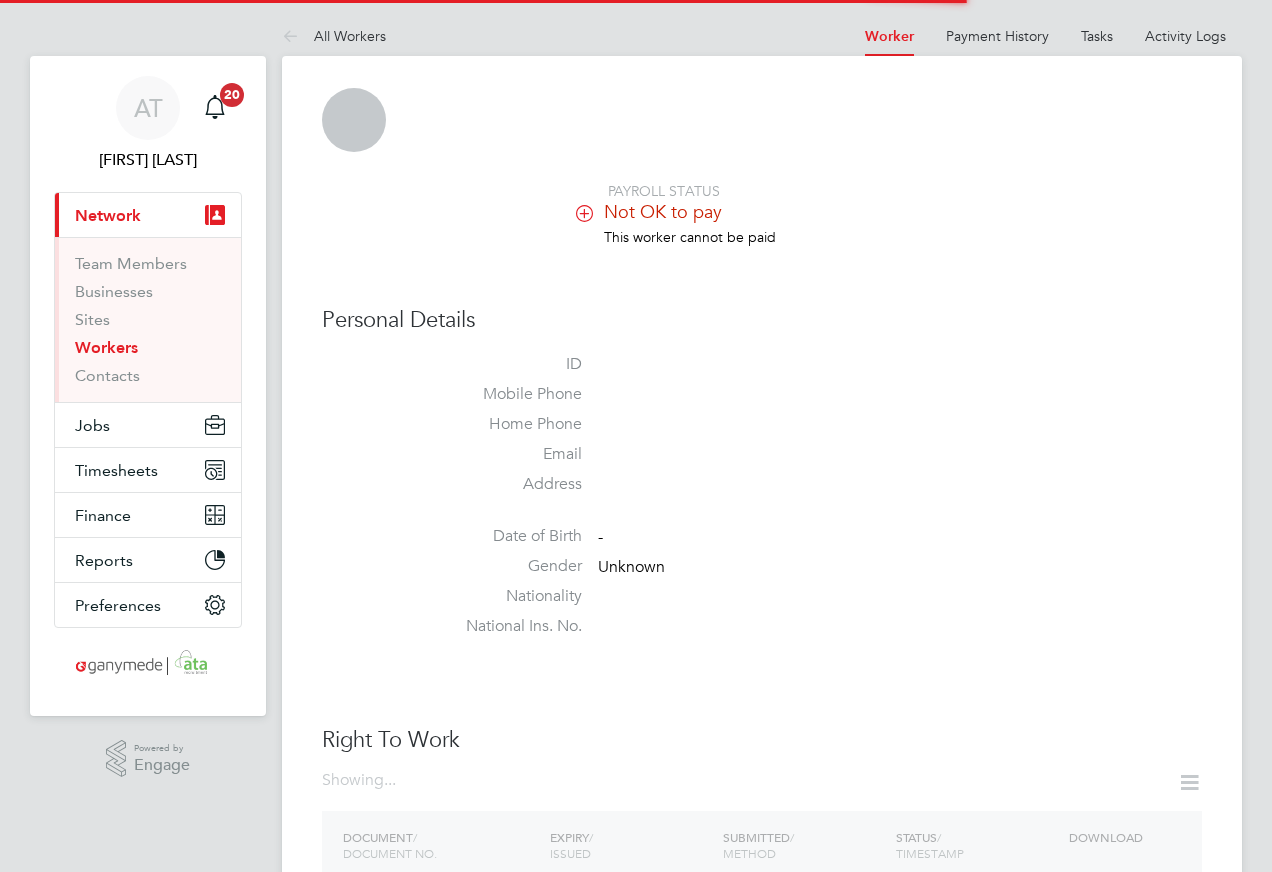 scroll, scrollTop: 0, scrollLeft: 0, axis: both 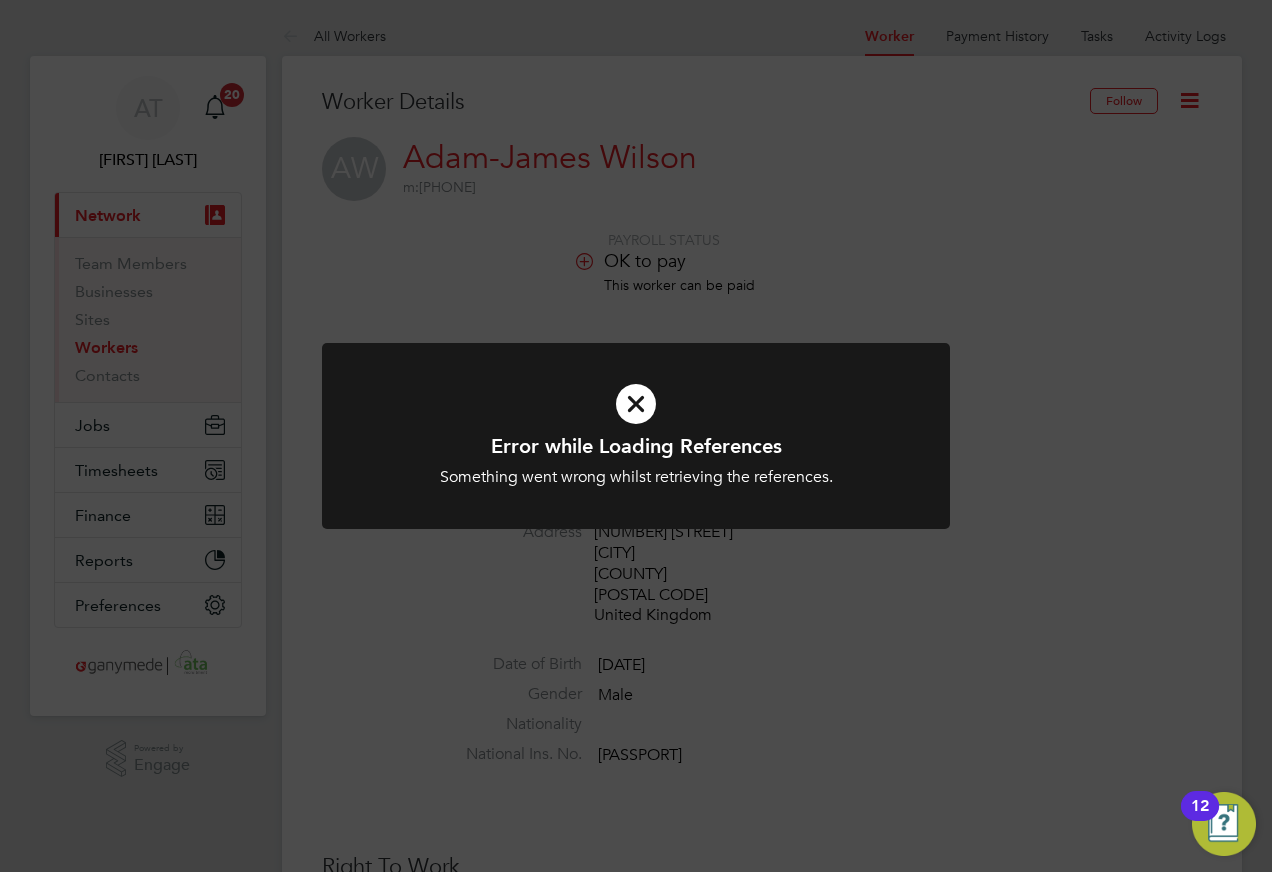 drag, startPoint x: 641, startPoint y: 404, endPoint x: 565, endPoint y: 379, distance: 80.00625 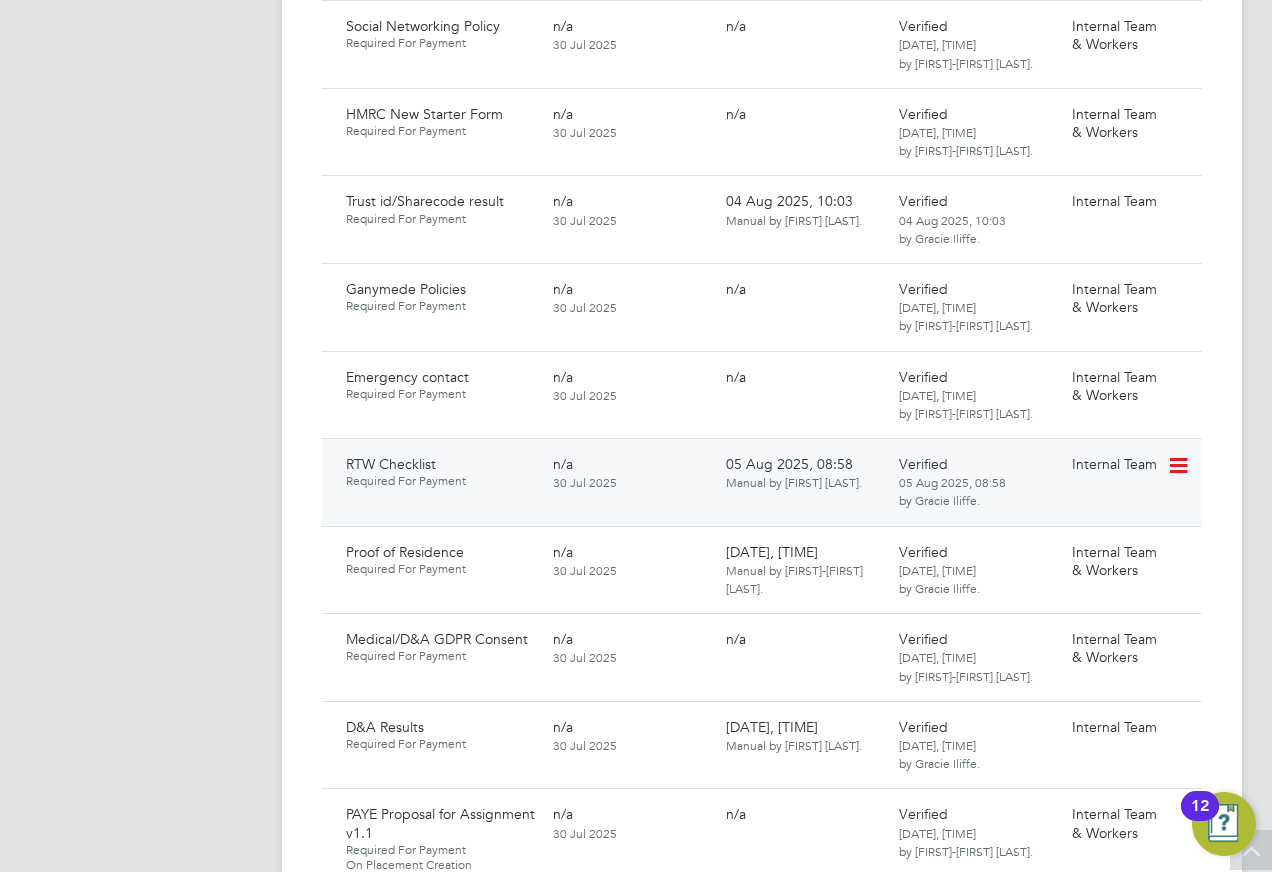 scroll, scrollTop: 1600, scrollLeft: 0, axis: vertical 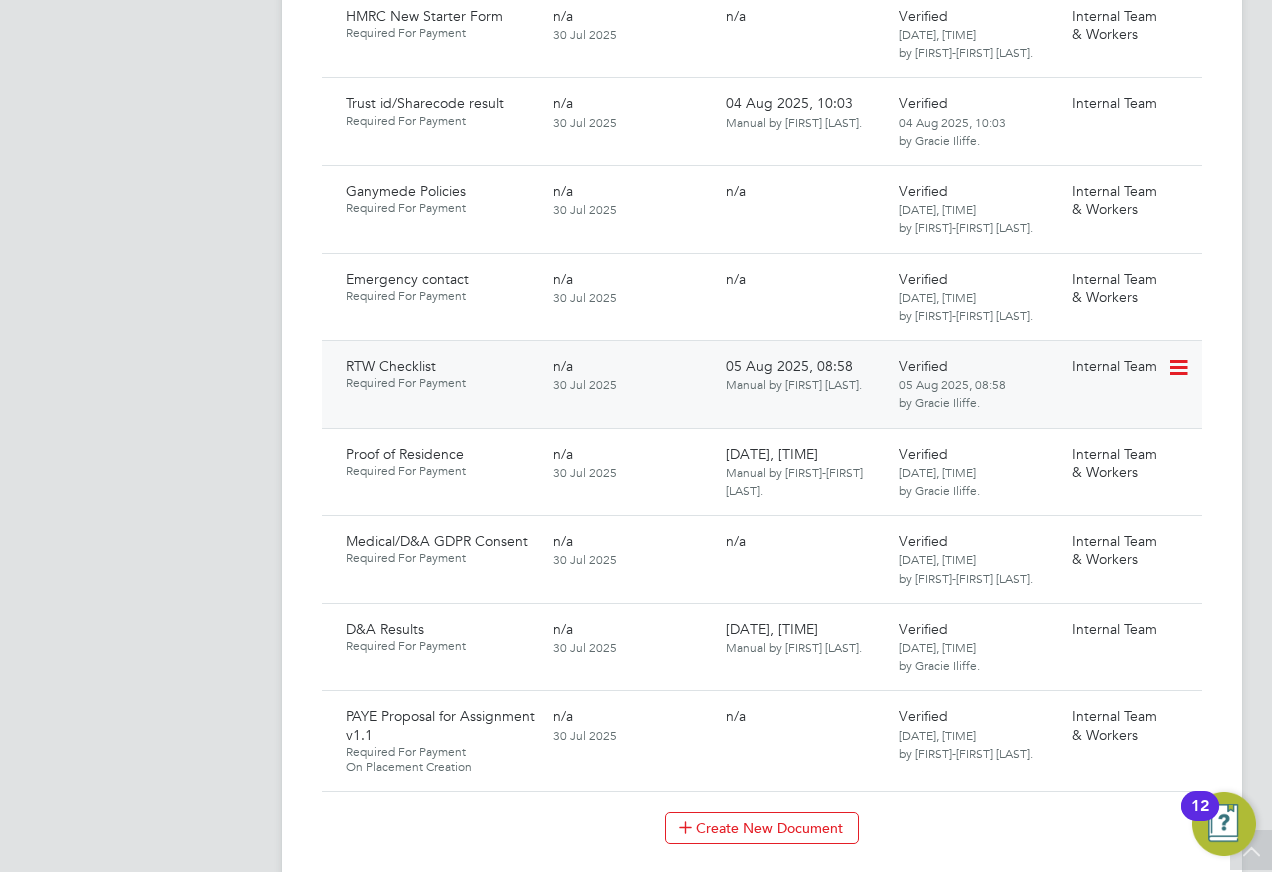 click 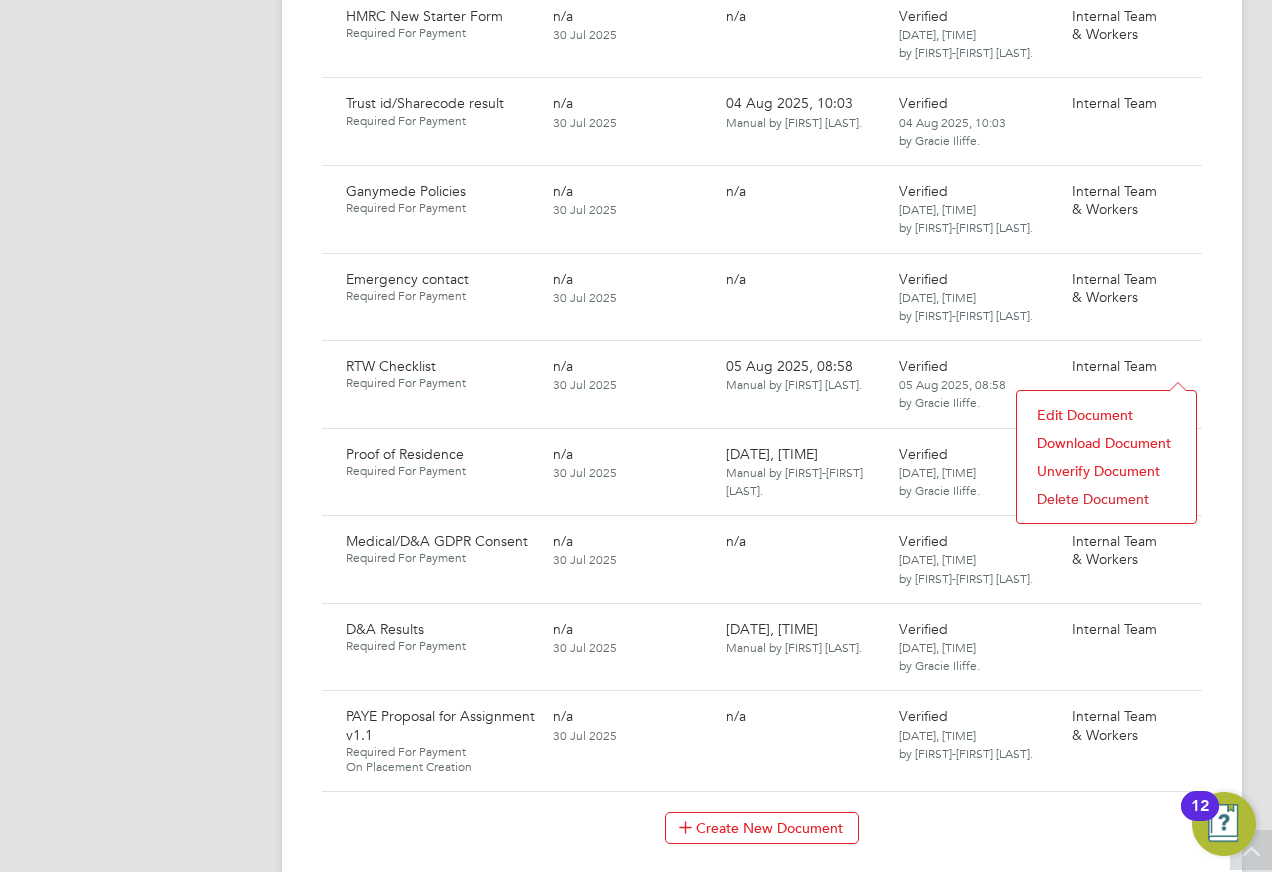 click on "Download Document" 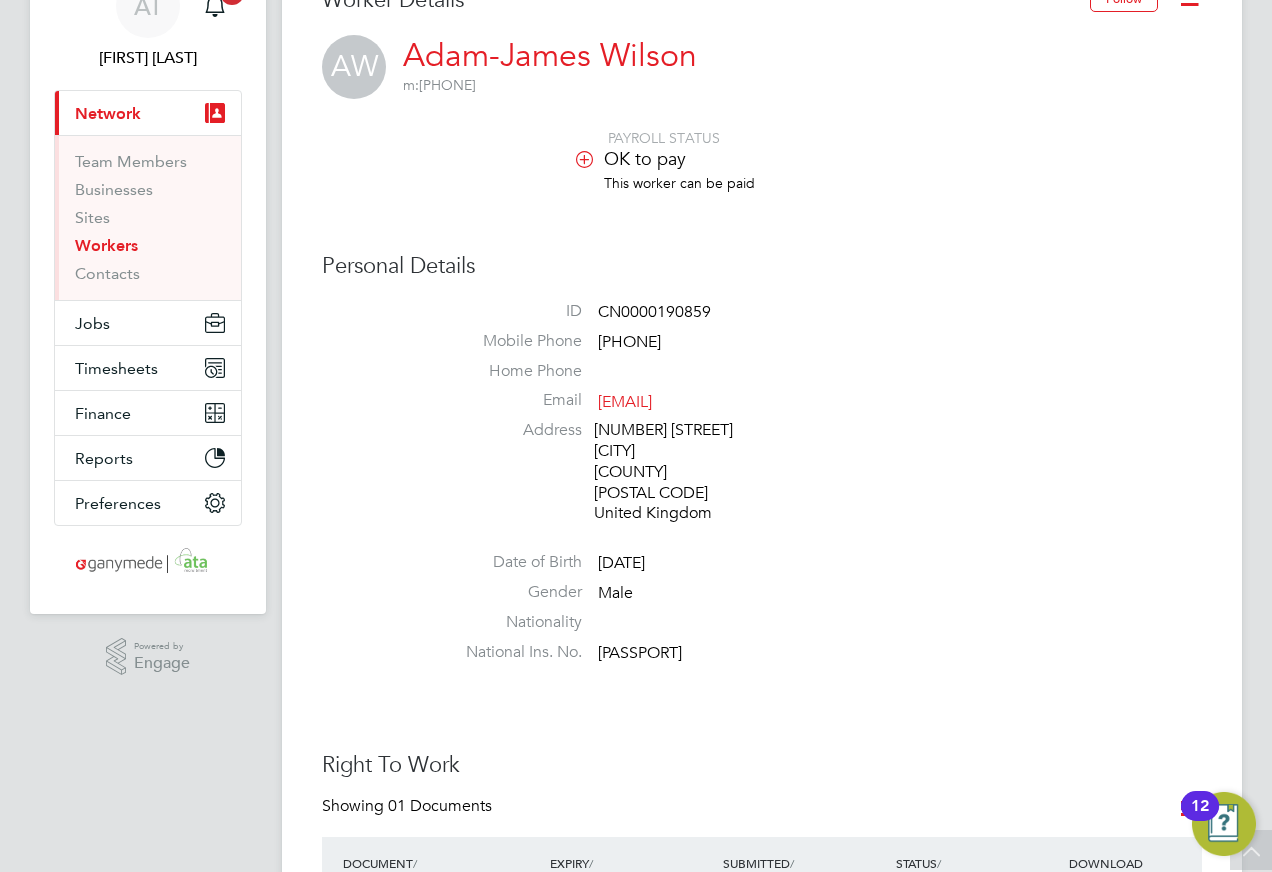 scroll, scrollTop: 100, scrollLeft: 0, axis: vertical 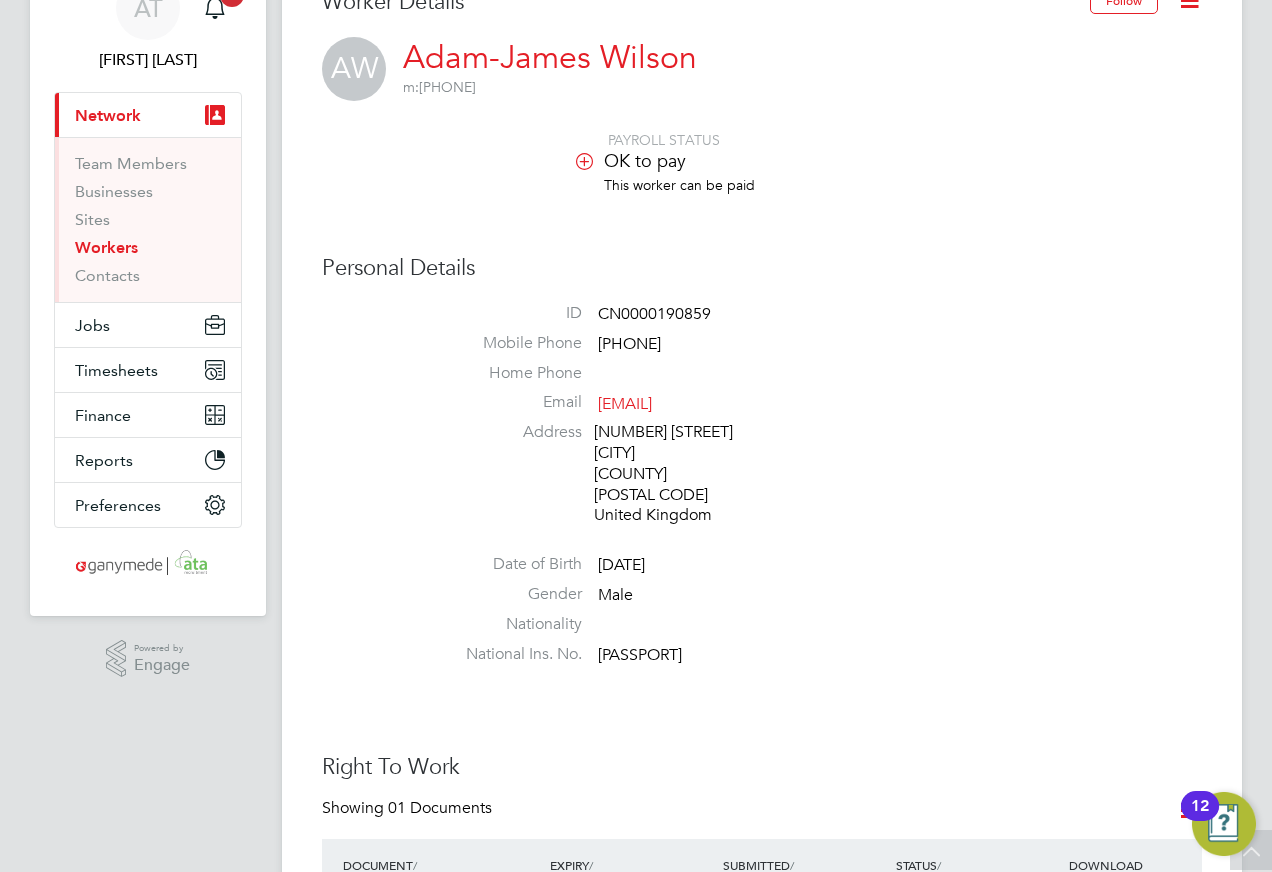 drag, startPoint x: 803, startPoint y: 403, endPoint x: 597, endPoint y: 413, distance: 206.24257 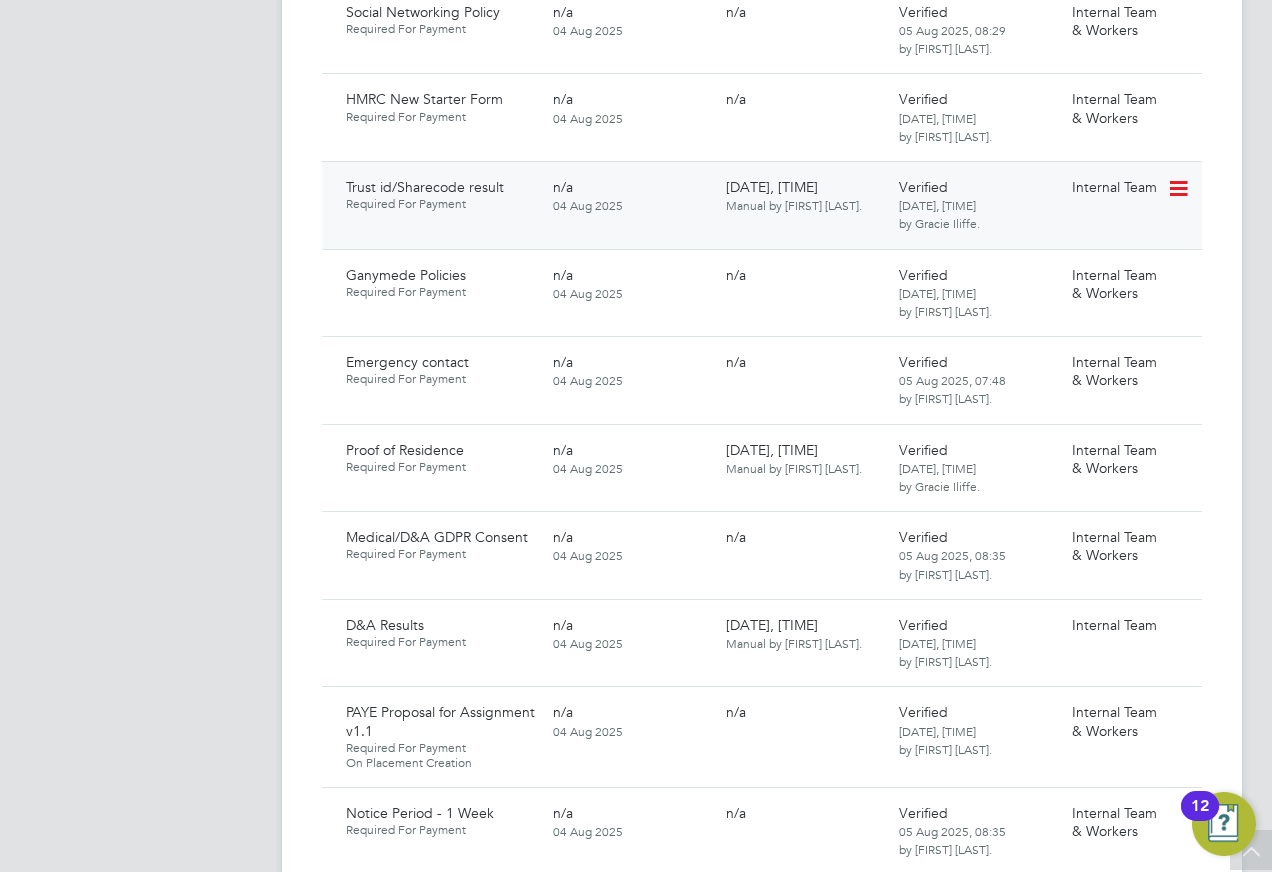 scroll, scrollTop: 1600, scrollLeft: 0, axis: vertical 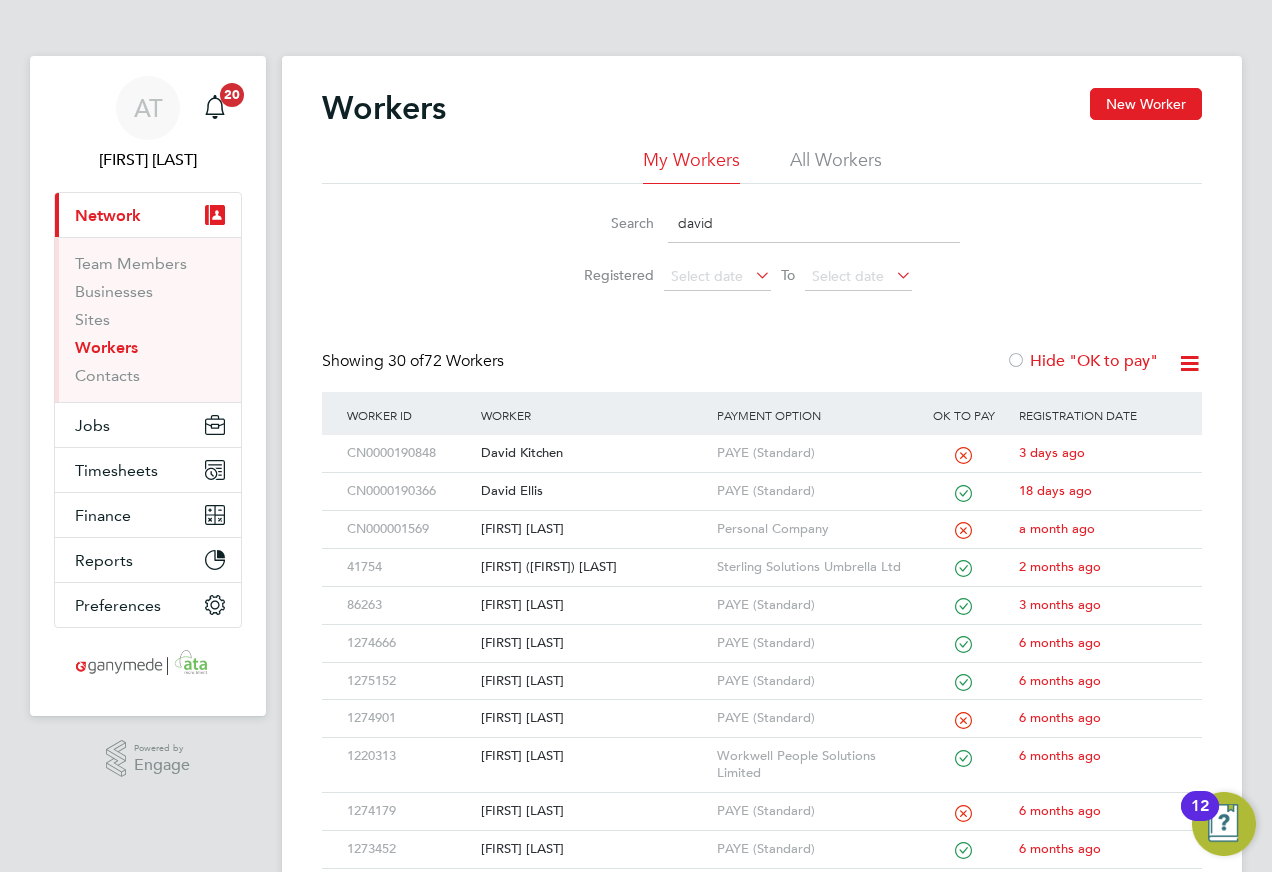 click on "david" 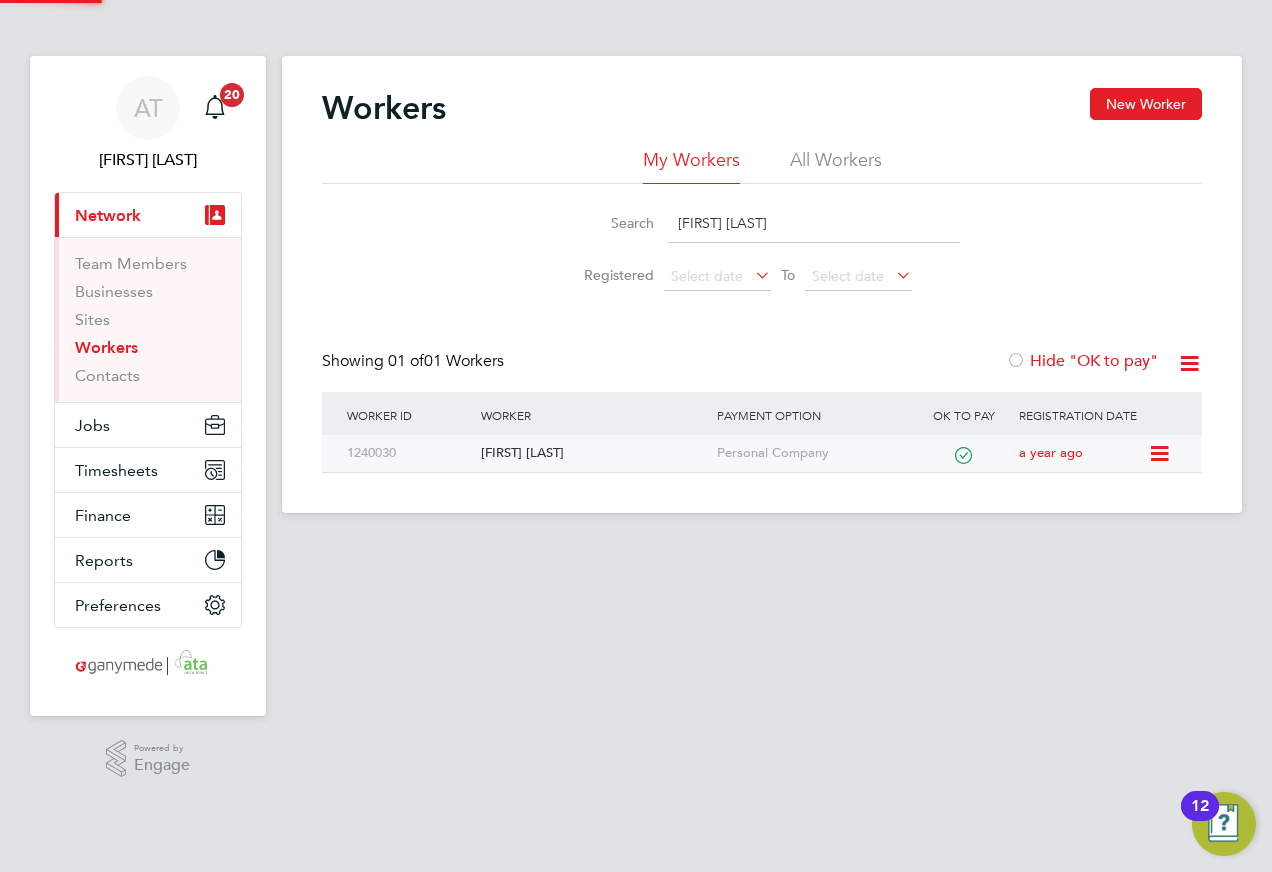 type on "david huggett" 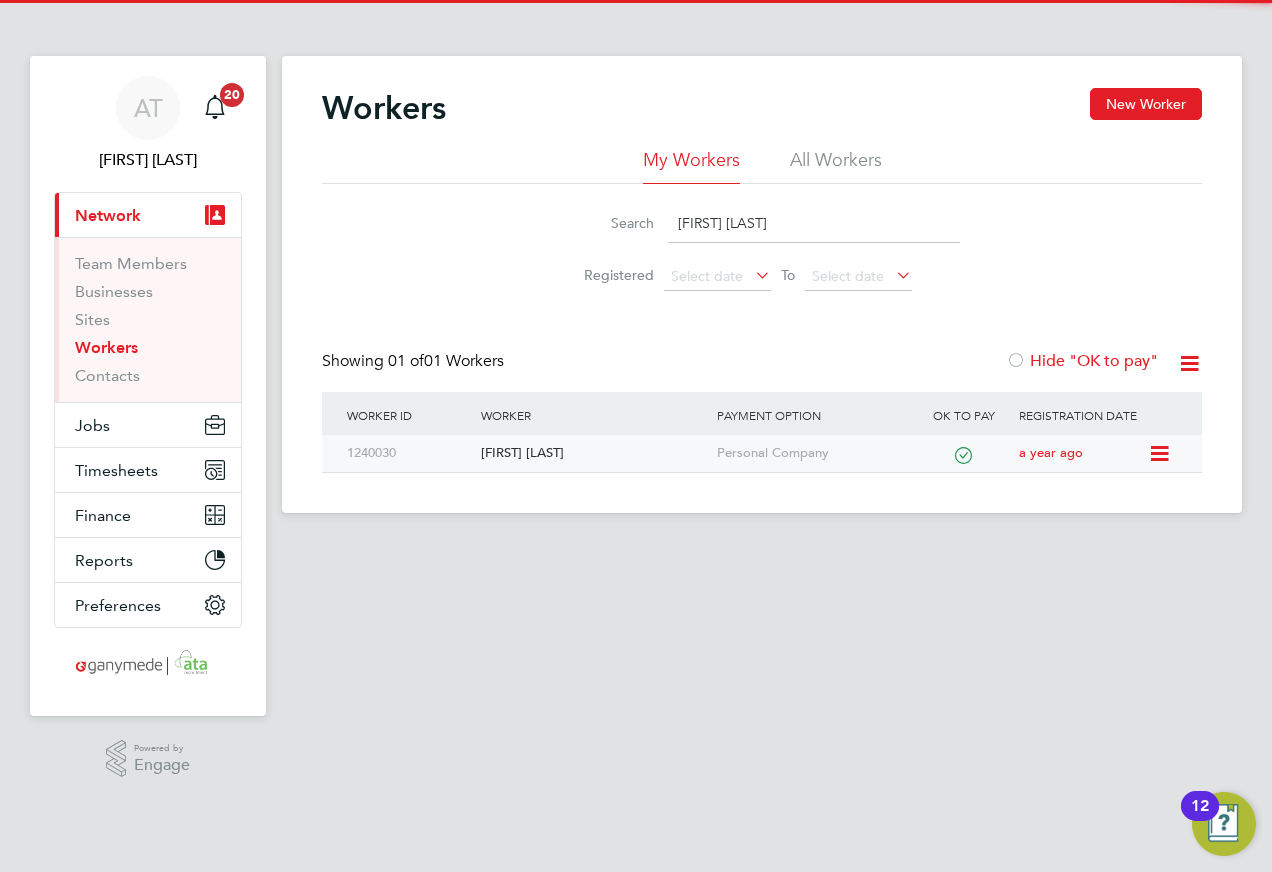 click on "David Huggett" 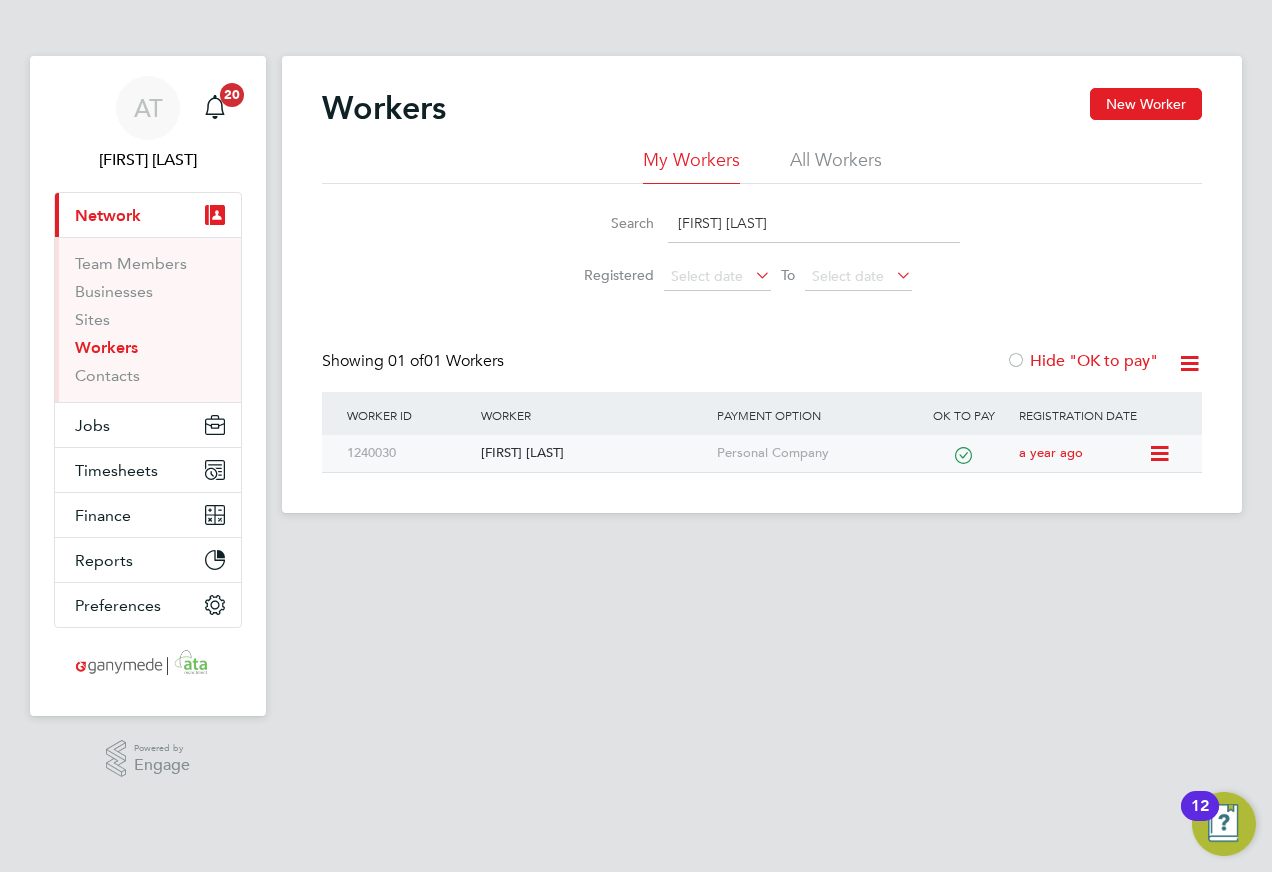 click on "David Huggett" 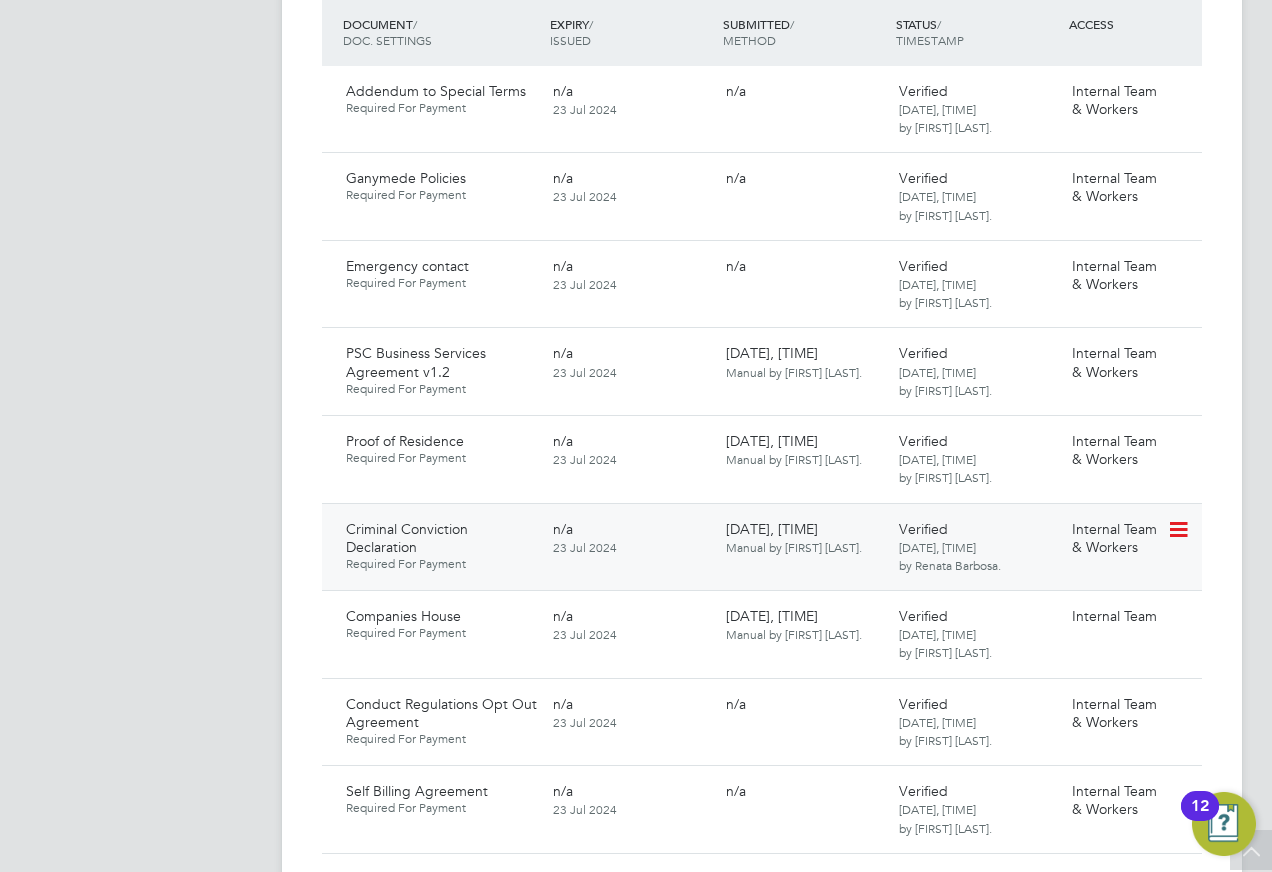 scroll, scrollTop: 1300, scrollLeft: 0, axis: vertical 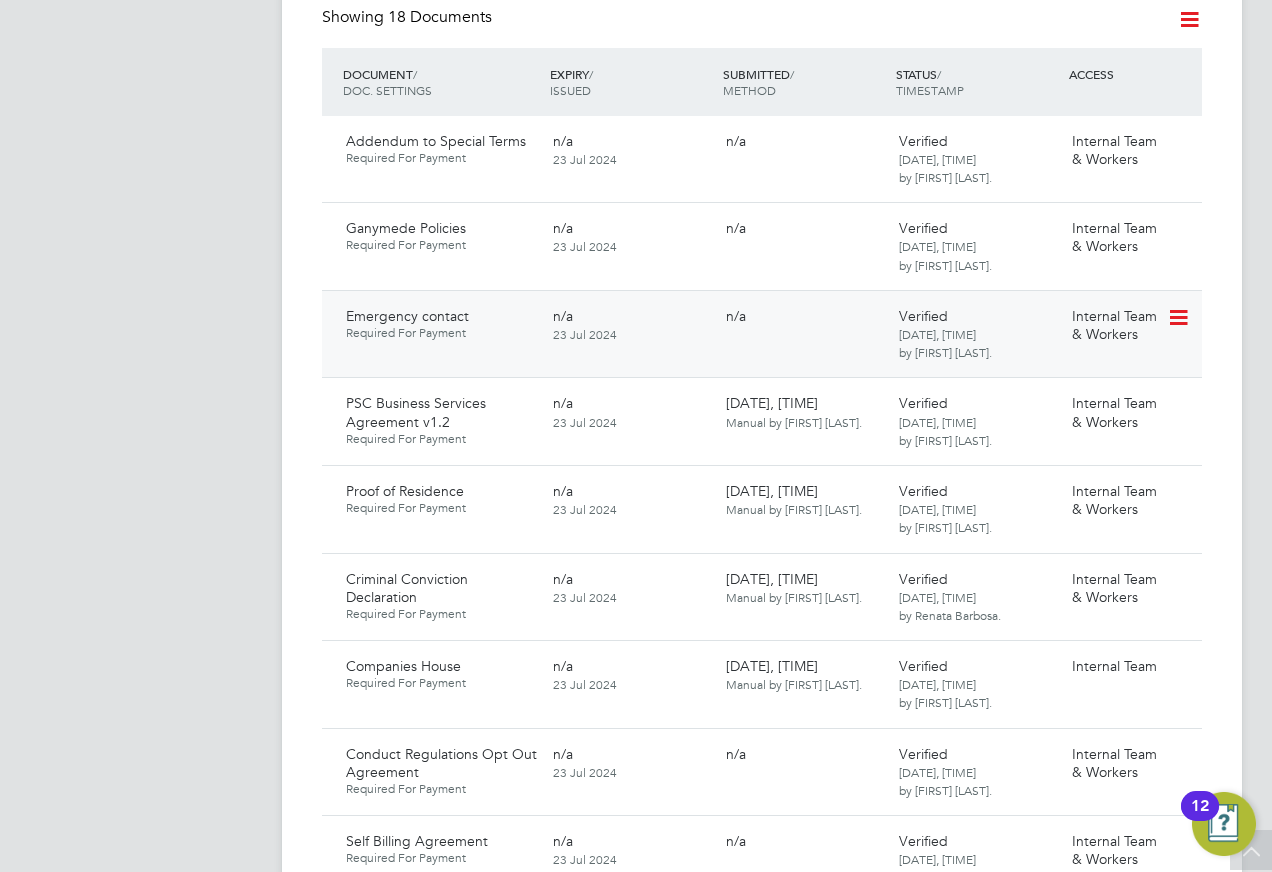 click 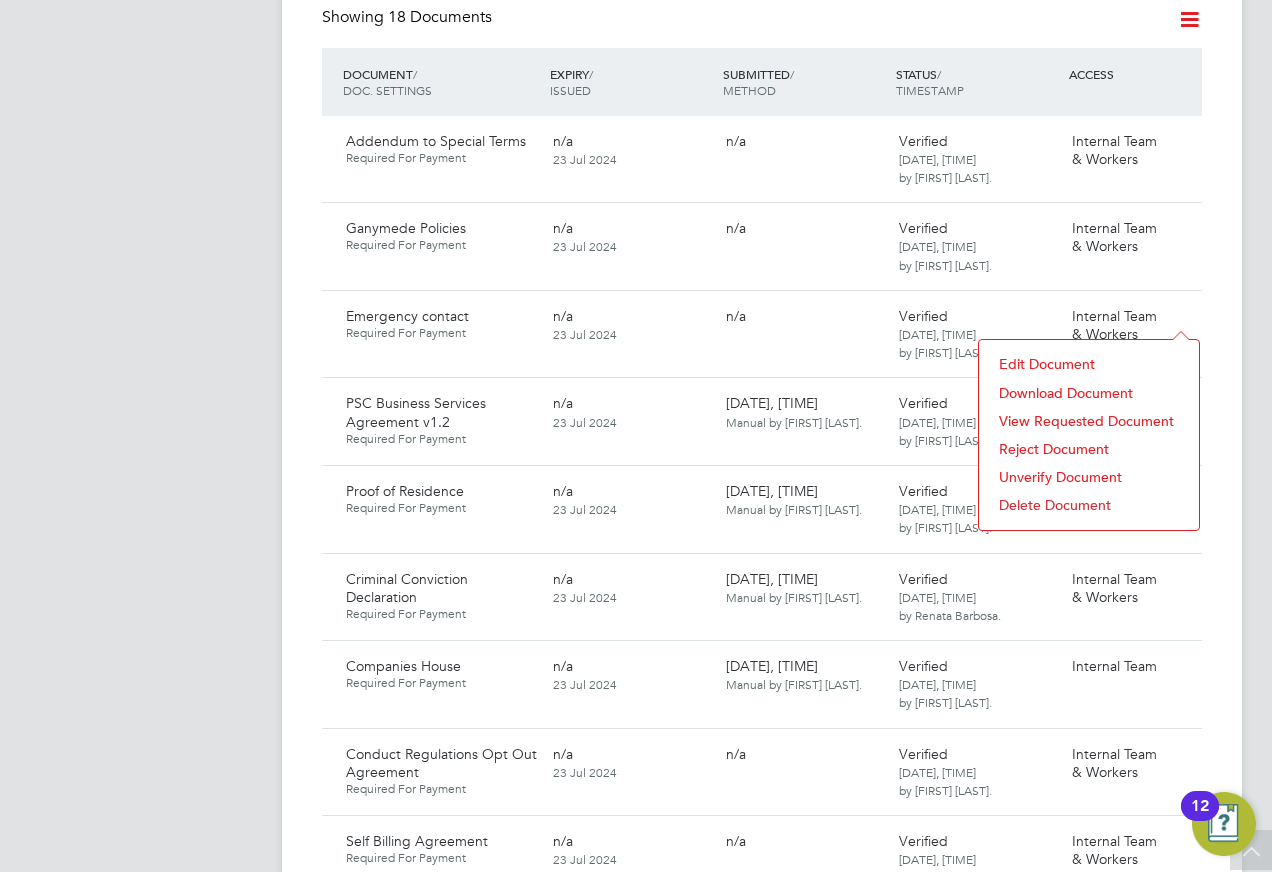 click on "Download Document" 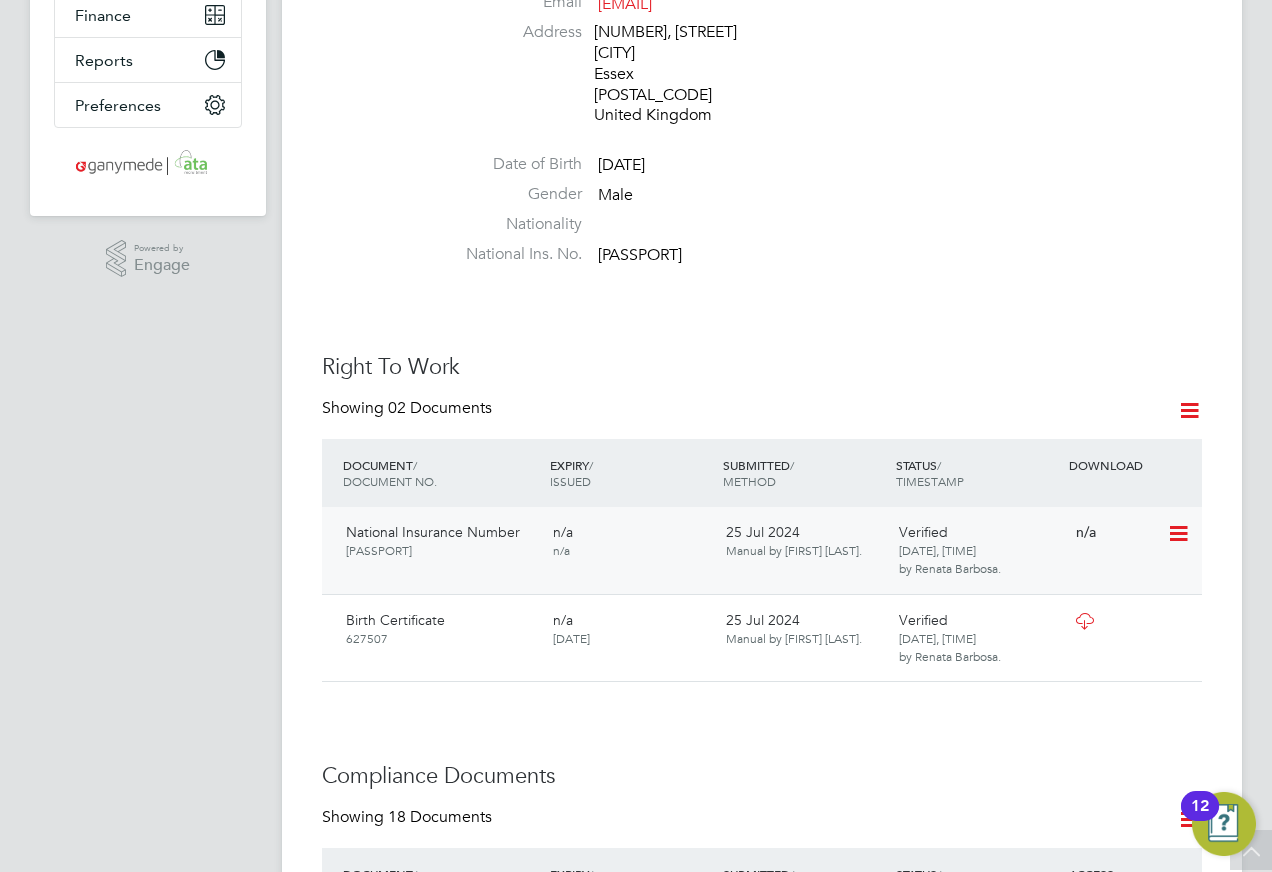 scroll, scrollTop: 300, scrollLeft: 0, axis: vertical 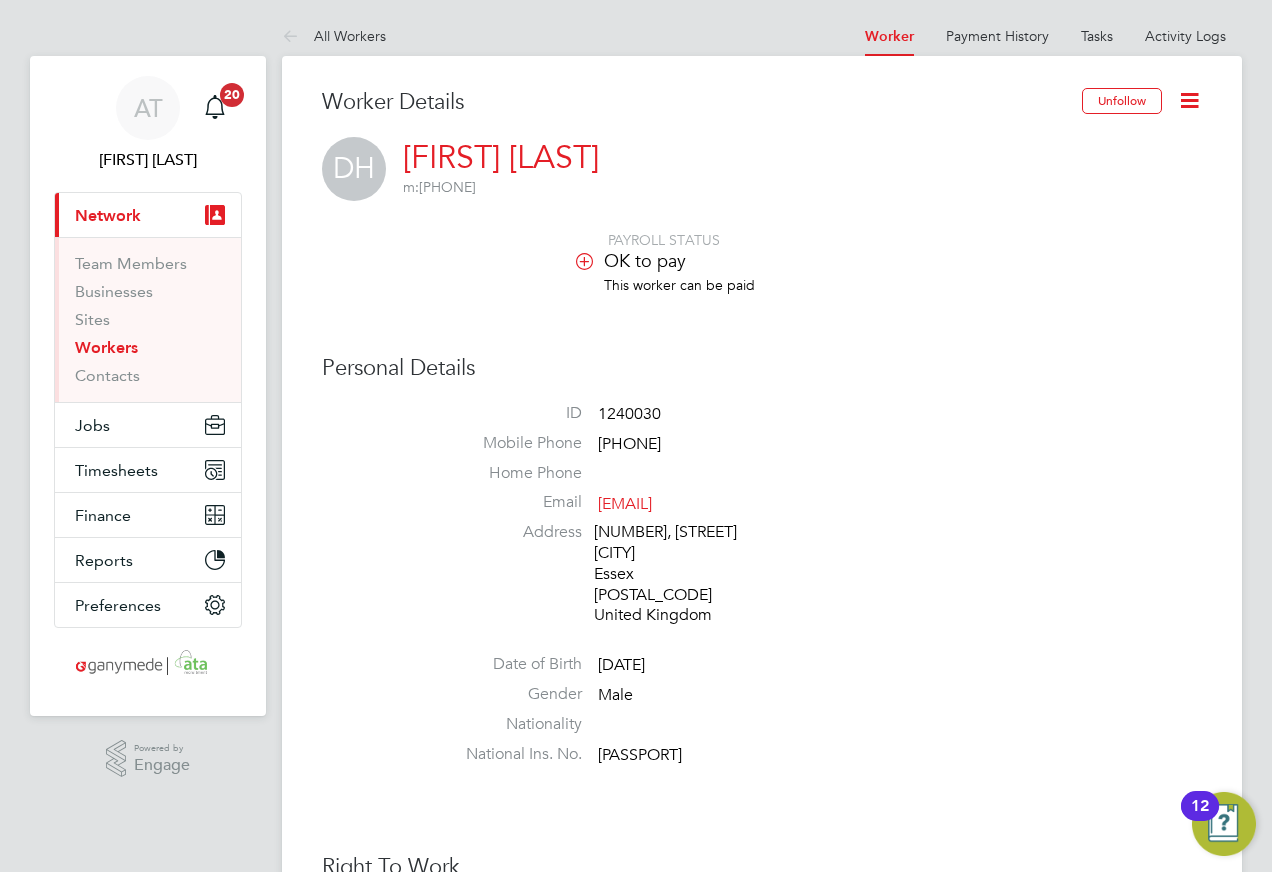 click on "Workers" at bounding box center (106, 347) 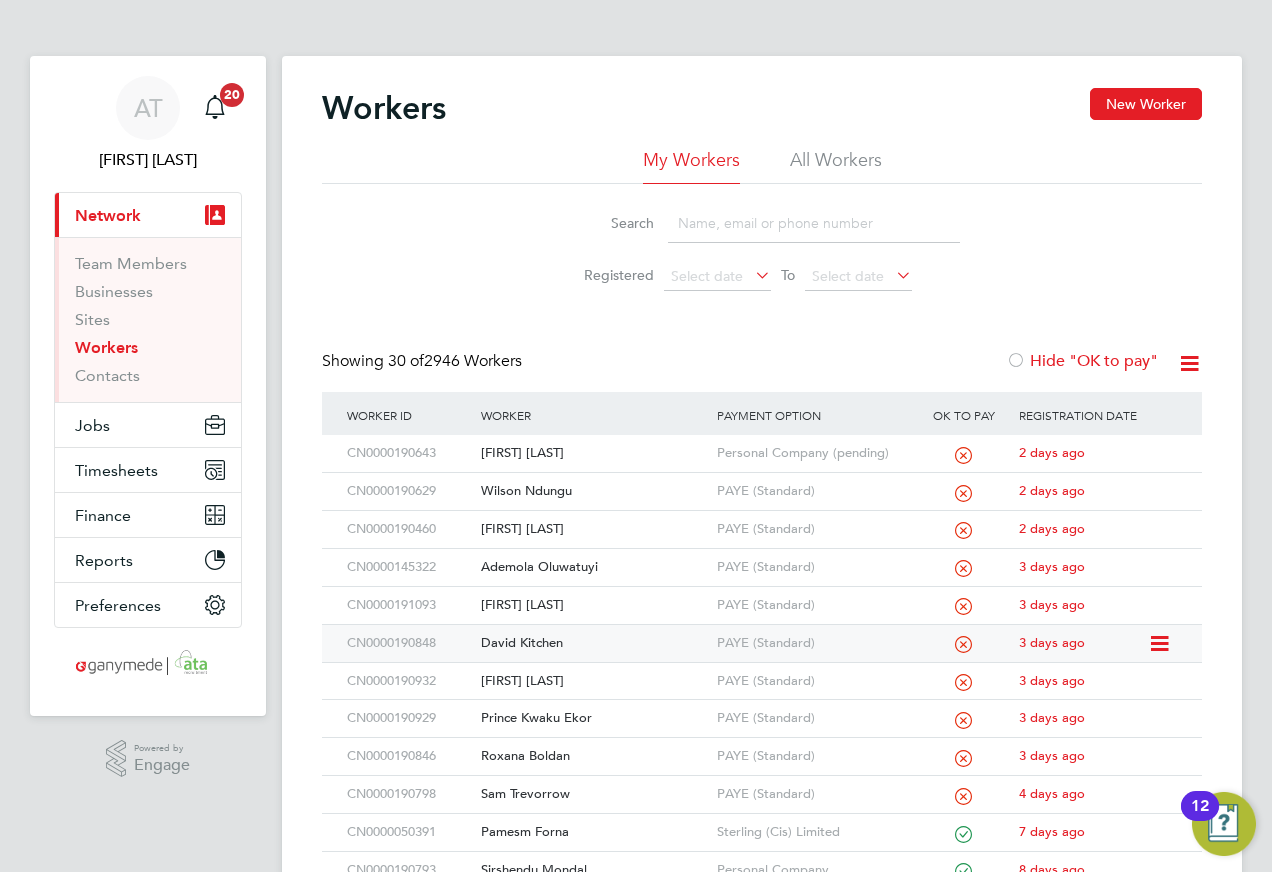 click on "David Kitchen" 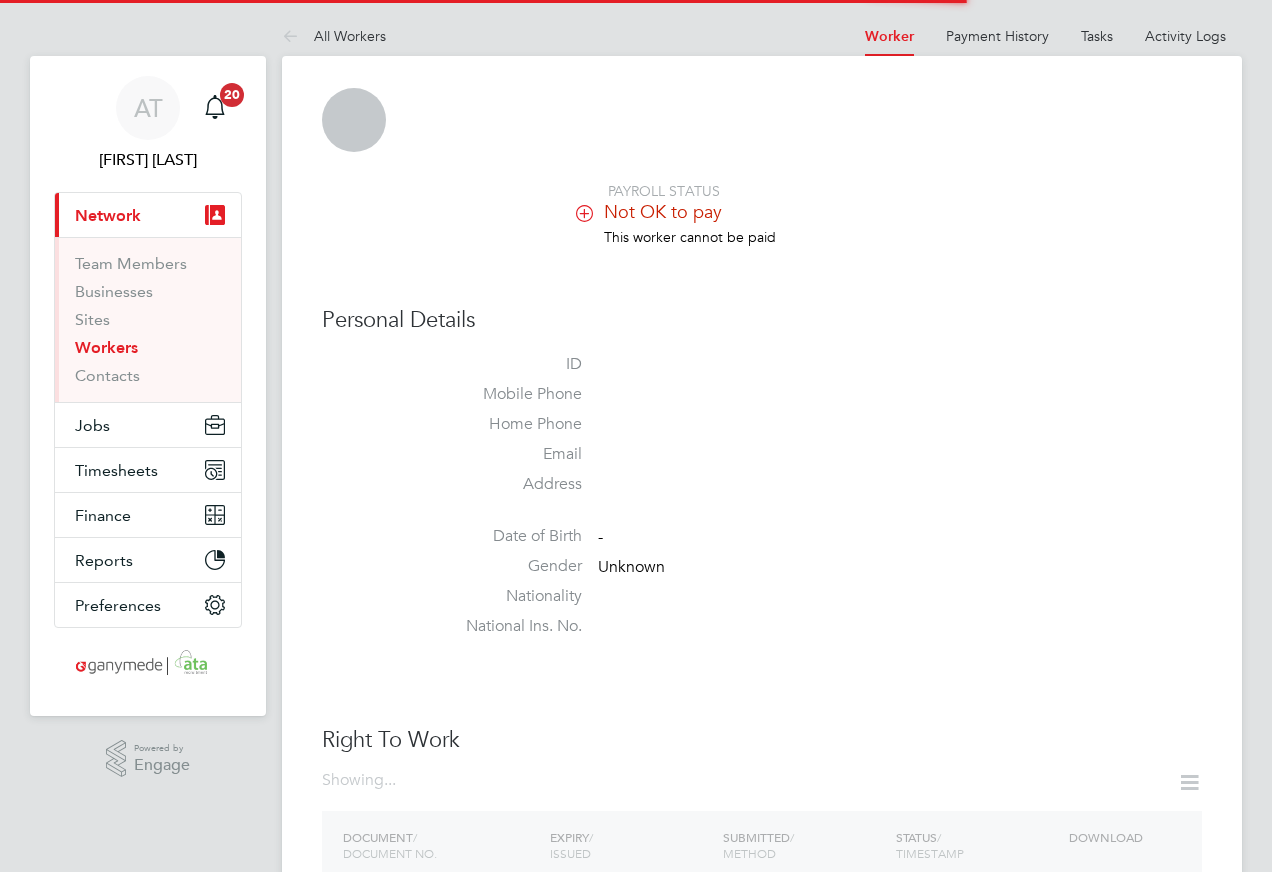 scroll, scrollTop: 0, scrollLeft: 0, axis: both 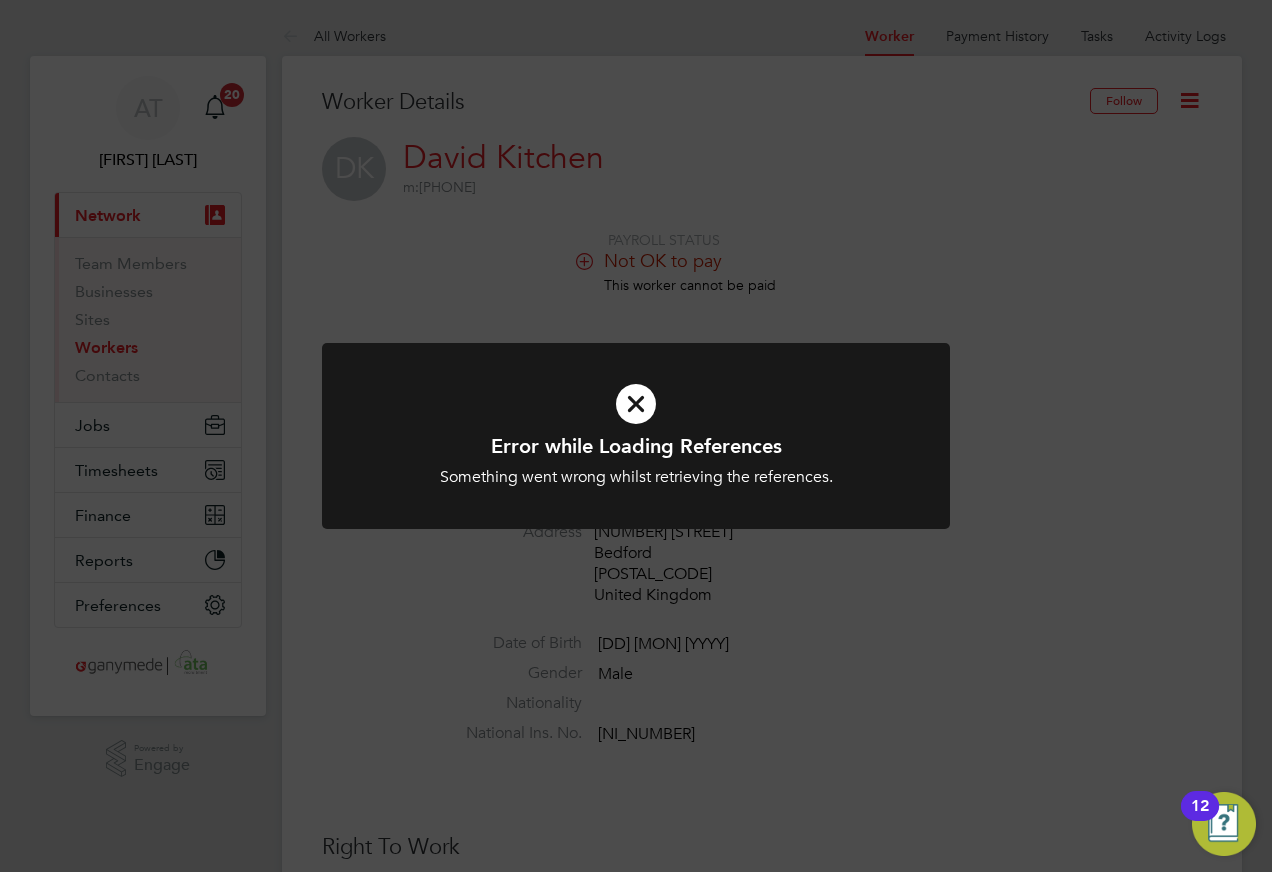 click at bounding box center [636, 404] 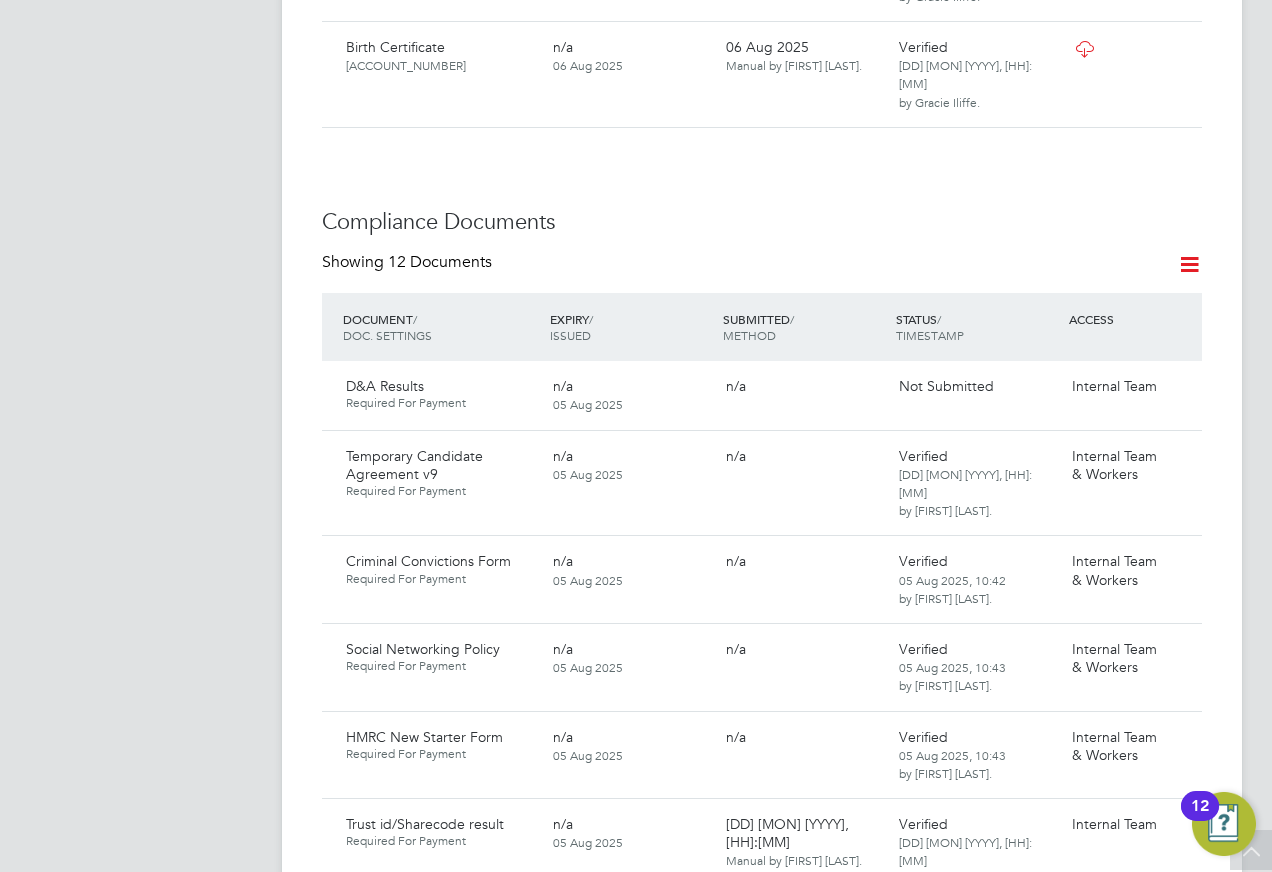 scroll, scrollTop: 1100, scrollLeft: 0, axis: vertical 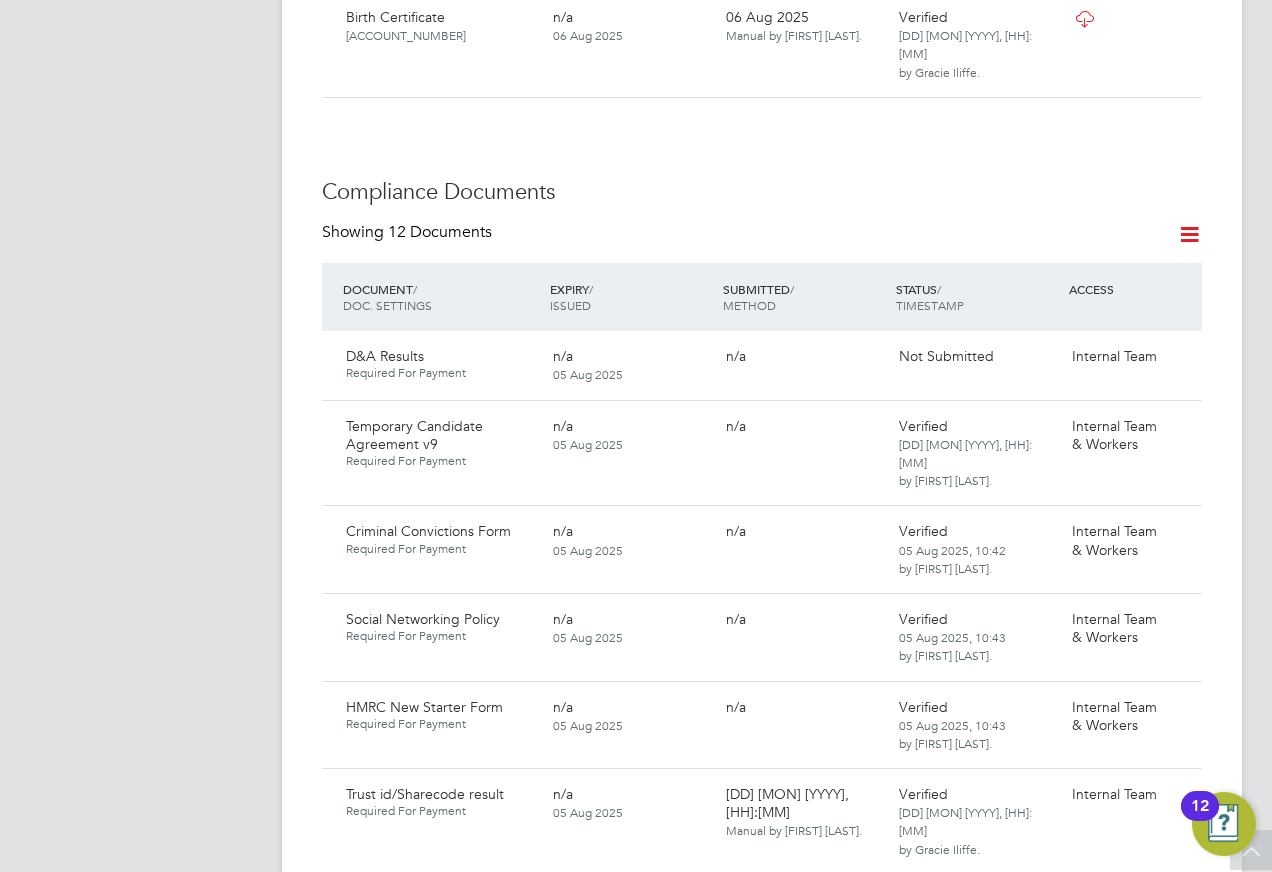 drag, startPoint x: 1188, startPoint y: 322, endPoint x: 1160, endPoint y: 350, distance: 39.59798 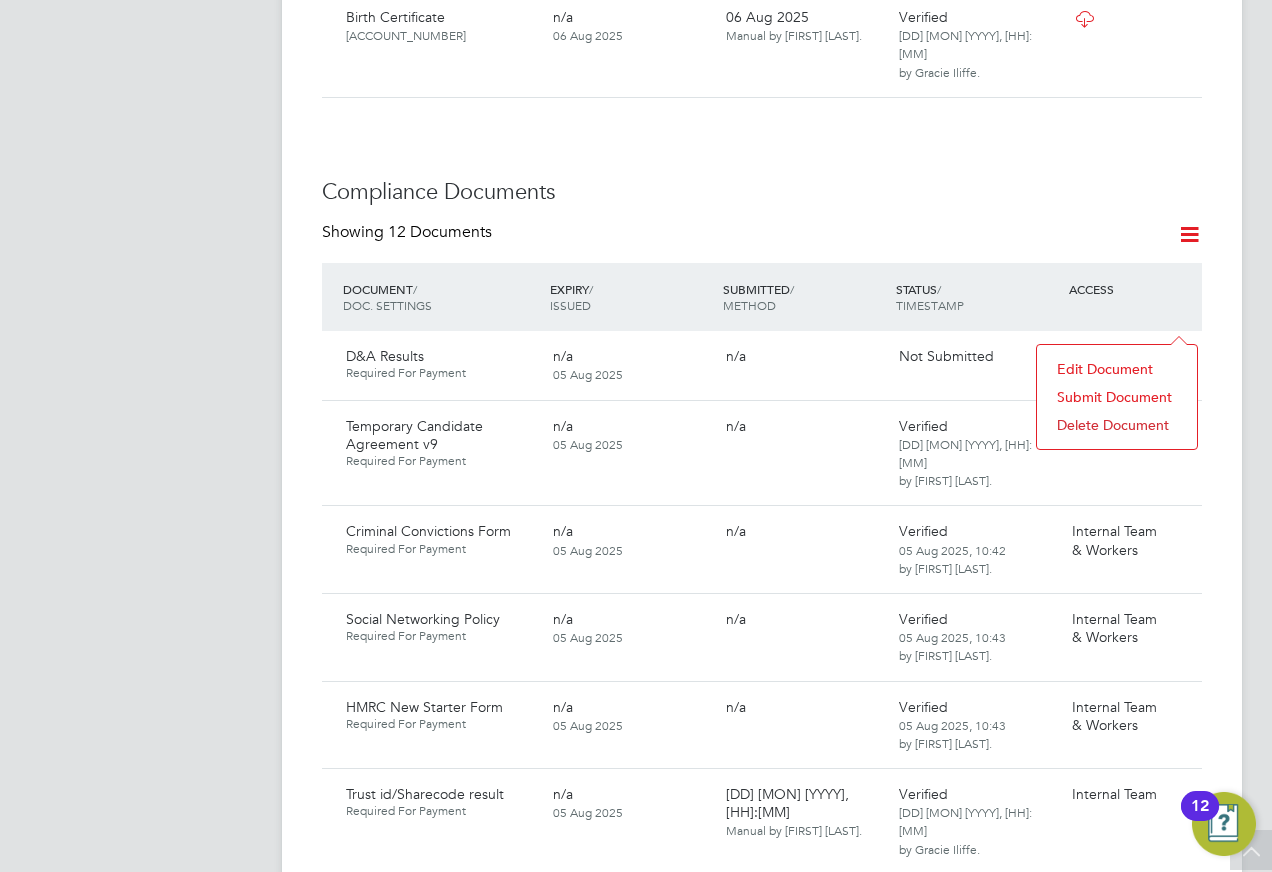 click on "Submit Document" 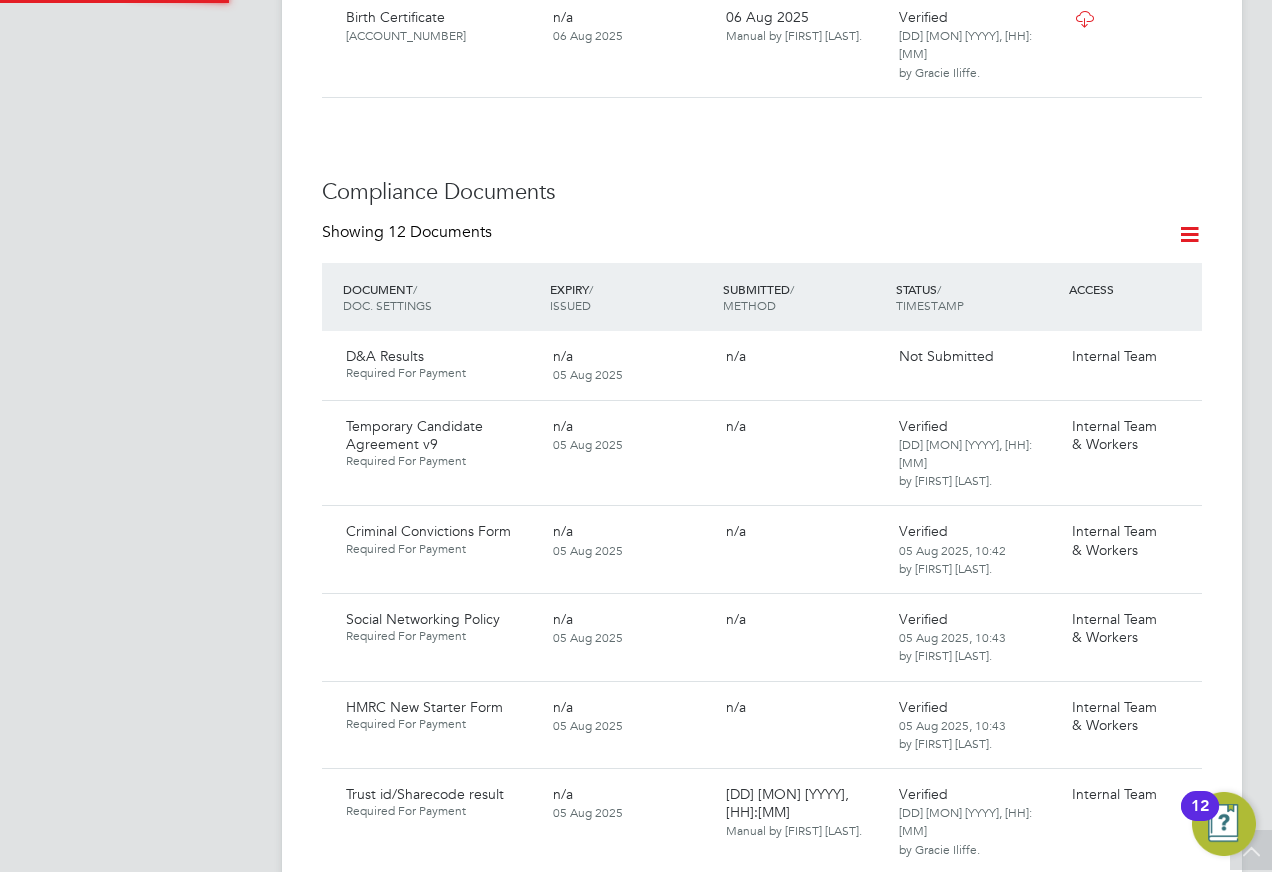 scroll, scrollTop: 10, scrollLeft: 10, axis: both 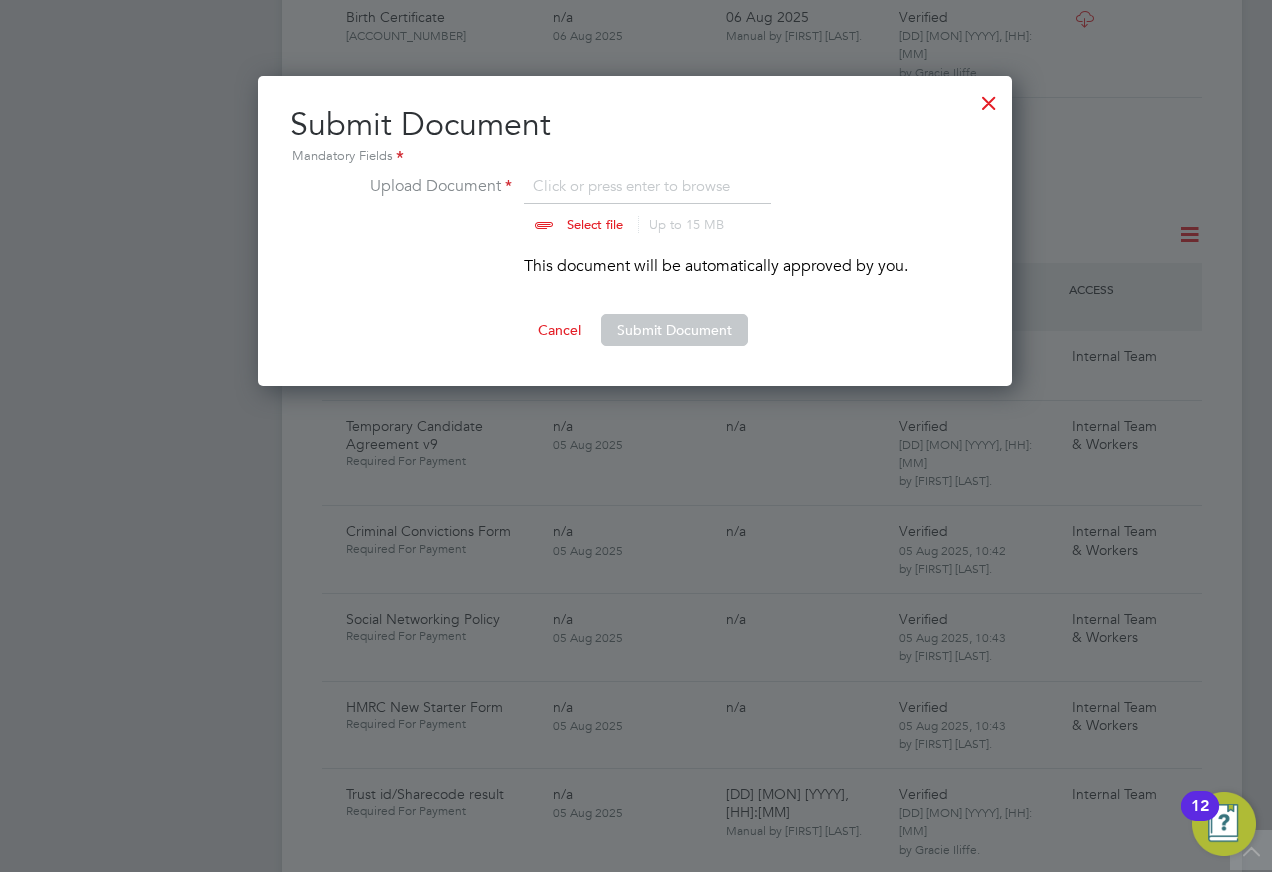 click at bounding box center (614, 204) 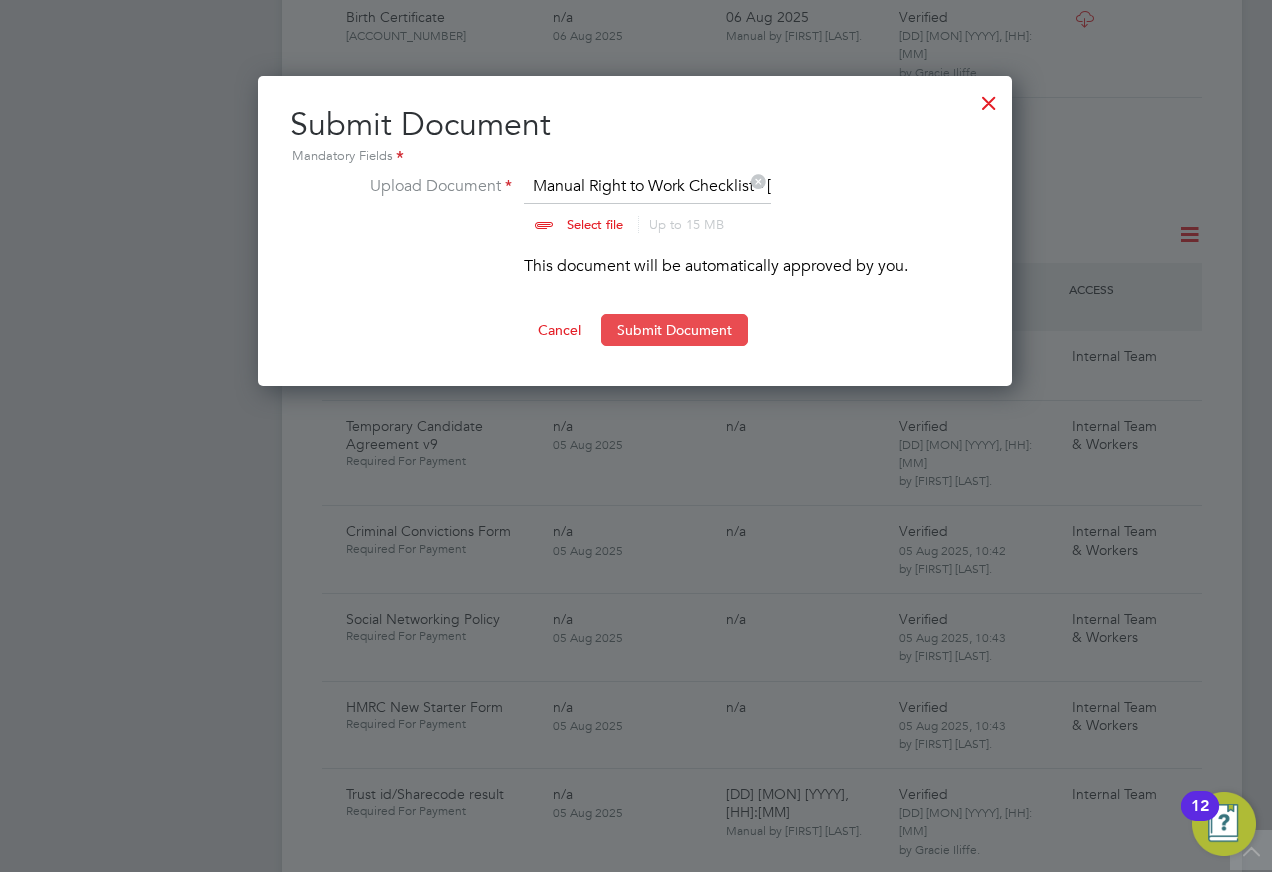 click on "Submit Document" at bounding box center (674, 330) 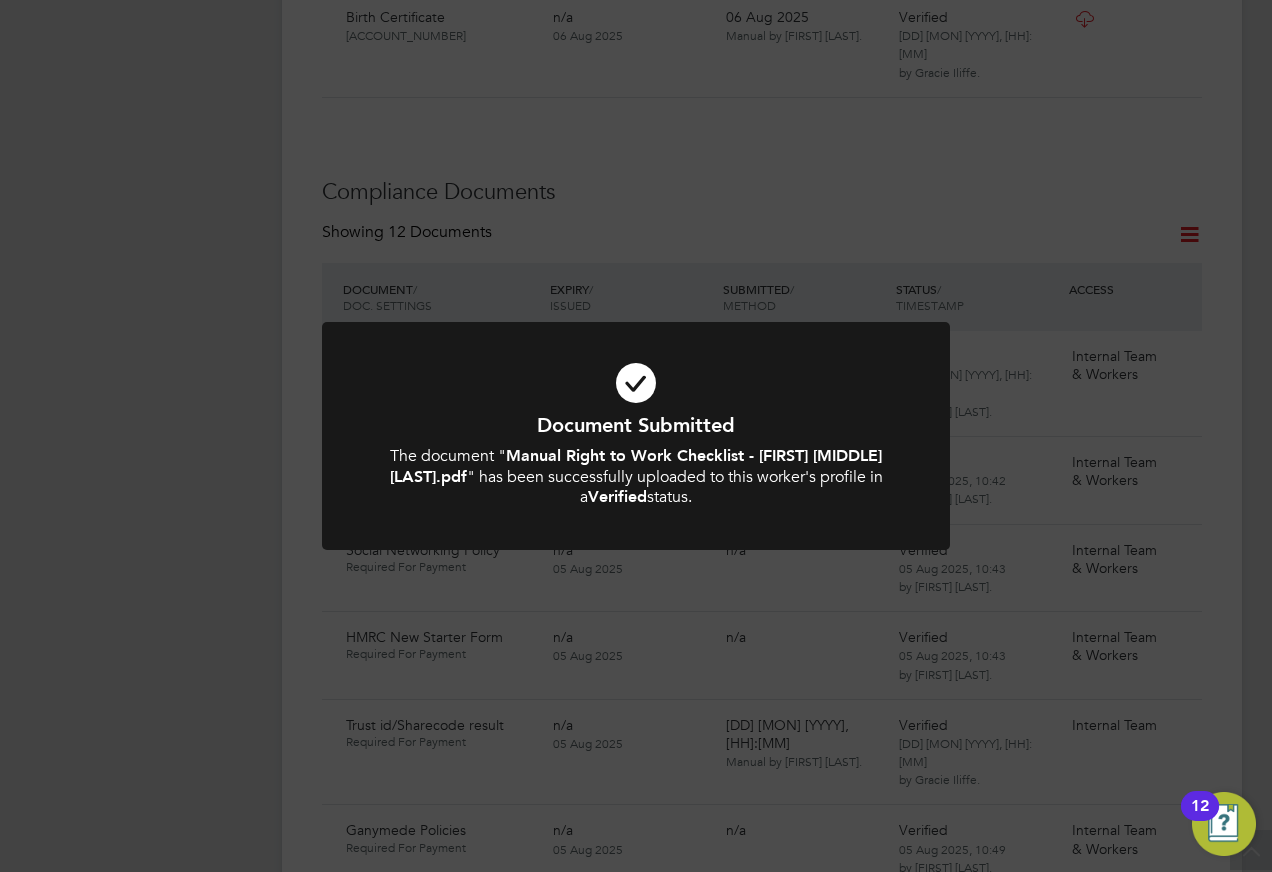 click on "Document Submitted The document " Manual Right to Work Checklist - David Michael Junior Kitchen.pdf " has been successfully uploaded to this worker's profile in a  Verified  status. Cancel Okay" 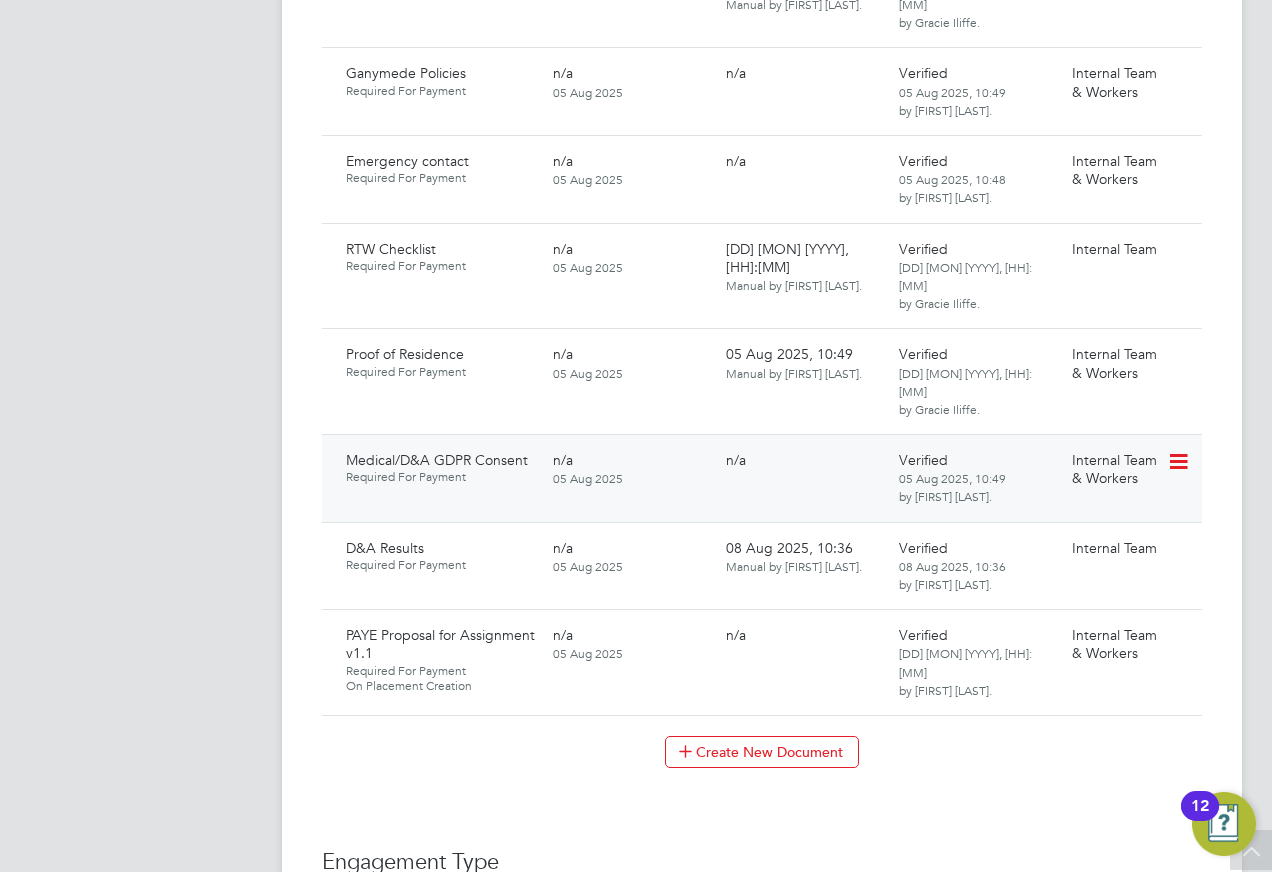scroll, scrollTop: 1893, scrollLeft: 0, axis: vertical 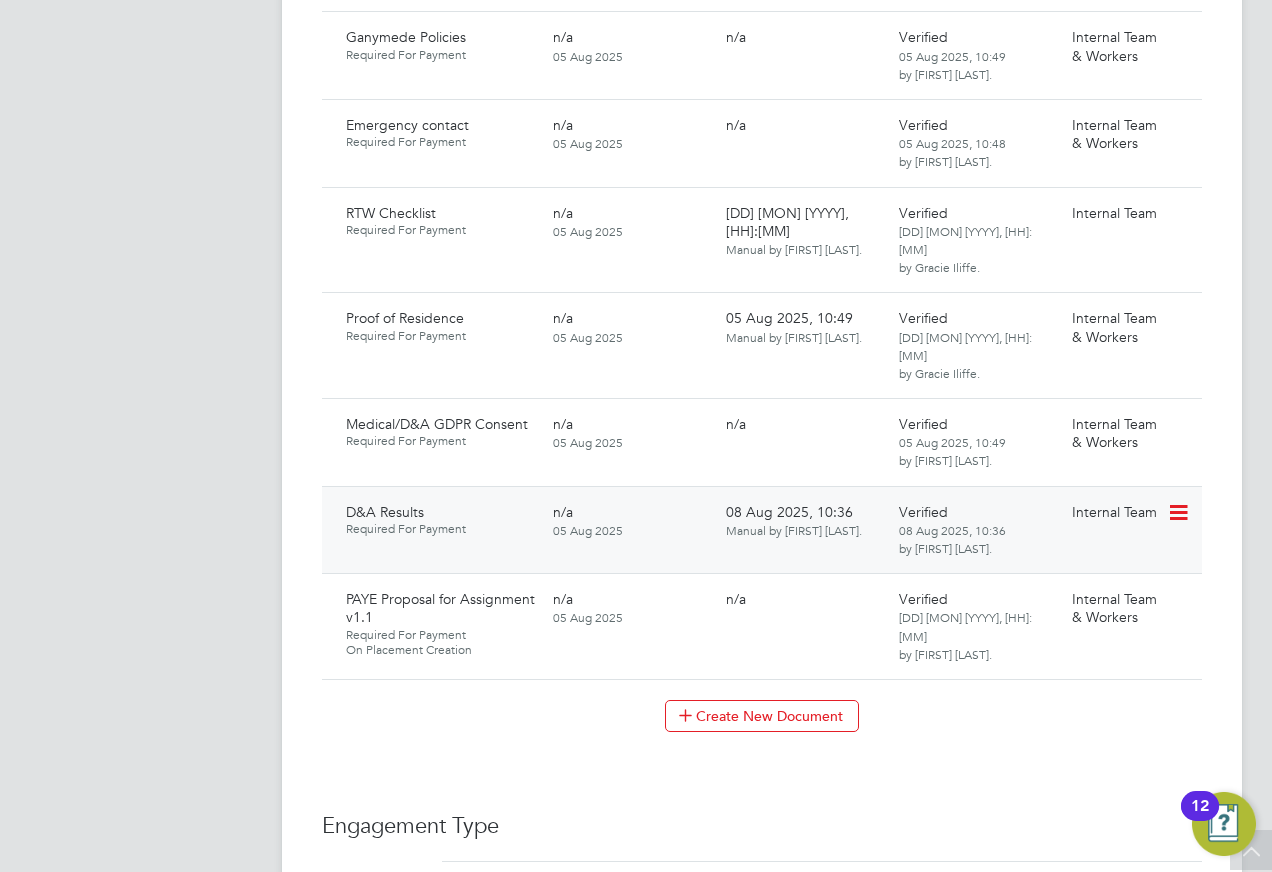 click 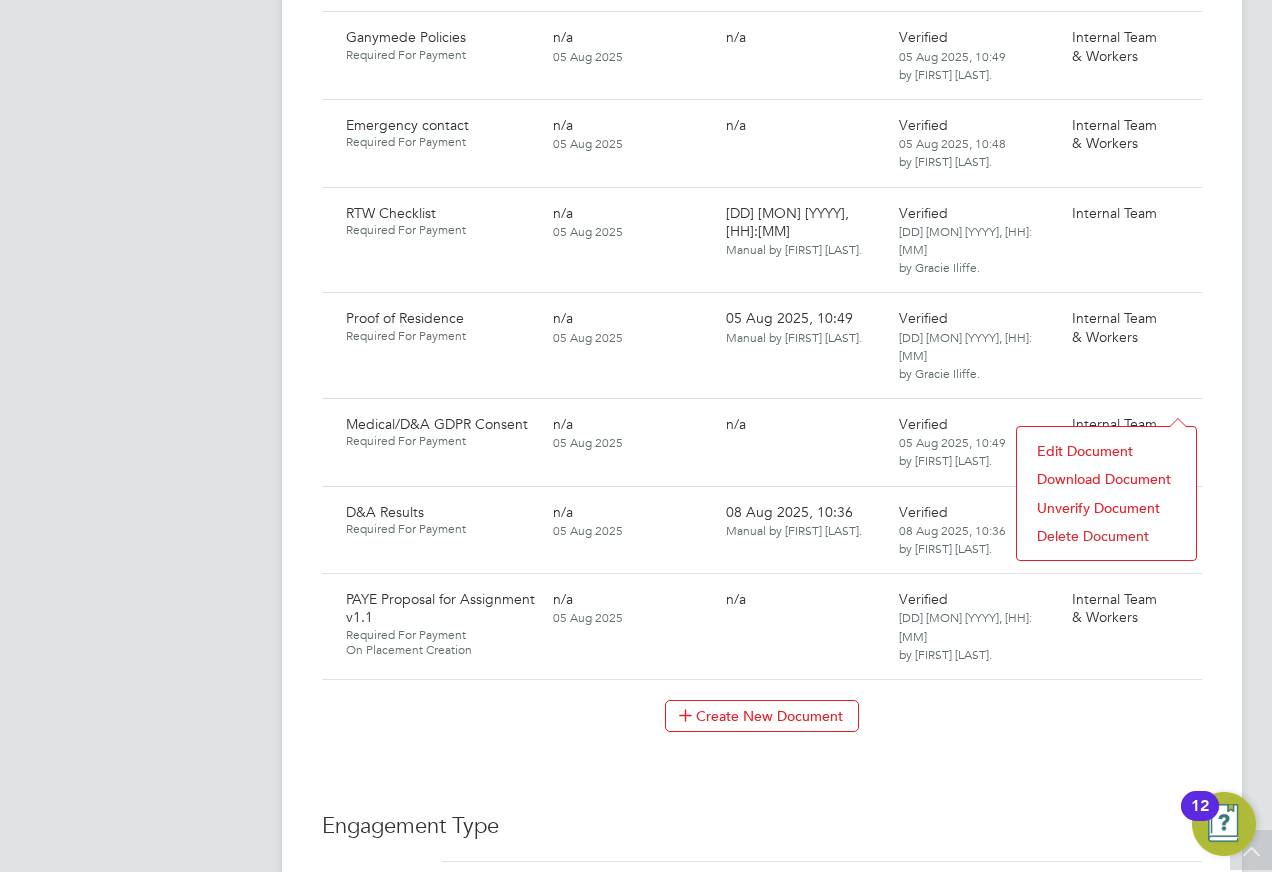click on "Download Document" 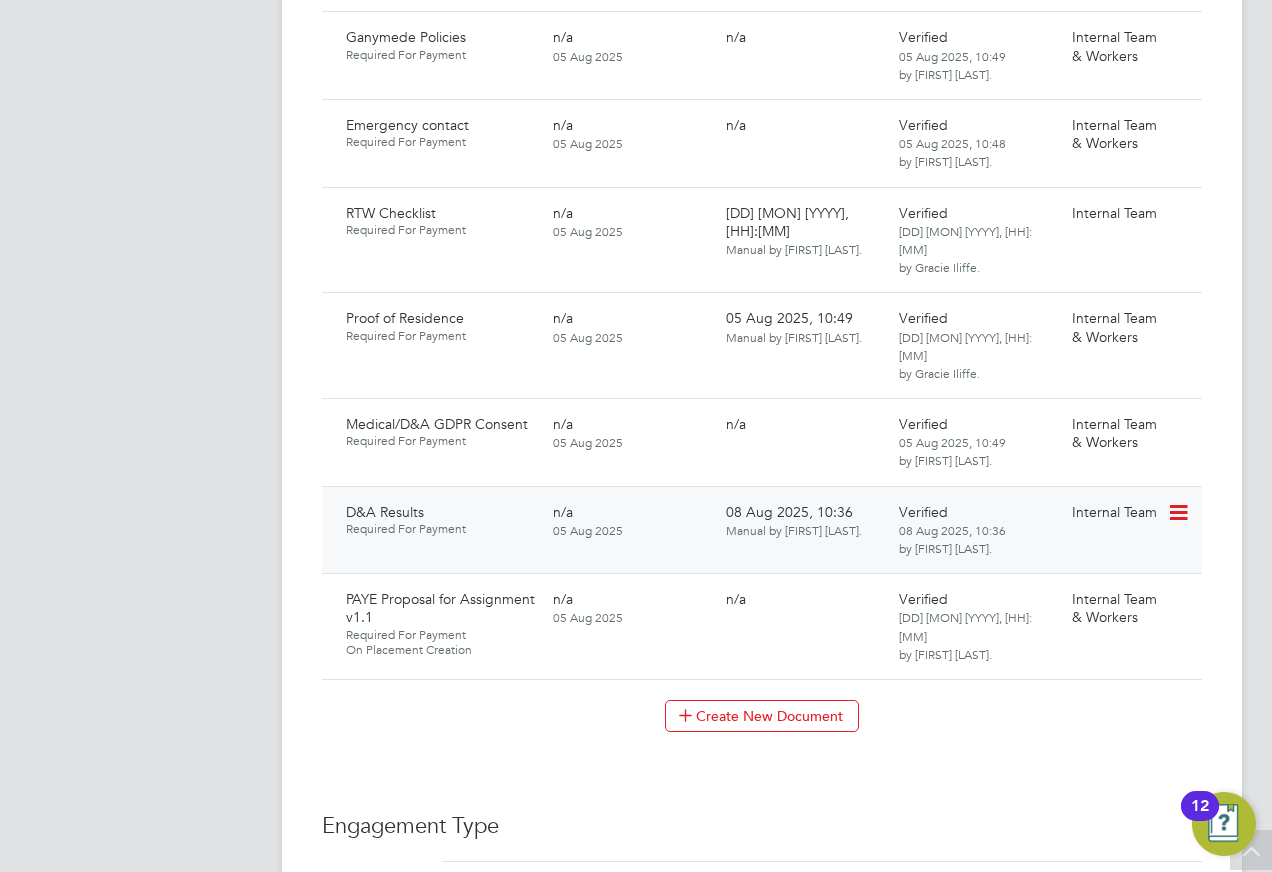 click 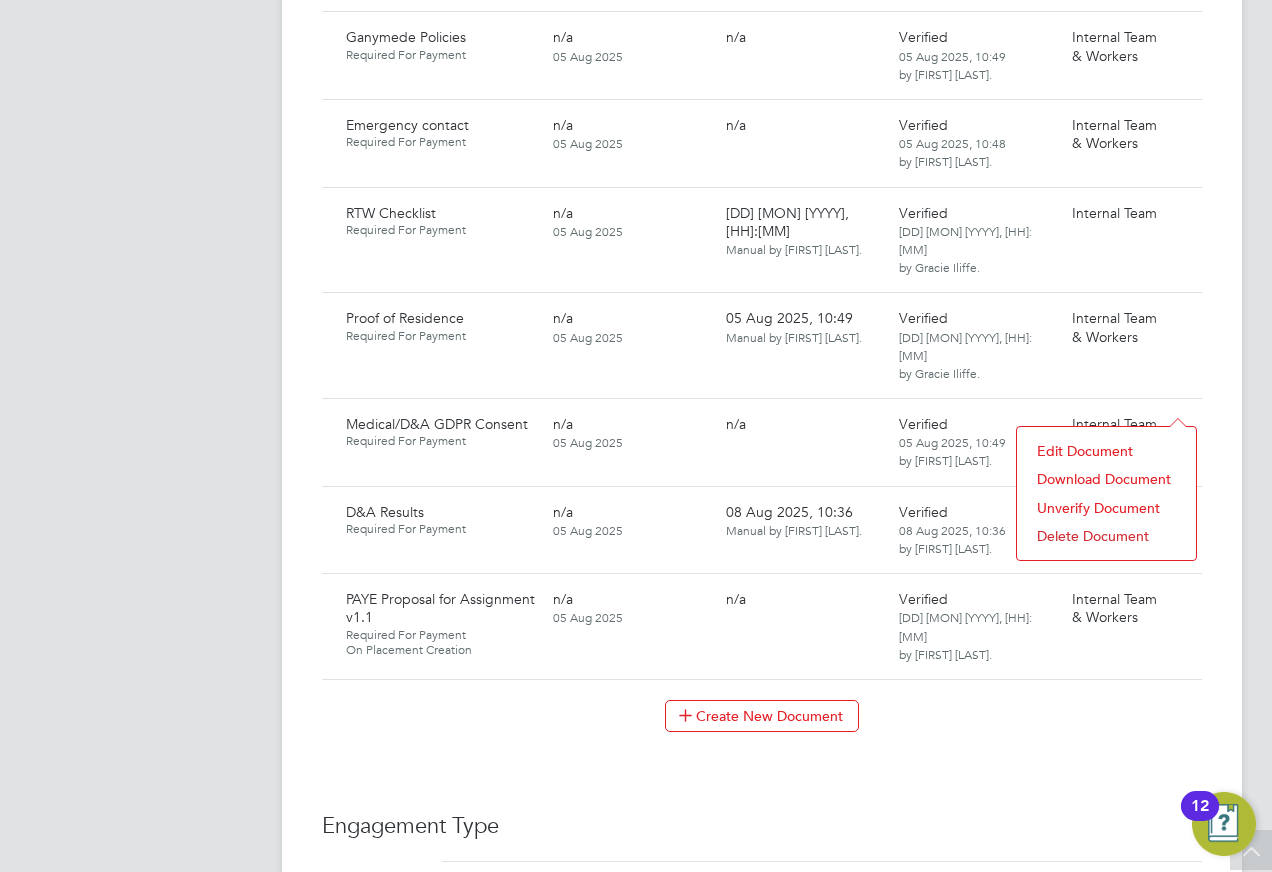 click on "Download Document" 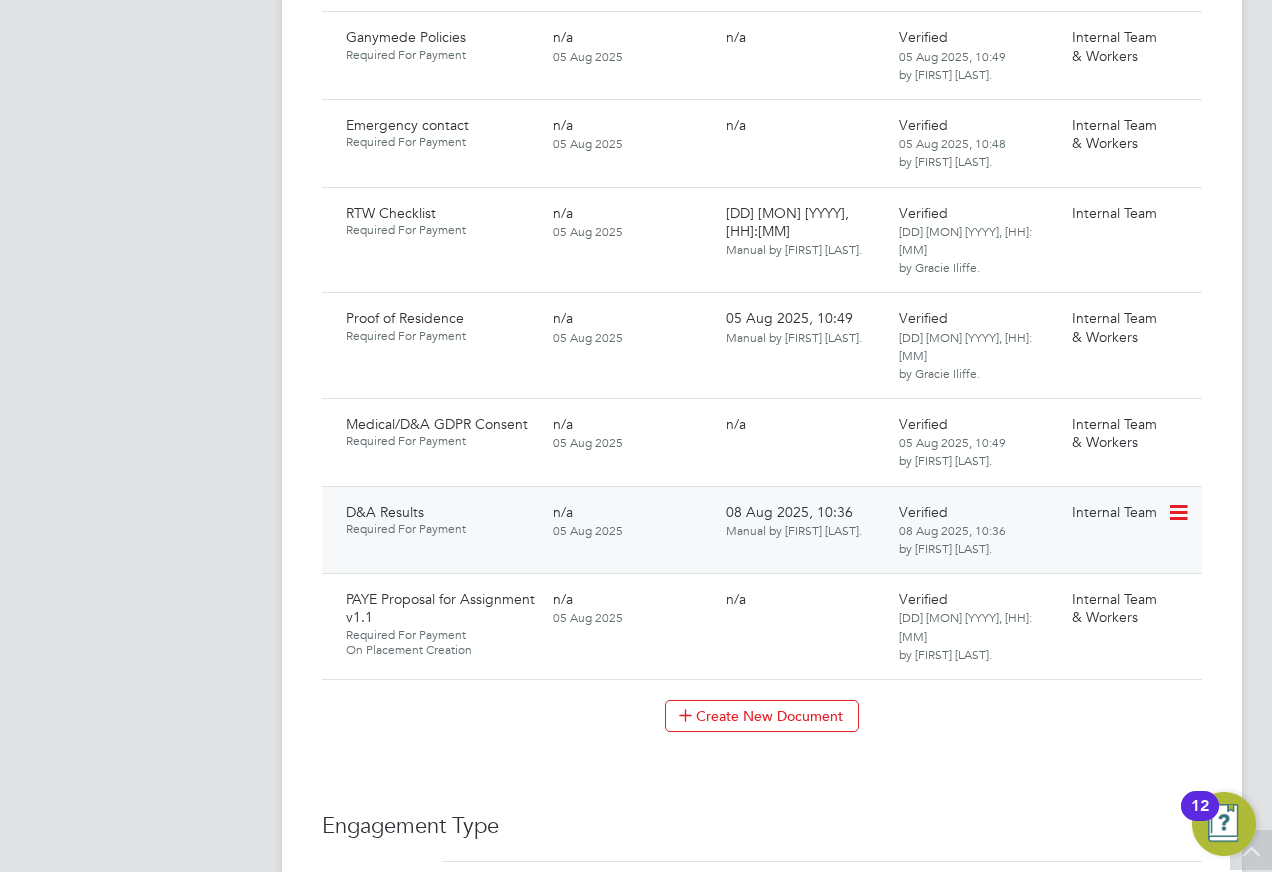 click 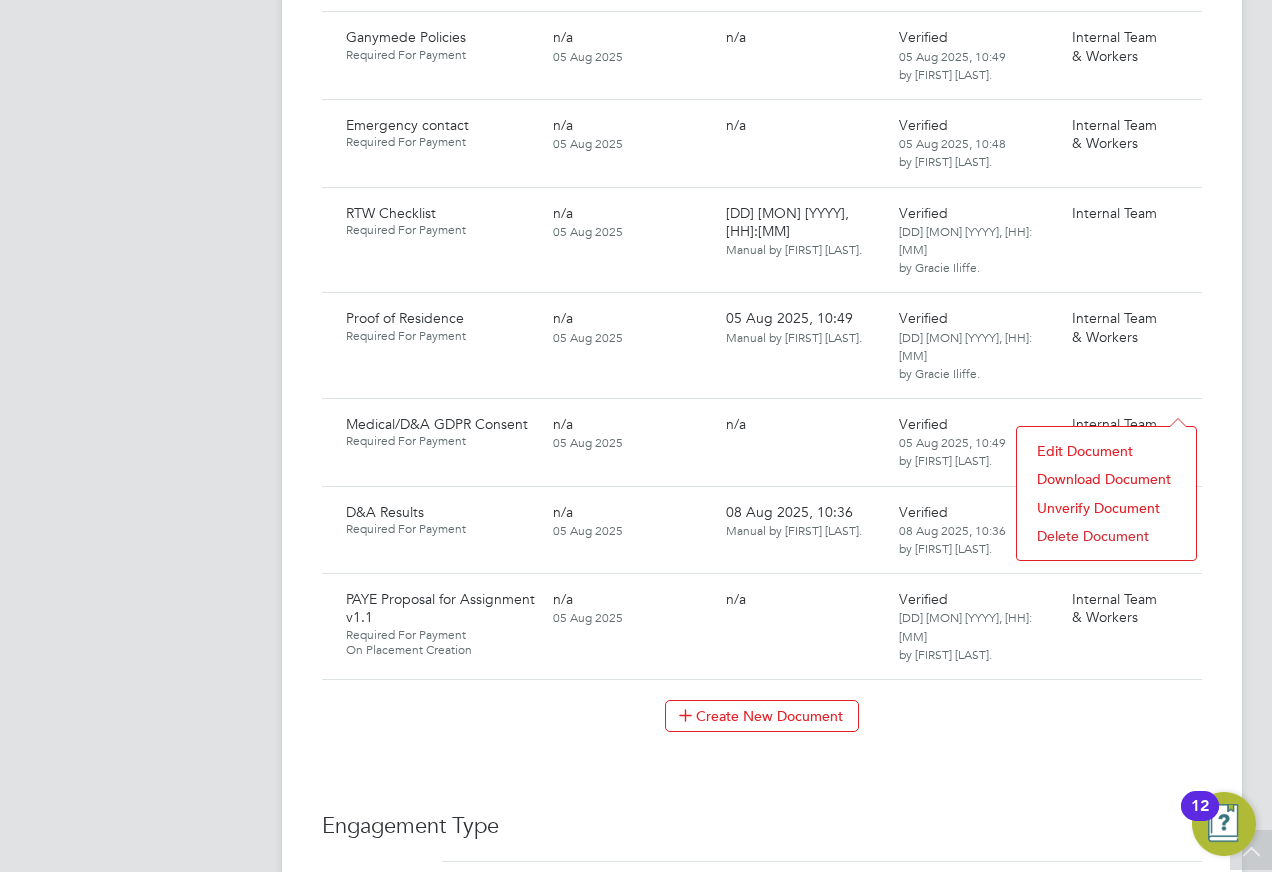 click on "Delete Document" 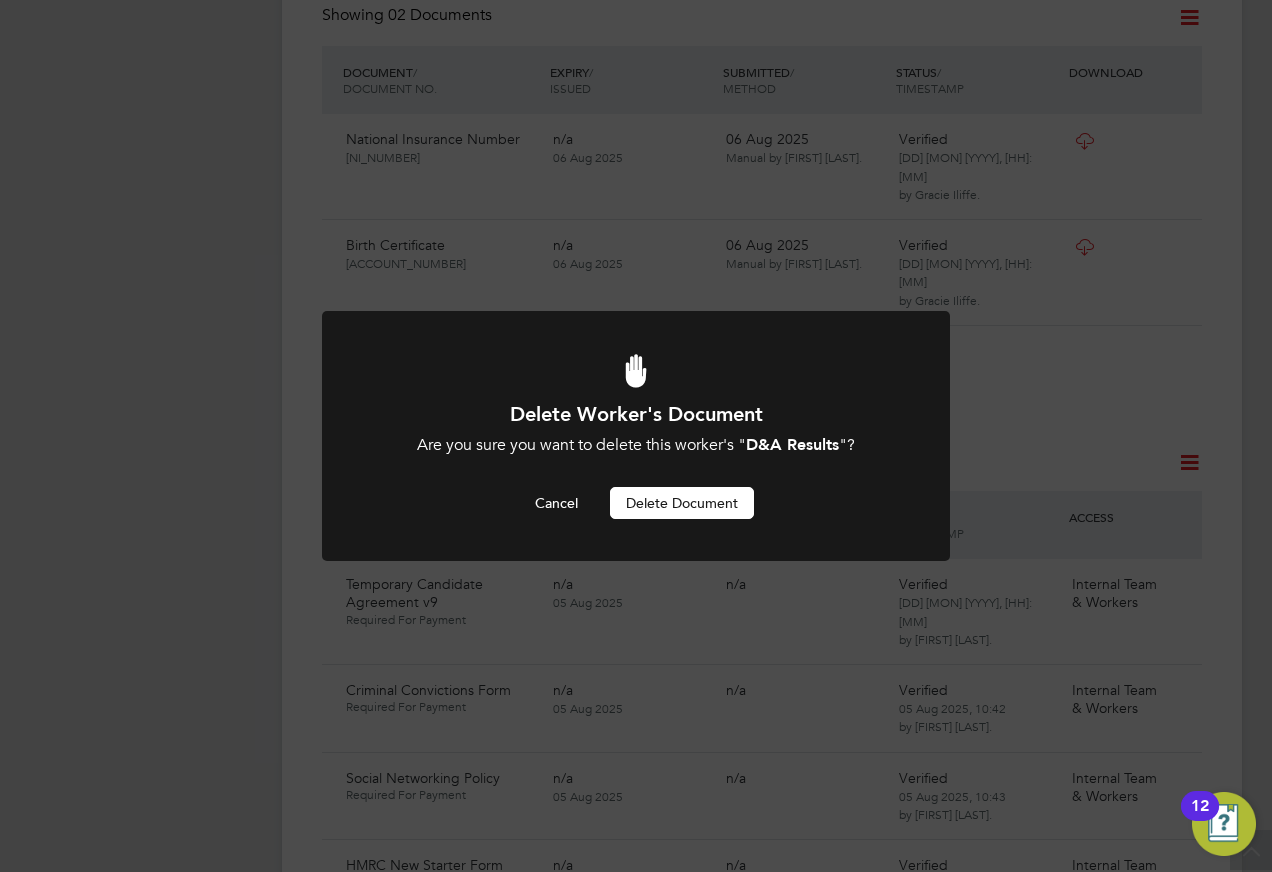 scroll, scrollTop: 0, scrollLeft: 0, axis: both 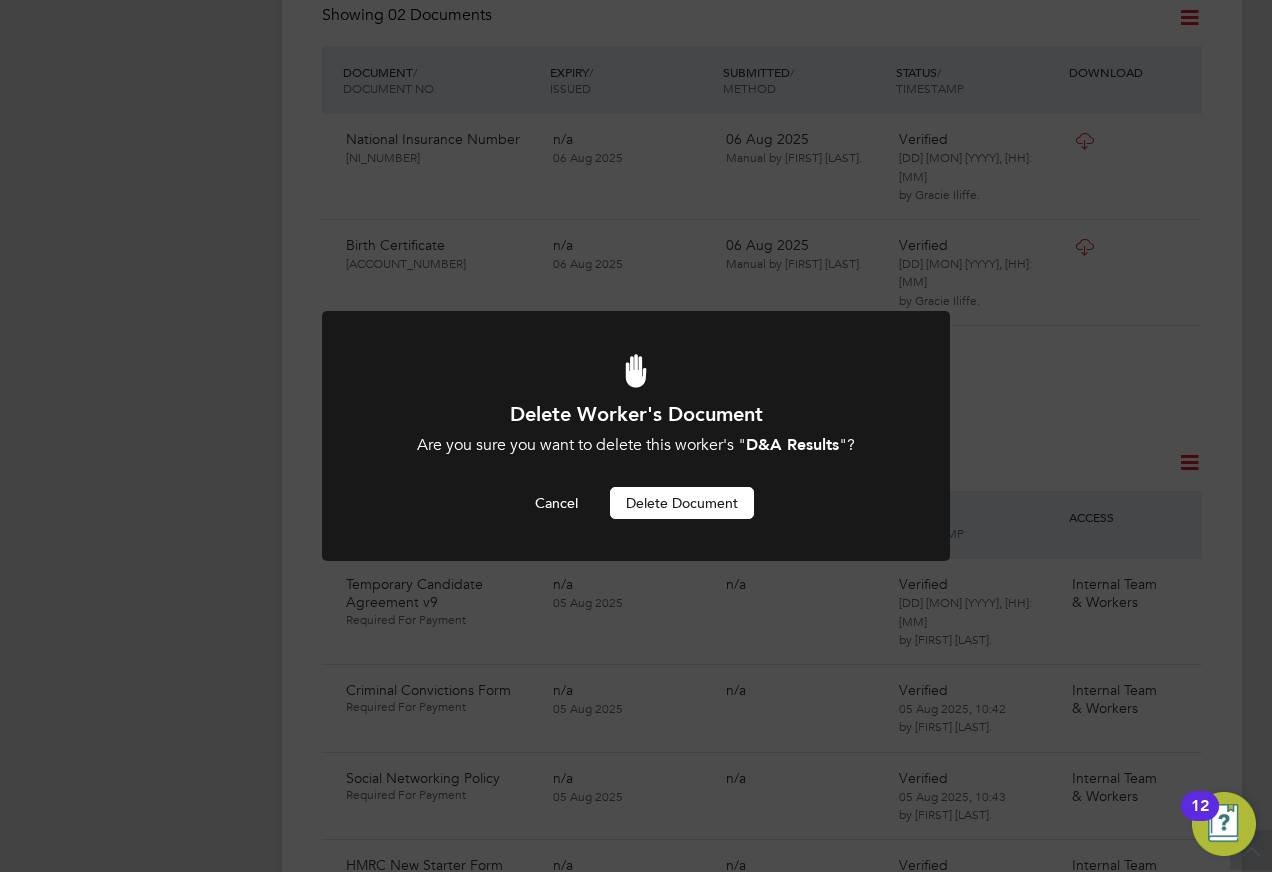 drag, startPoint x: 664, startPoint y: 498, endPoint x: 261, endPoint y: 362, distance: 425.32928 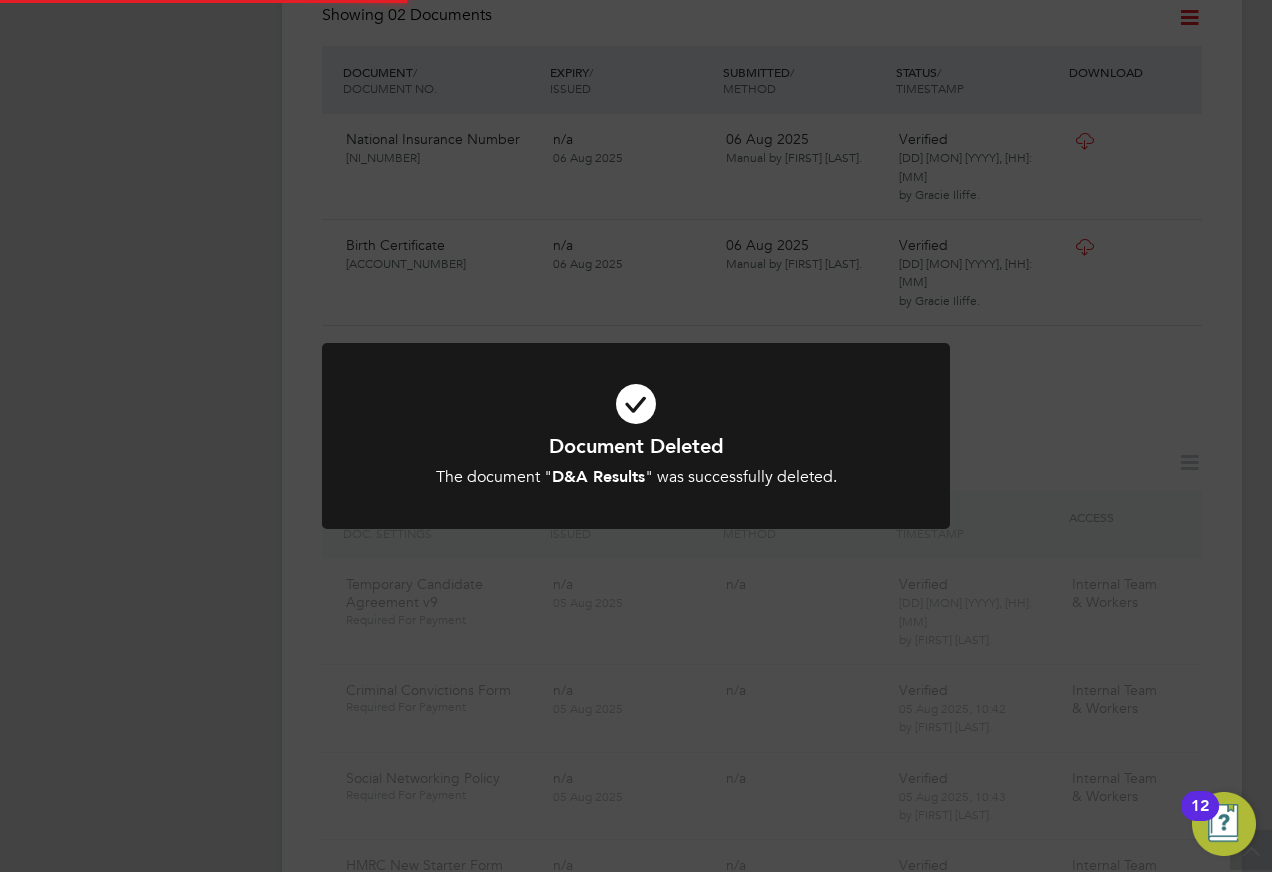 click on "Document Deleted The document " D&A Results " was successfully deleted. Cancel Okay" 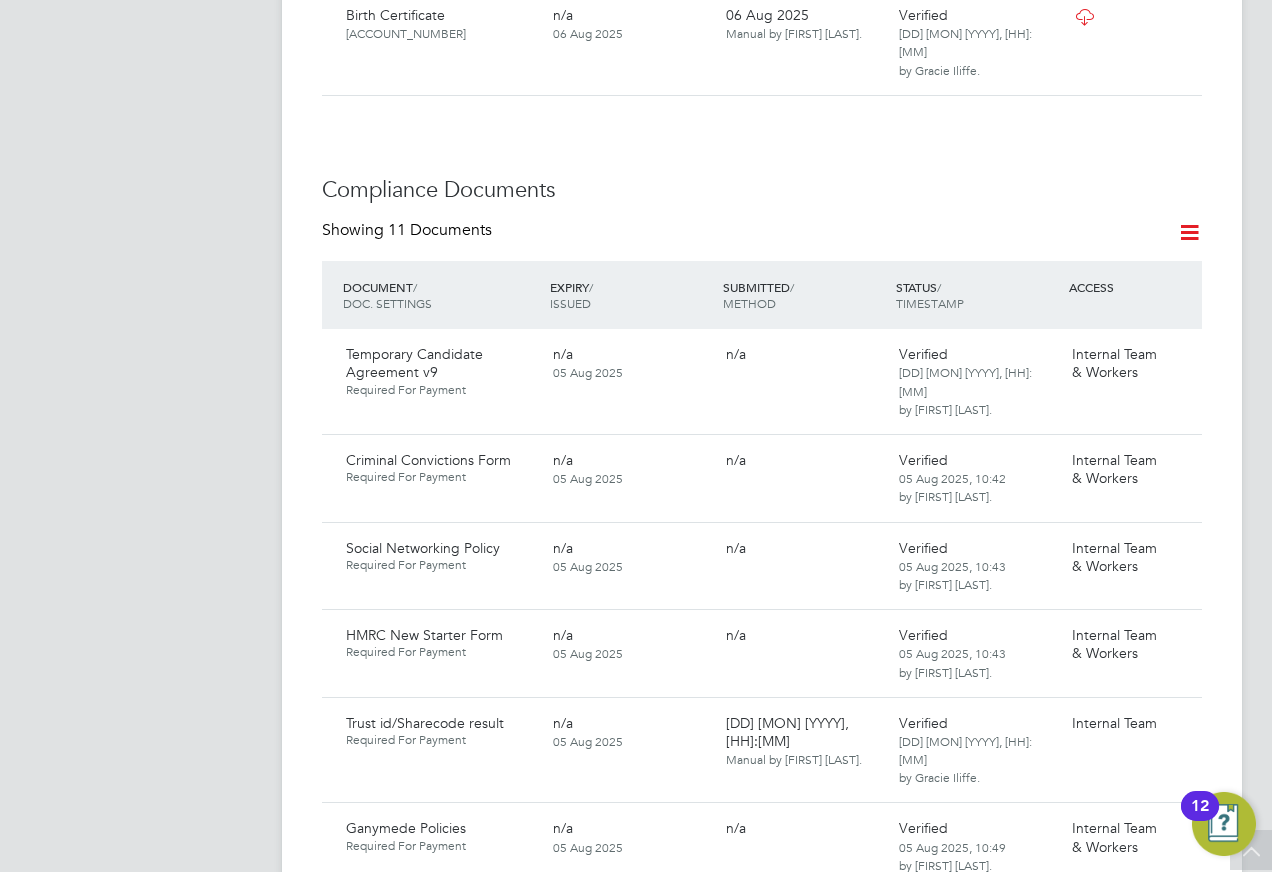 scroll, scrollTop: 1072, scrollLeft: 0, axis: vertical 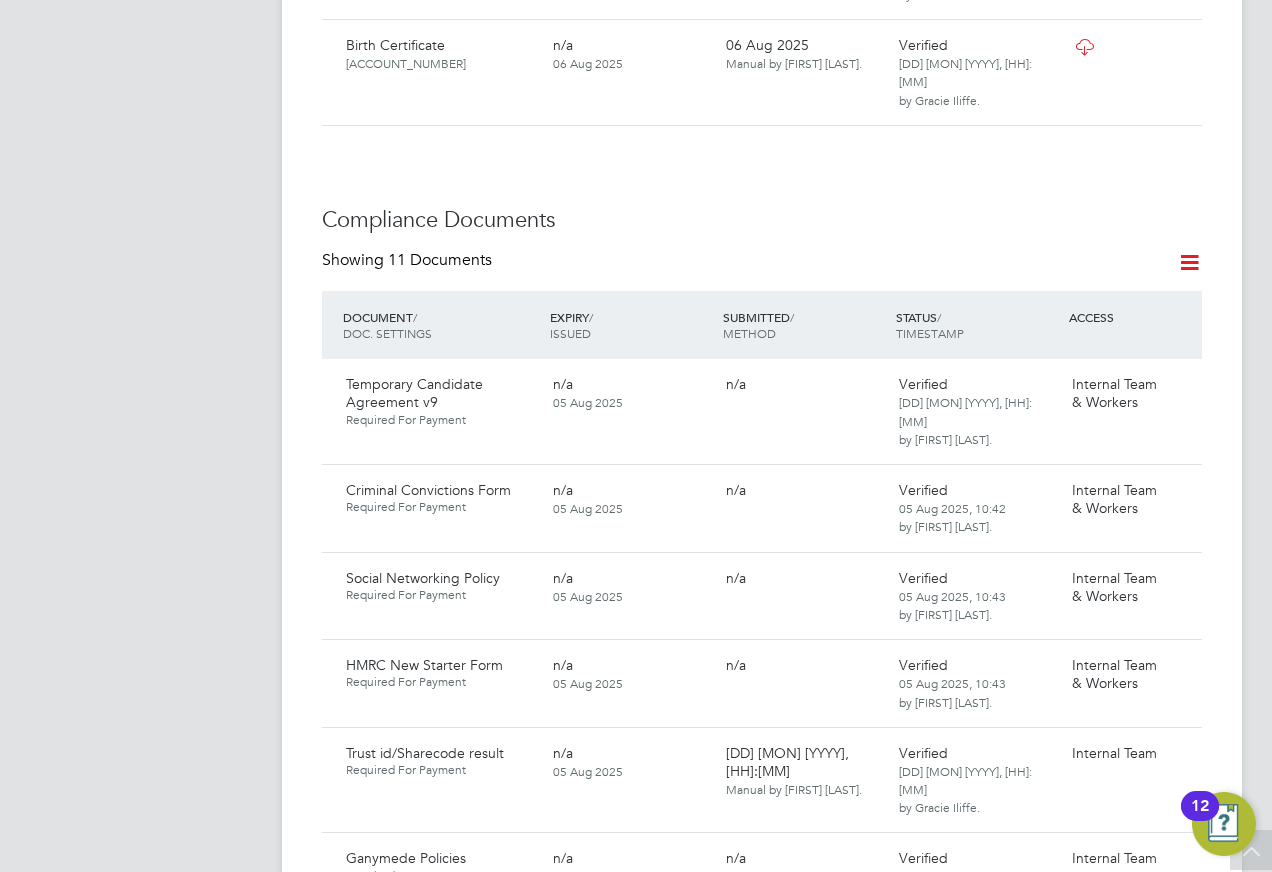 click 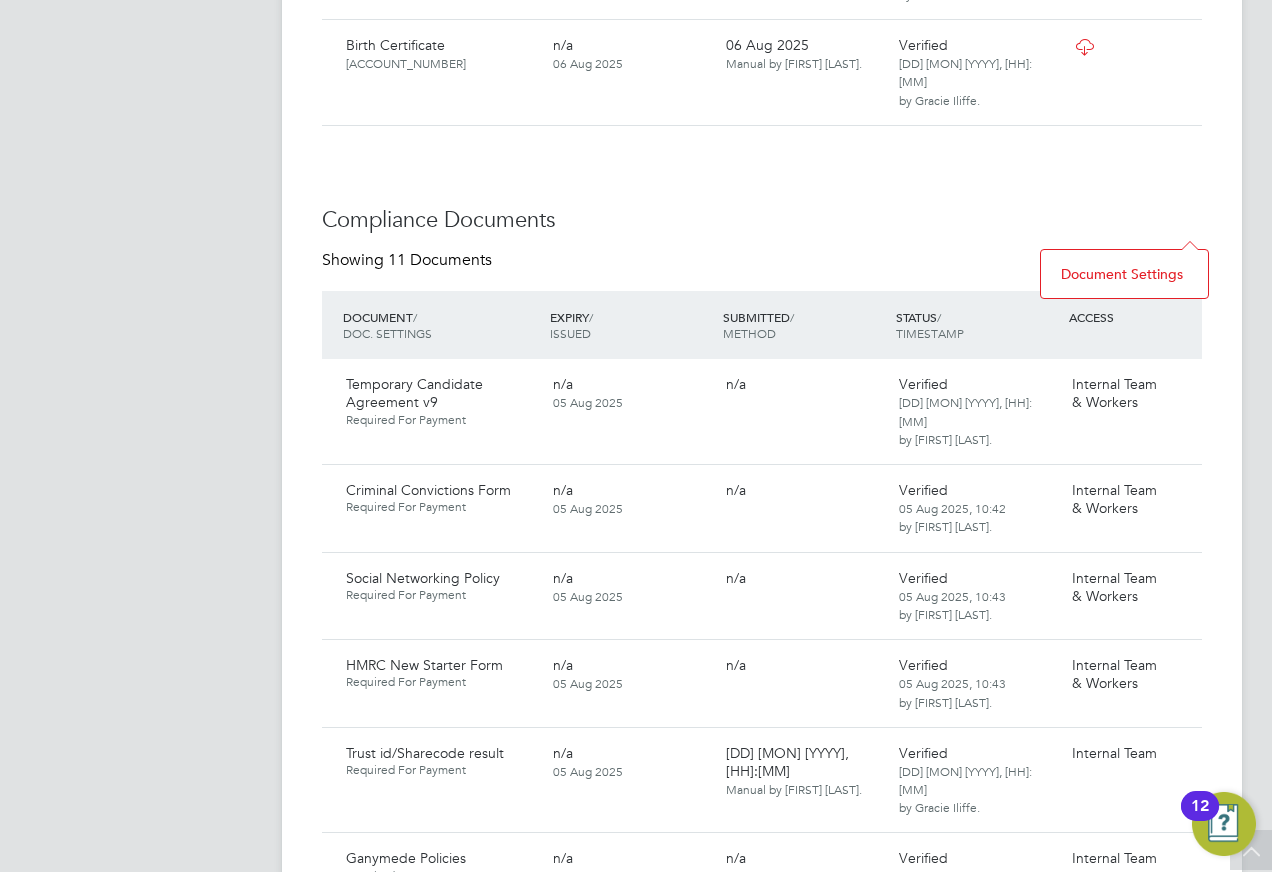 click on "Document Settings" 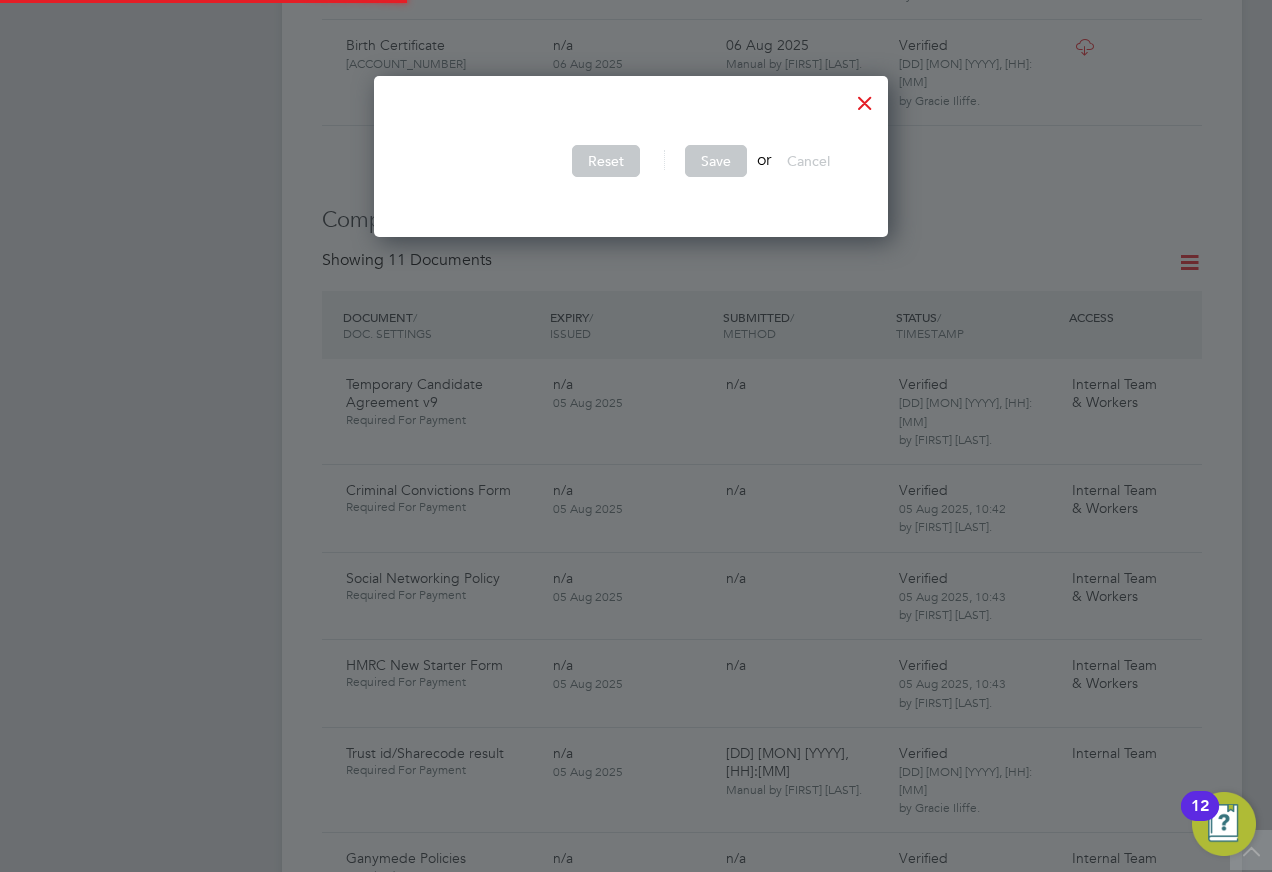 scroll, scrollTop: 10, scrollLeft: 10, axis: both 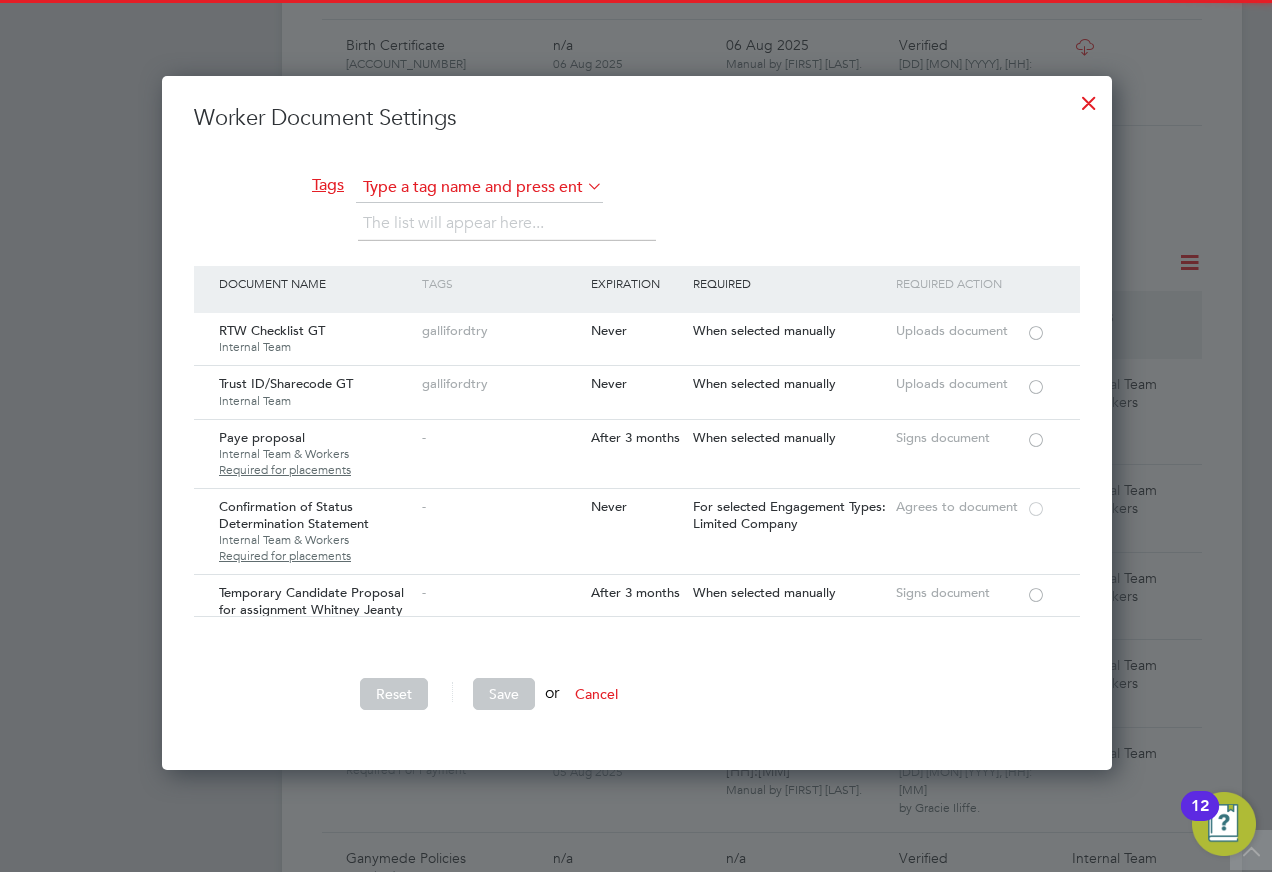 click at bounding box center (479, 188) 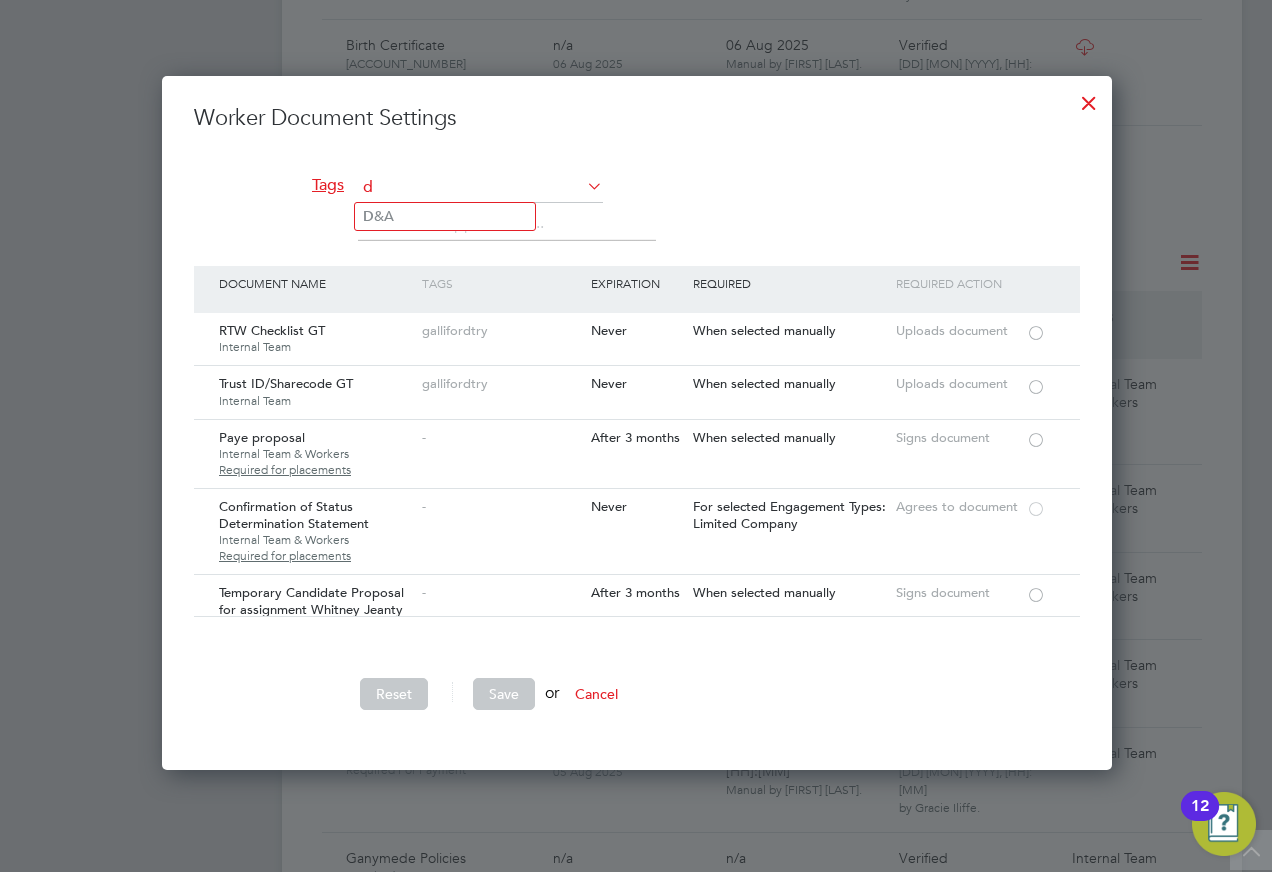 type on "d" 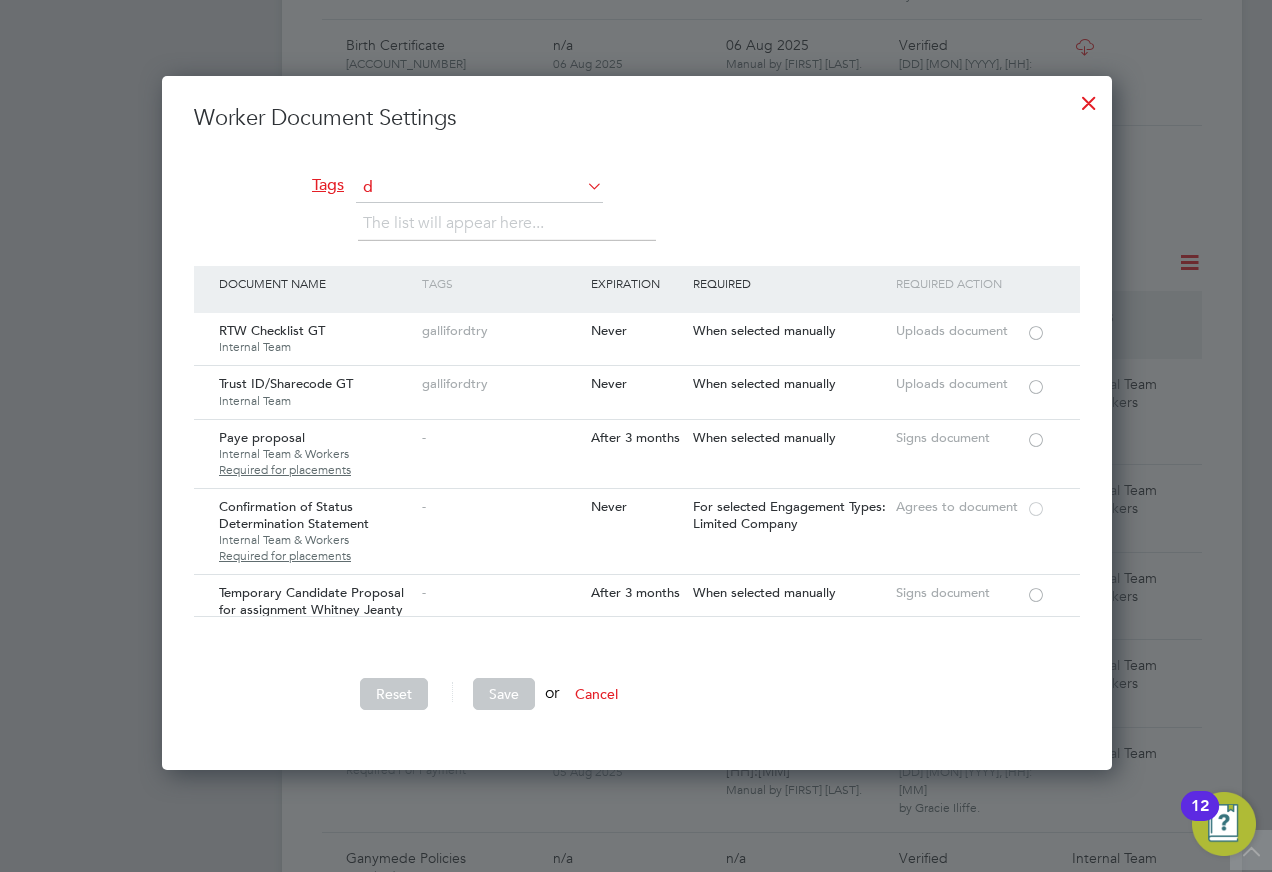click on "Tags" at bounding box center [269, 185] 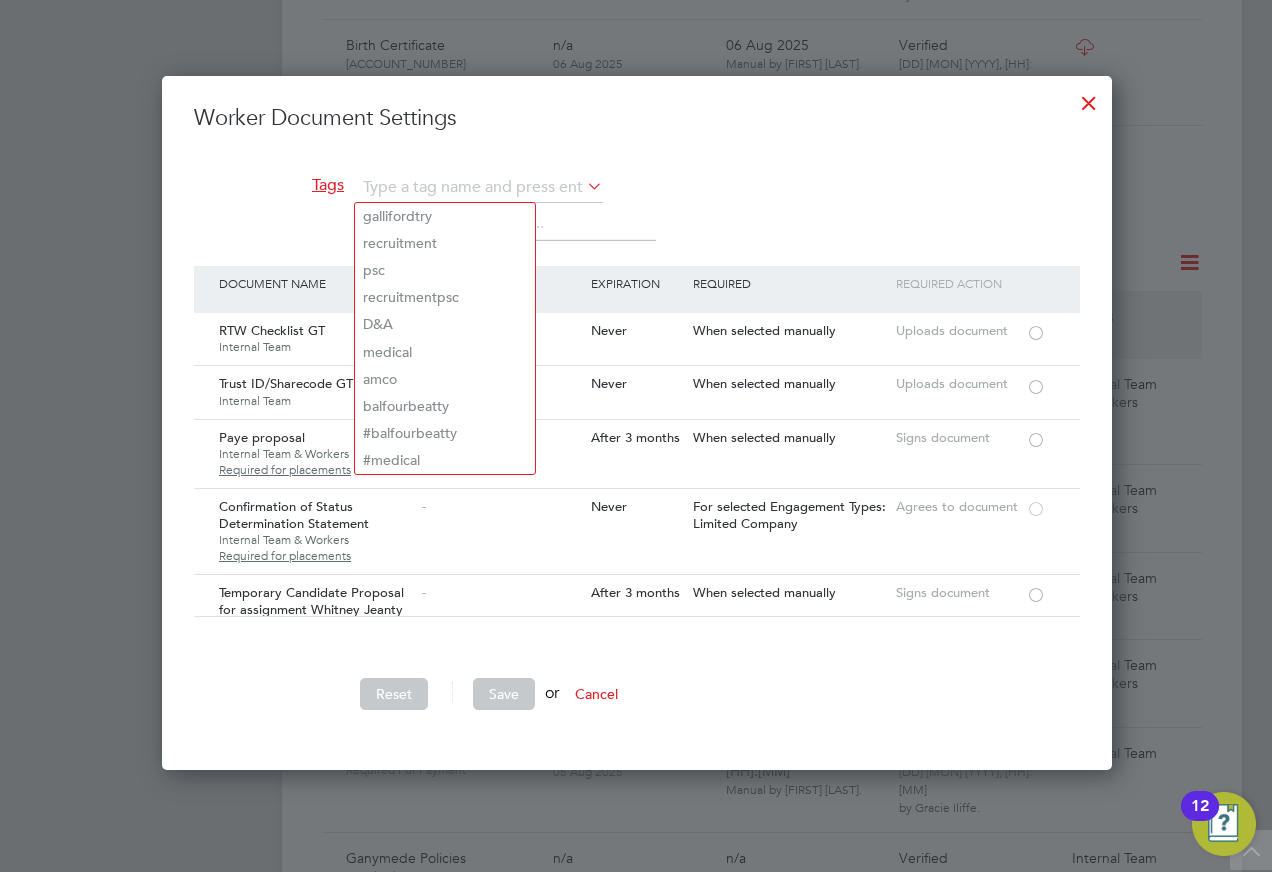type 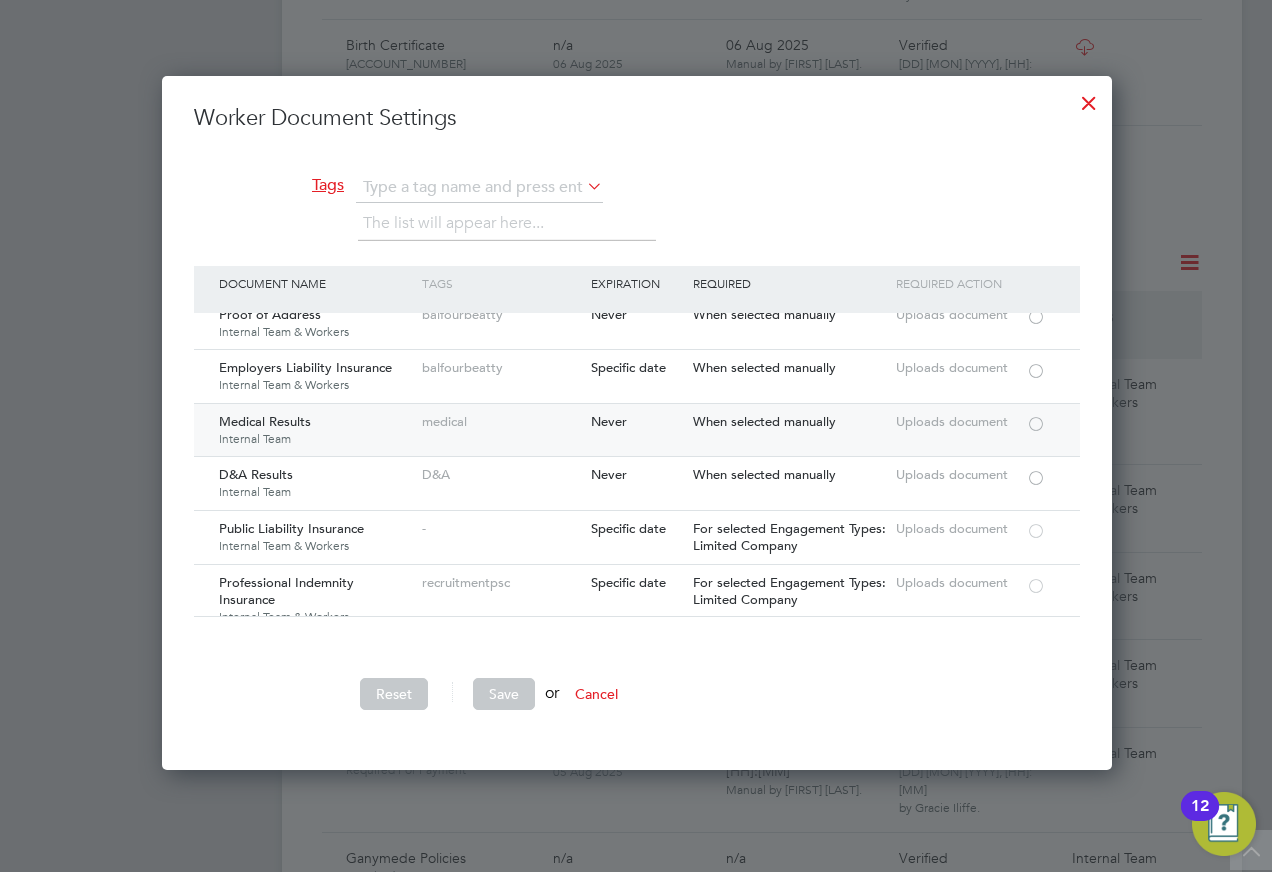 scroll, scrollTop: 4200, scrollLeft: 0, axis: vertical 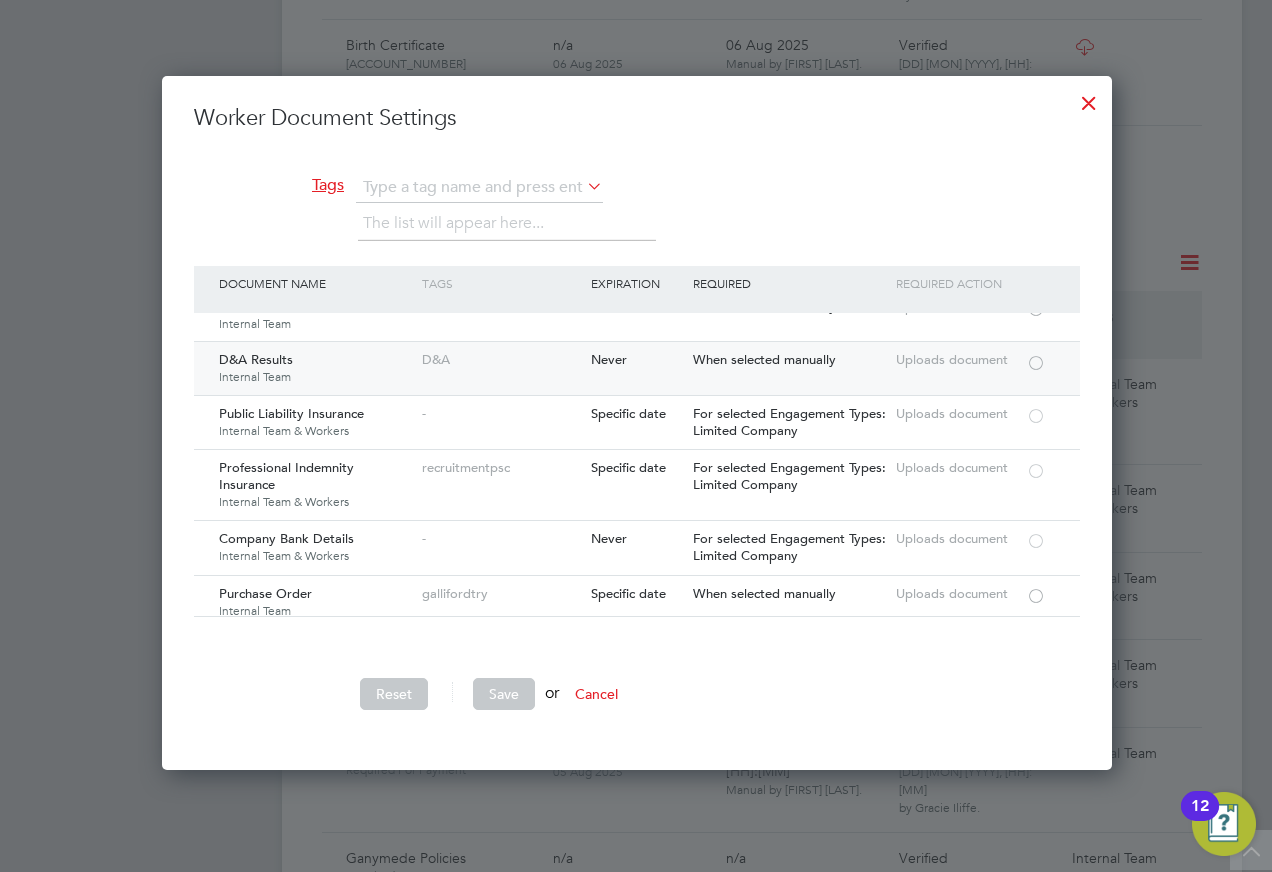 click at bounding box center (1036, 361) 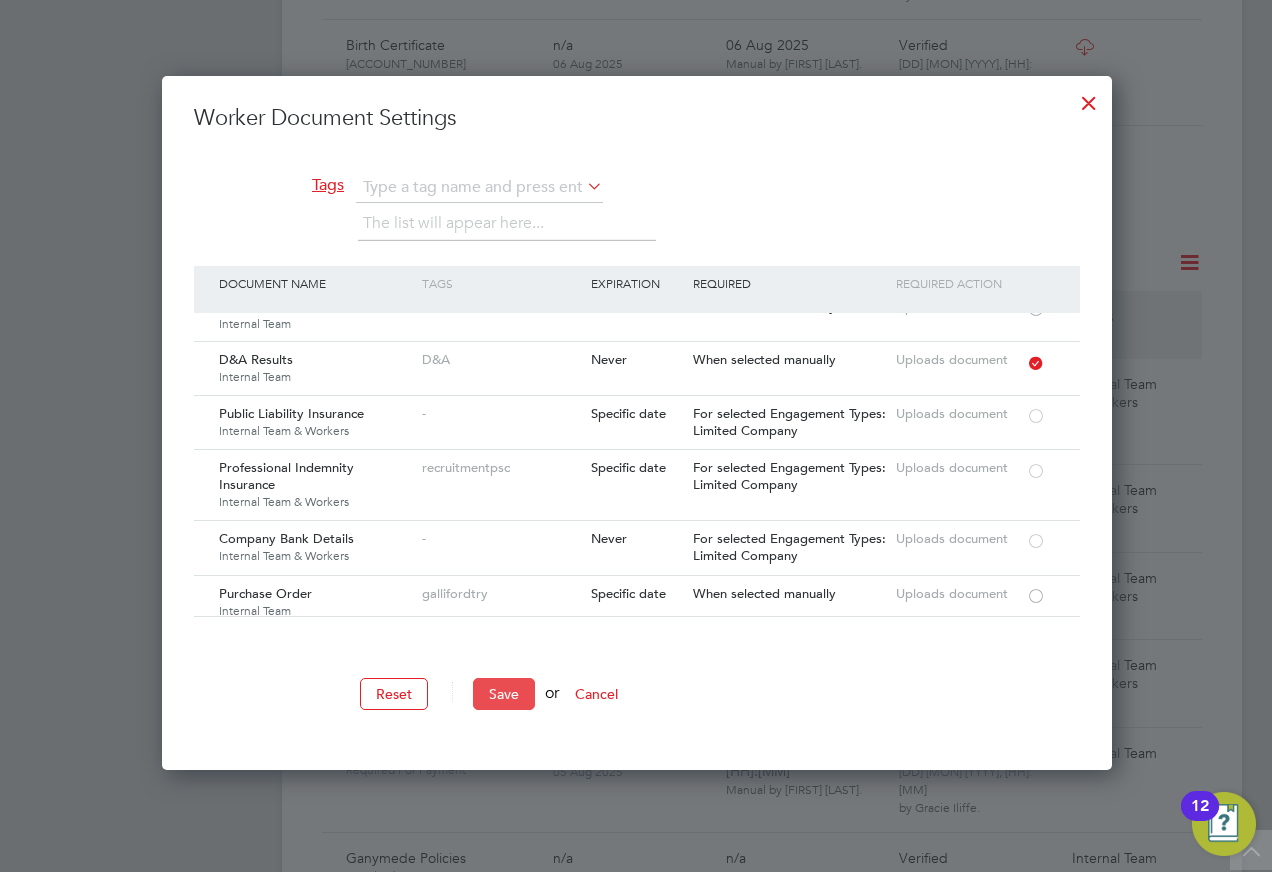 click on "Save" at bounding box center [504, 694] 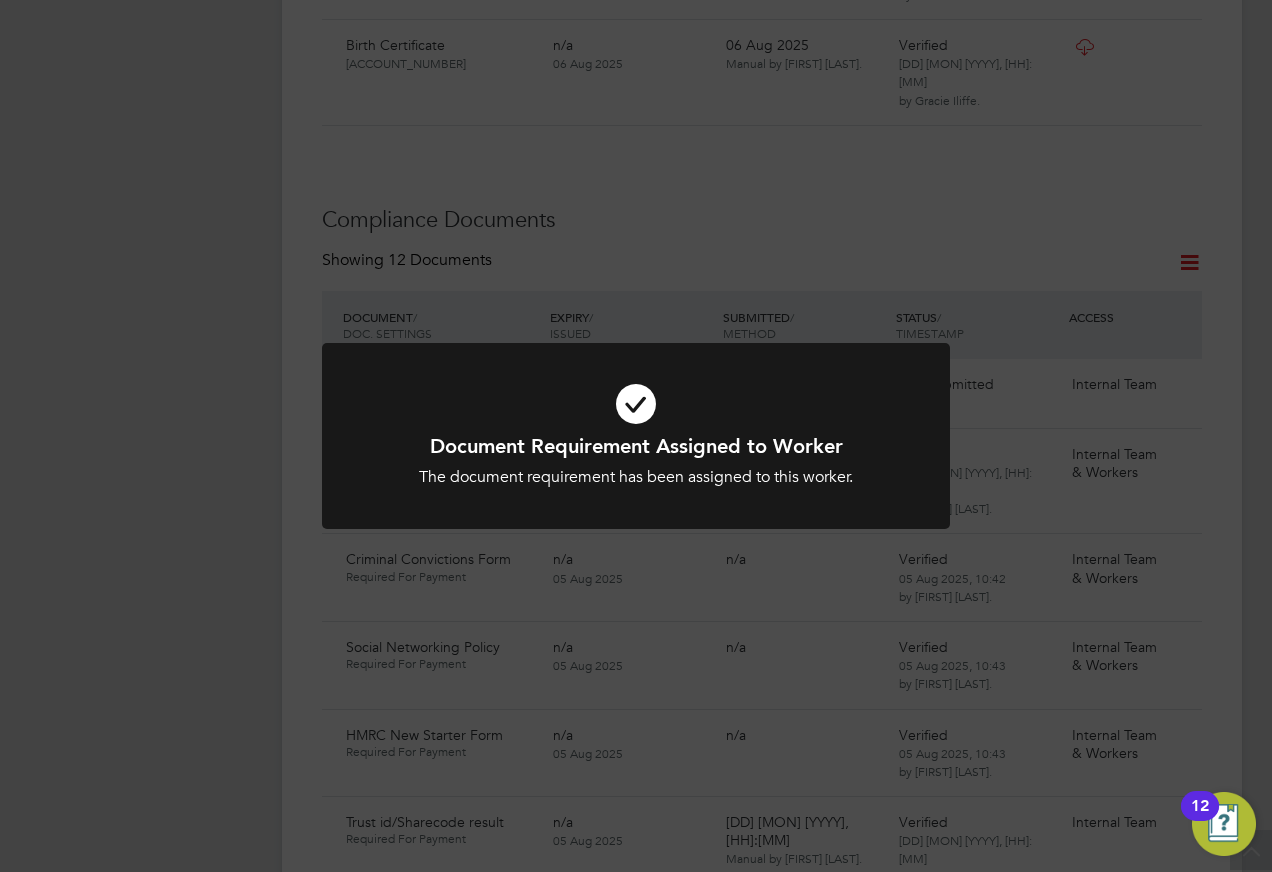 click on "Document Requirement Assigned to Worker The document requirement has been assigned to this worker. Cancel Okay" 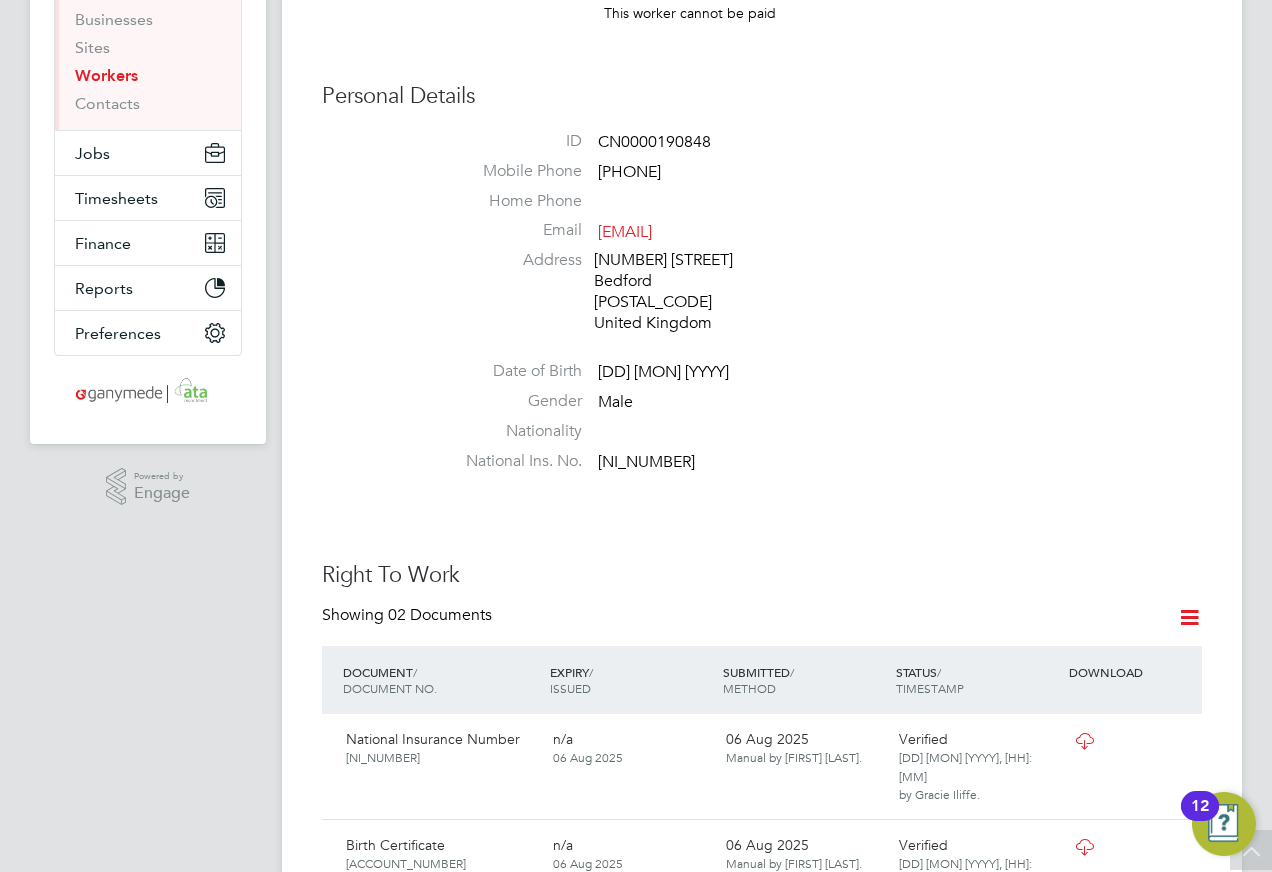 scroll, scrollTop: 0, scrollLeft: 0, axis: both 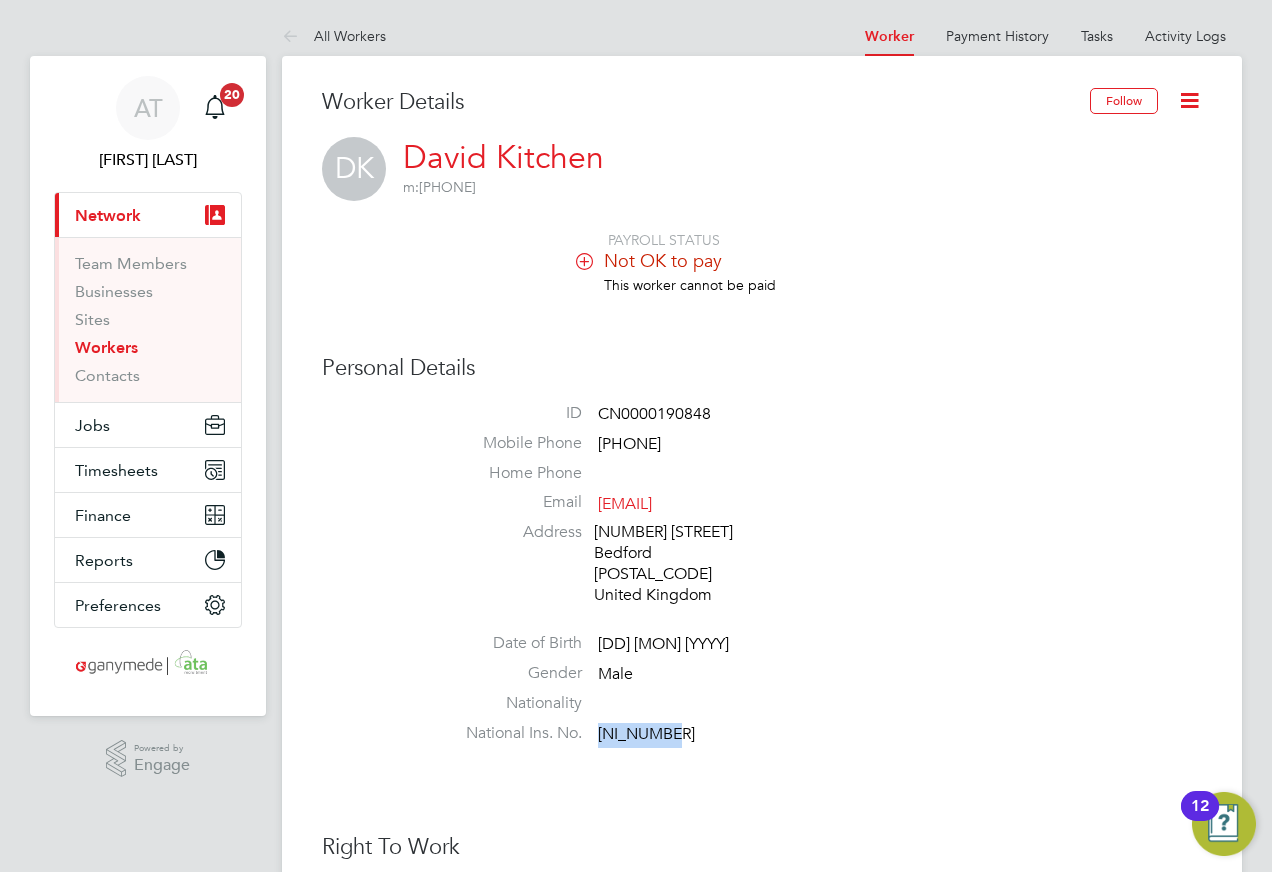drag, startPoint x: 681, startPoint y: 735, endPoint x: 596, endPoint y: 736, distance: 85.00588 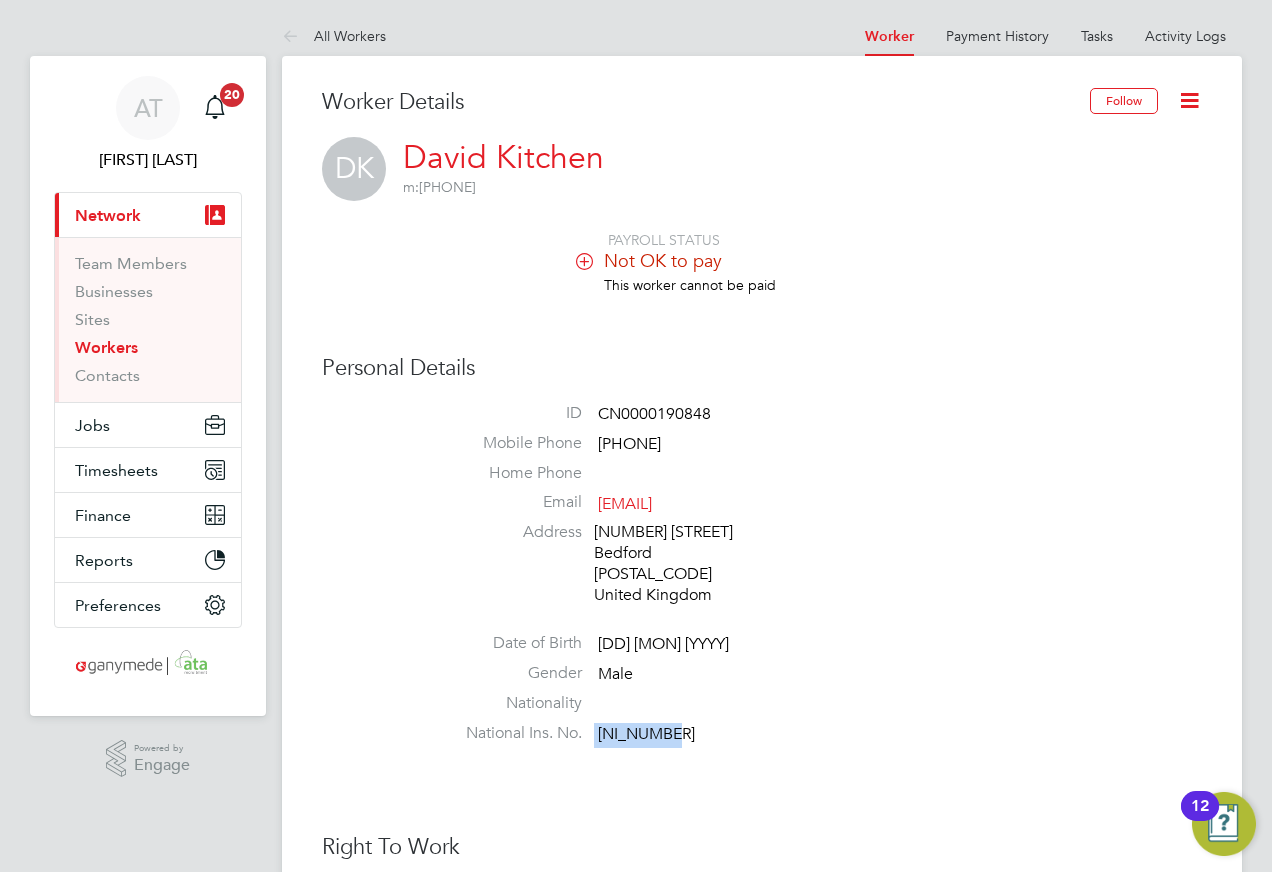 copy on "JN626233B" 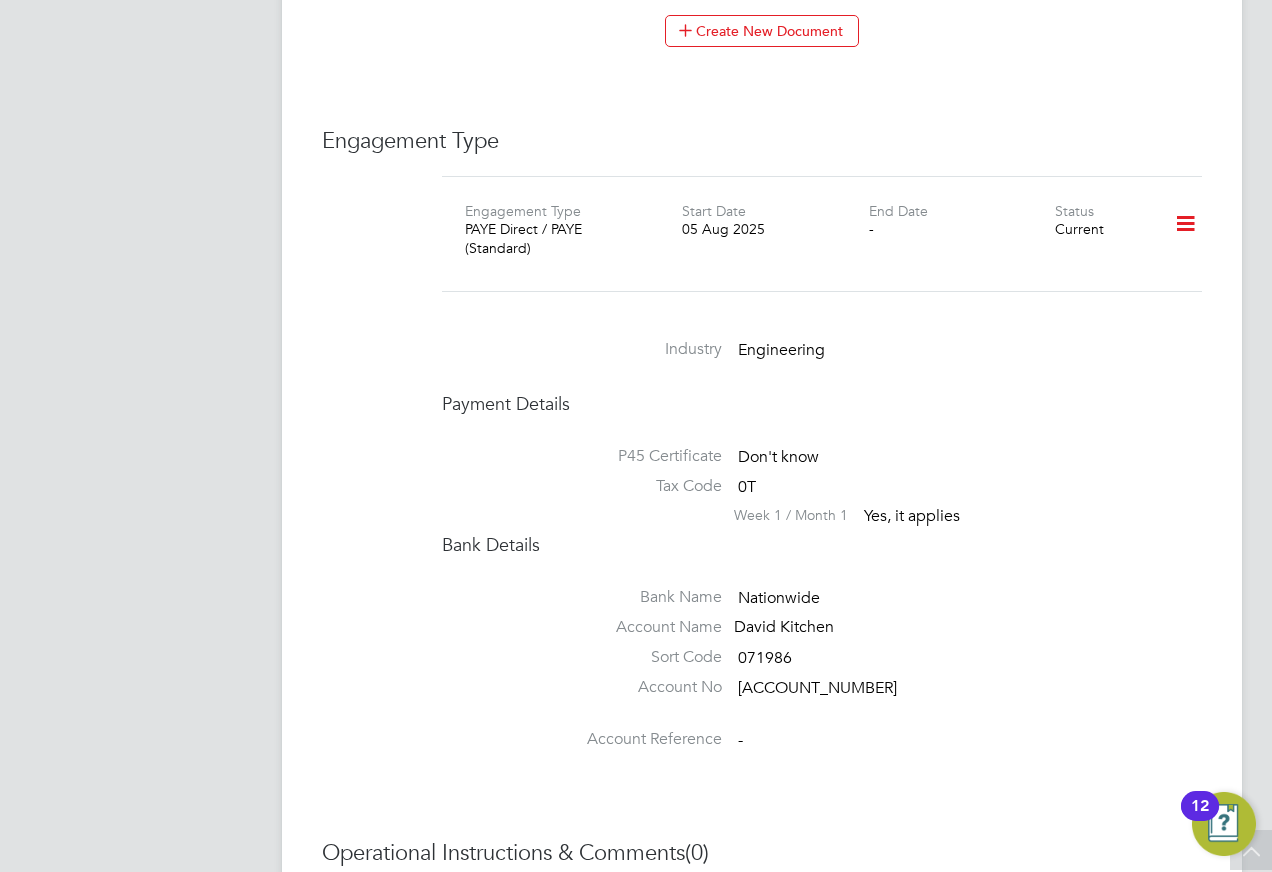 scroll, scrollTop: 2600, scrollLeft: 0, axis: vertical 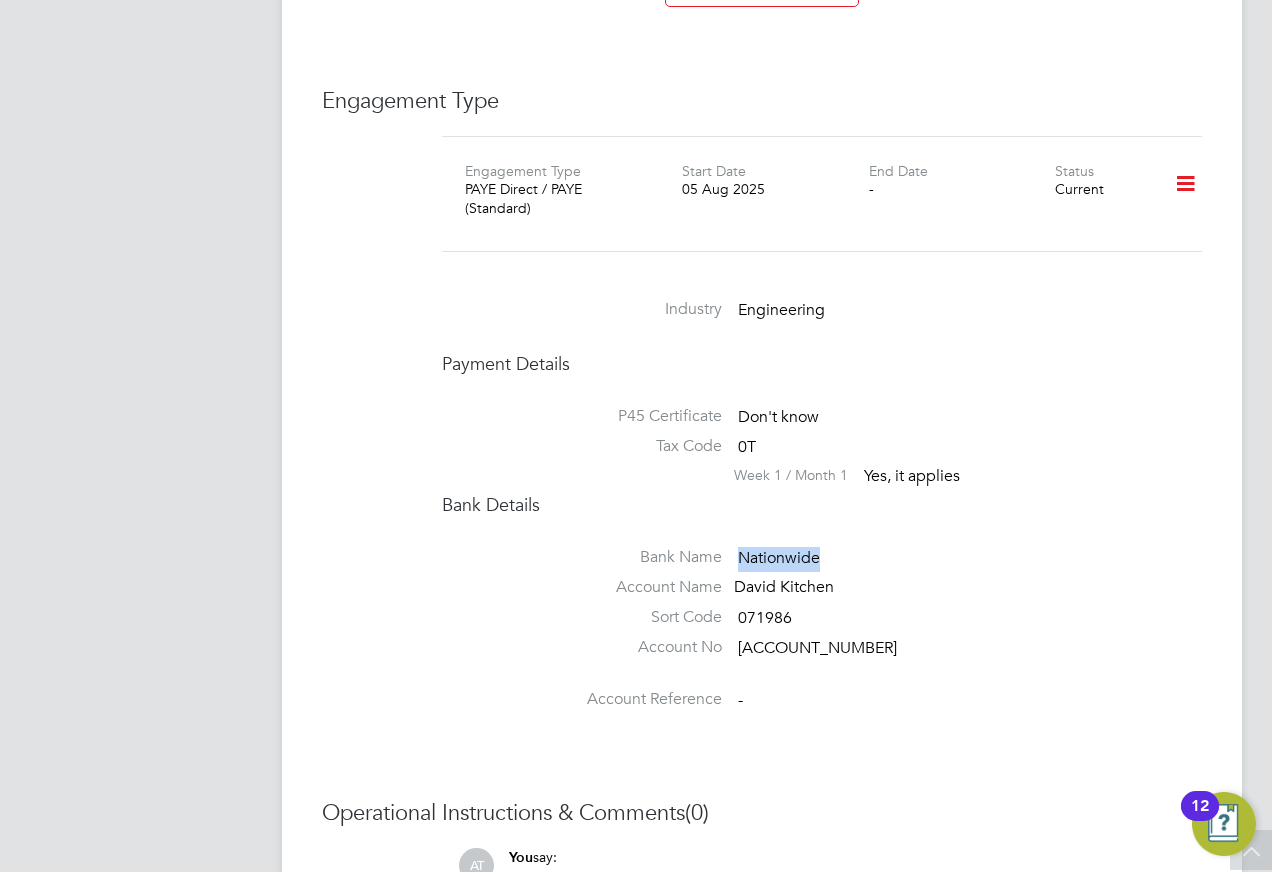 drag, startPoint x: 827, startPoint y: 428, endPoint x: 738, endPoint y: 434, distance: 89.20202 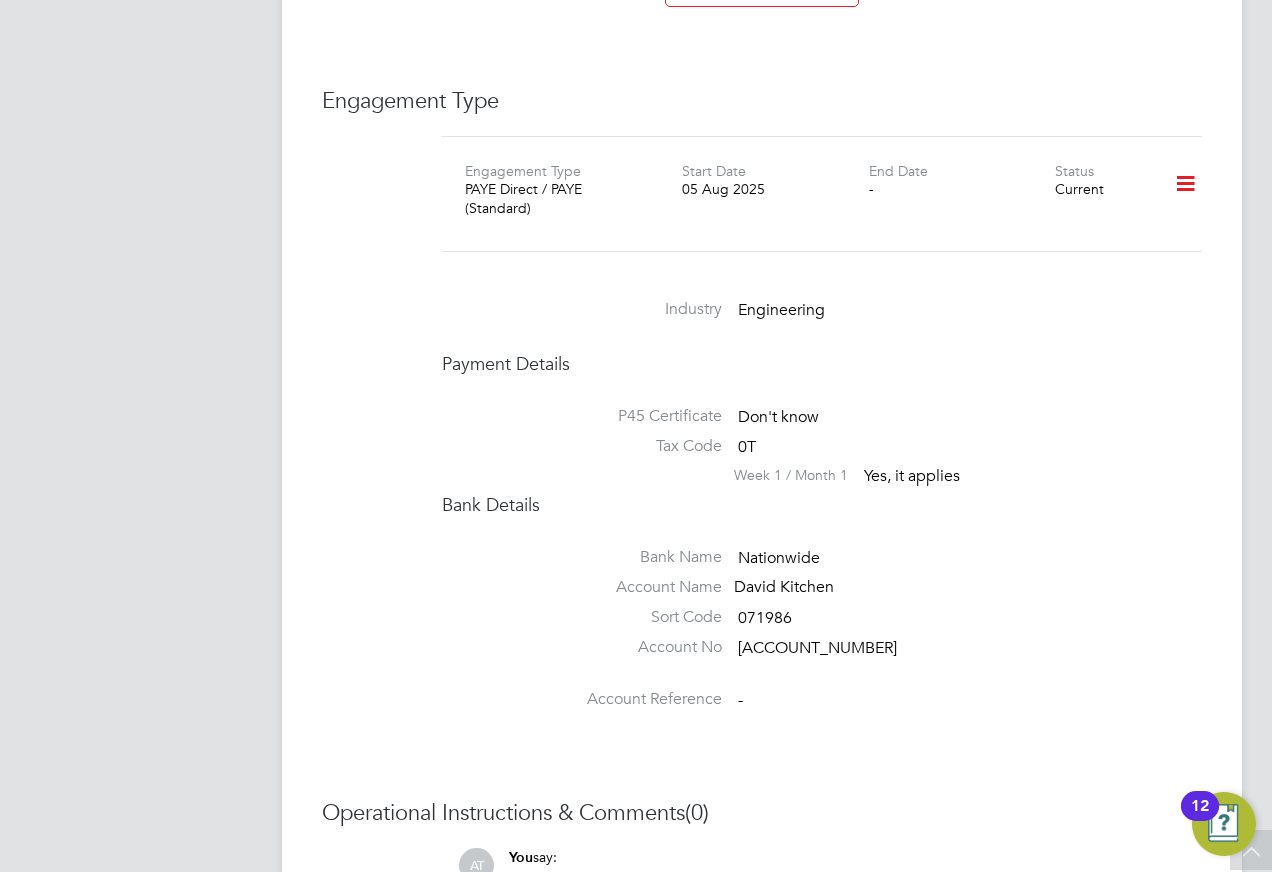 click on "David Kitchen" 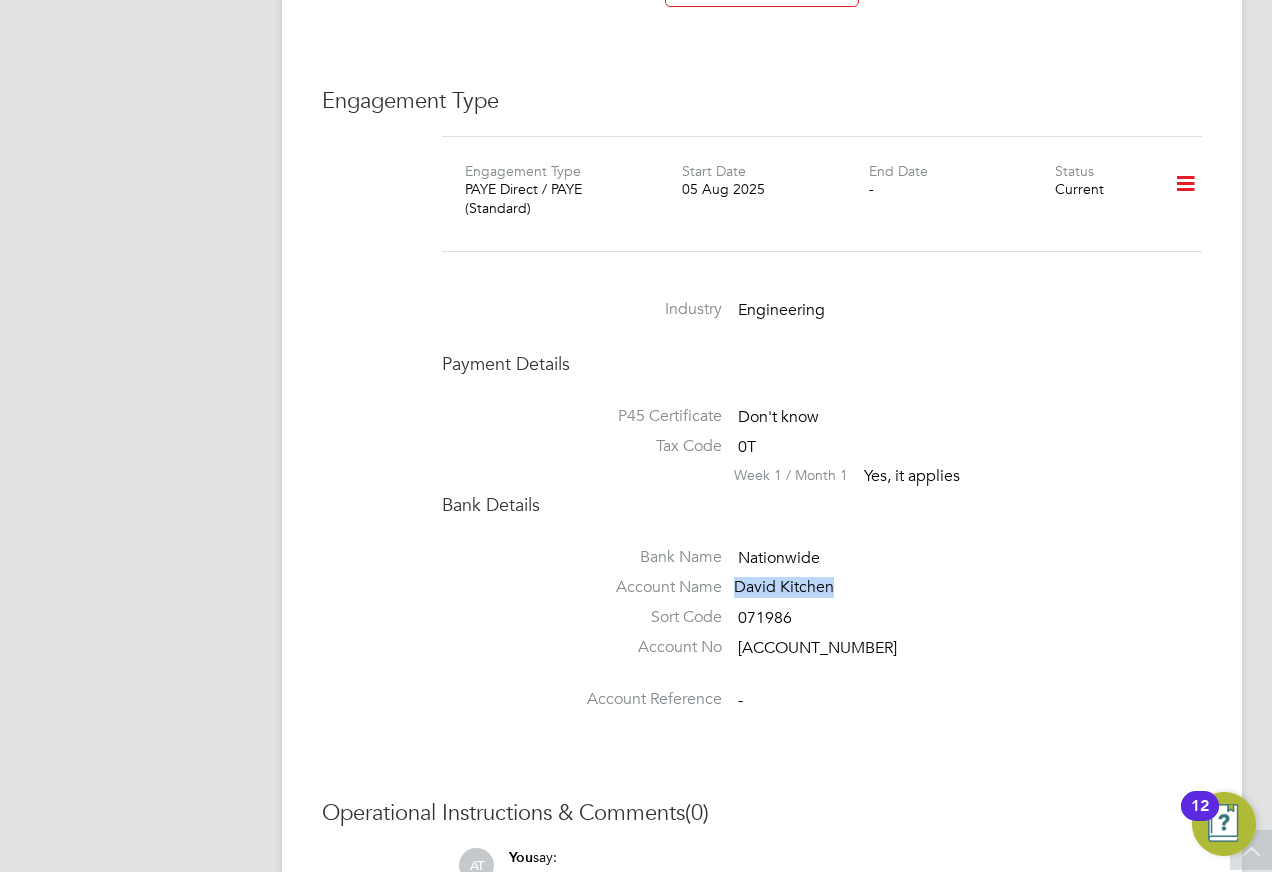 drag, startPoint x: 839, startPoint y: 462, endPoint x: 734, endPoint y: 462, distance: 105 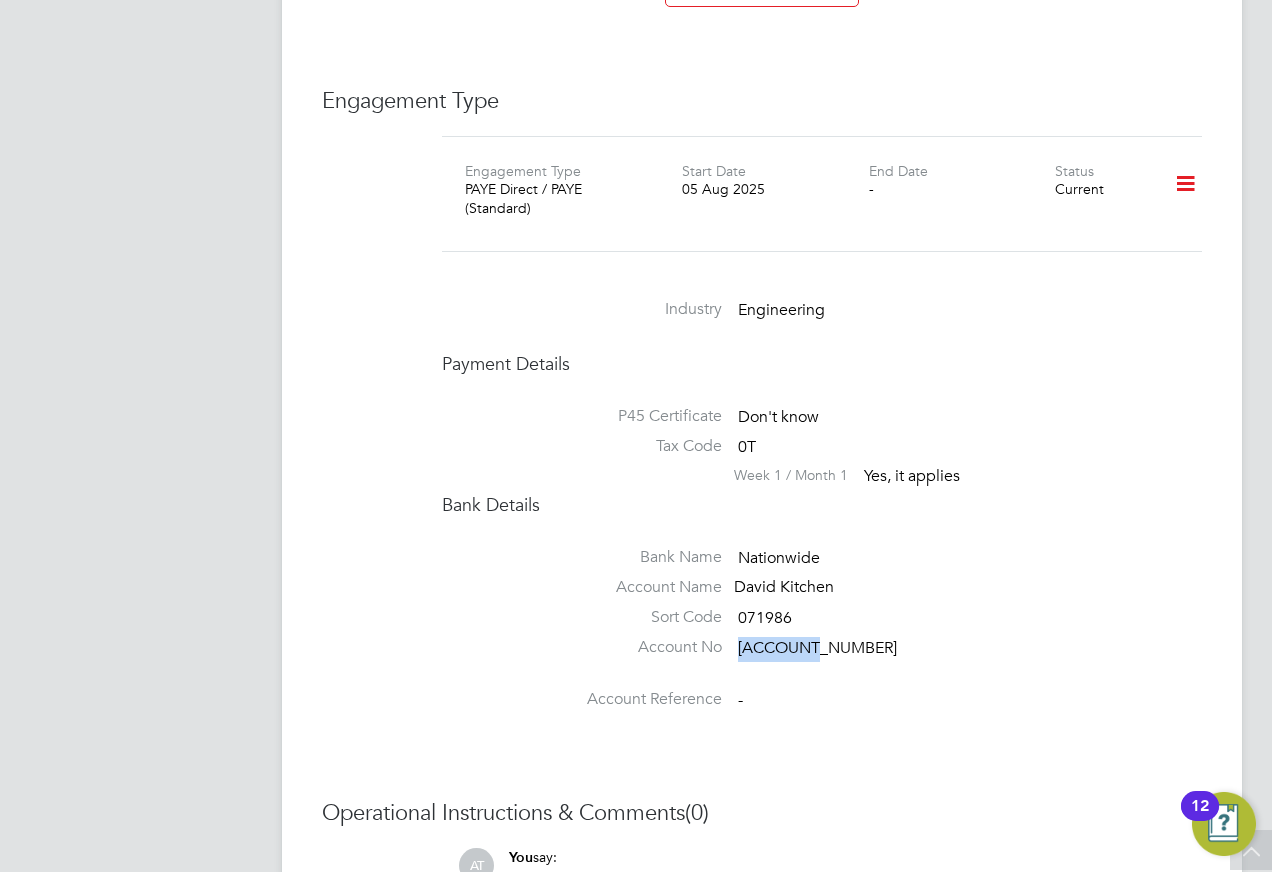 drag, startPoint x: 814, startPoint y: 527, endPoint x: 742, endPoint y: 530, distance: 72.06247 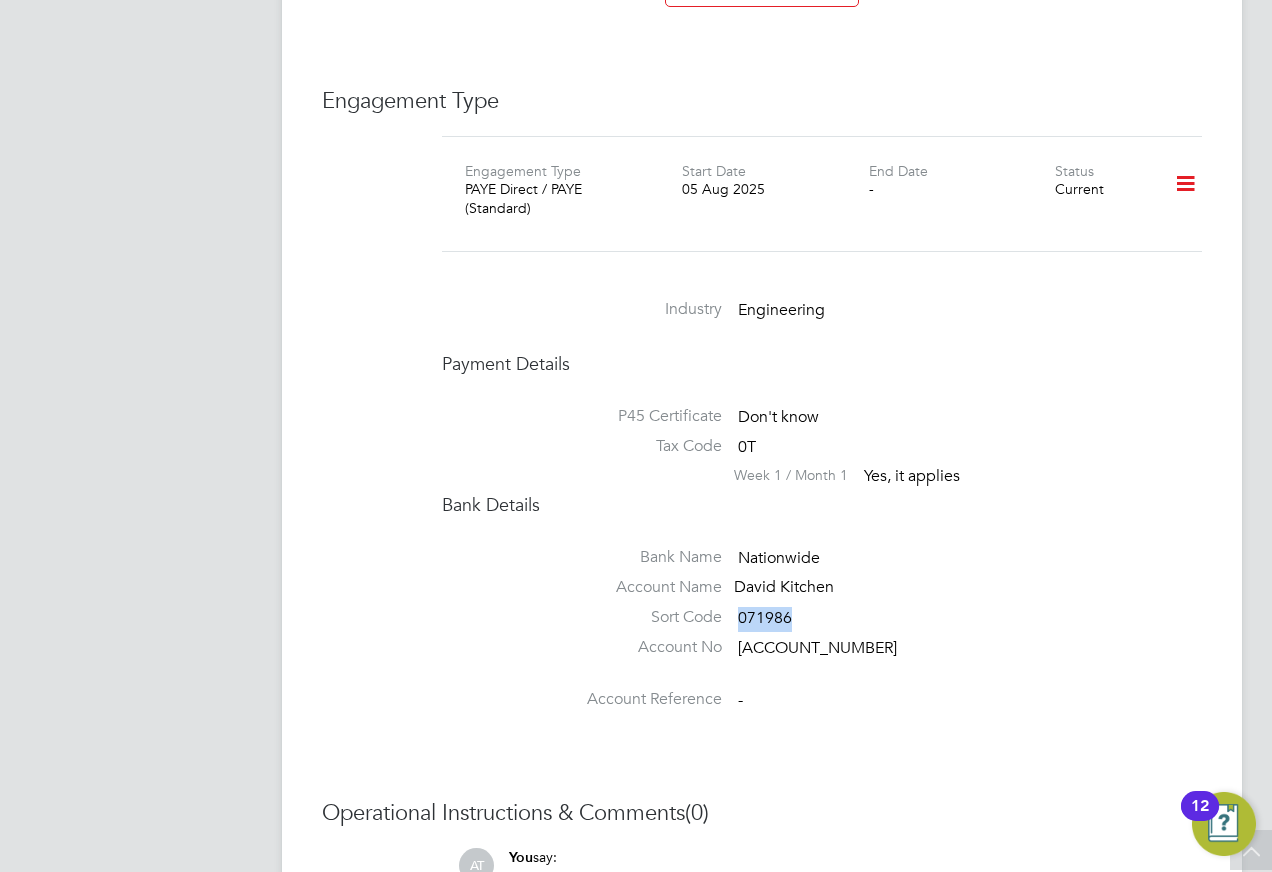 drag, startPoint x: 795, startPoint y: 493, endPoint x: 741, endPoint y: 492, distance: 54.00926 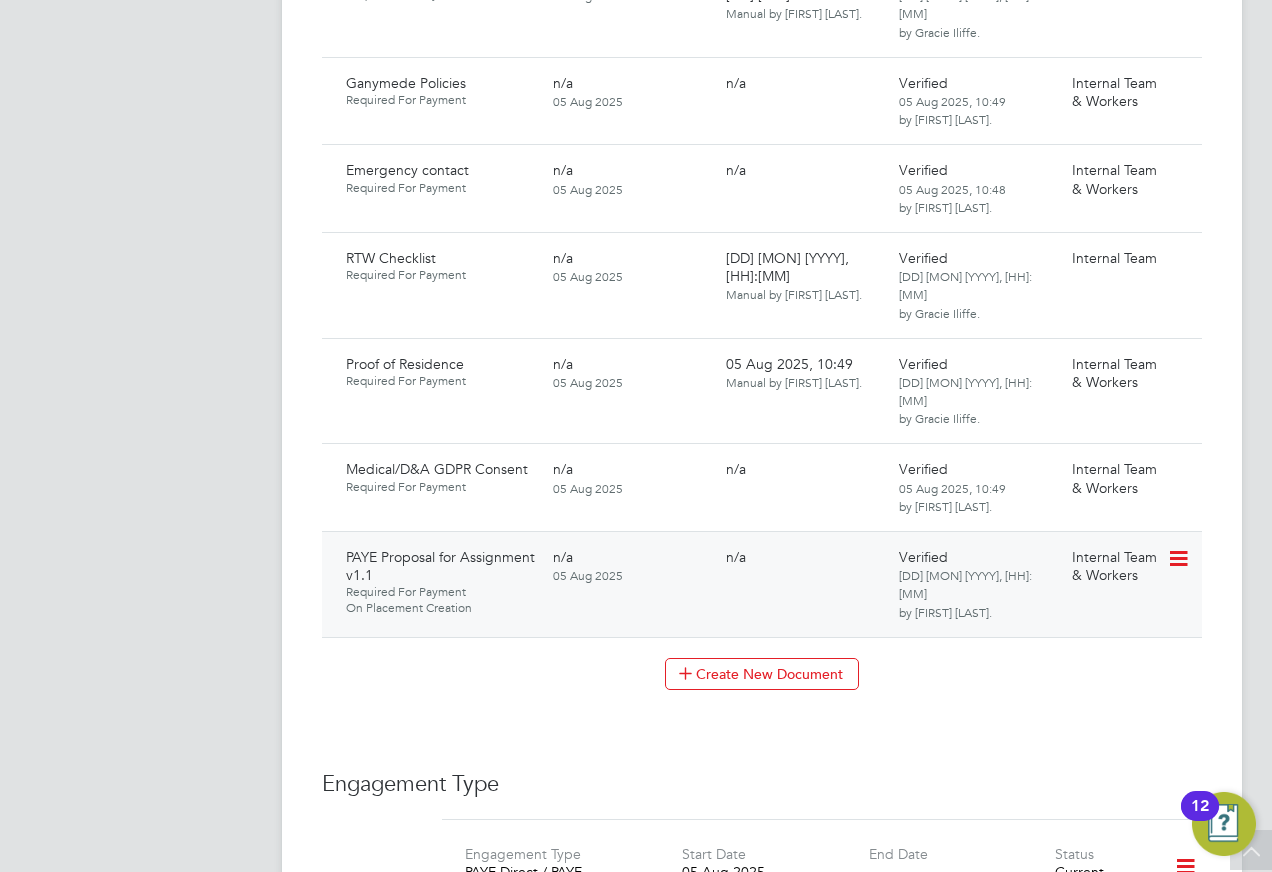 scroll, scrollTop: 1800, scrollLeft: 0, axis: vertical 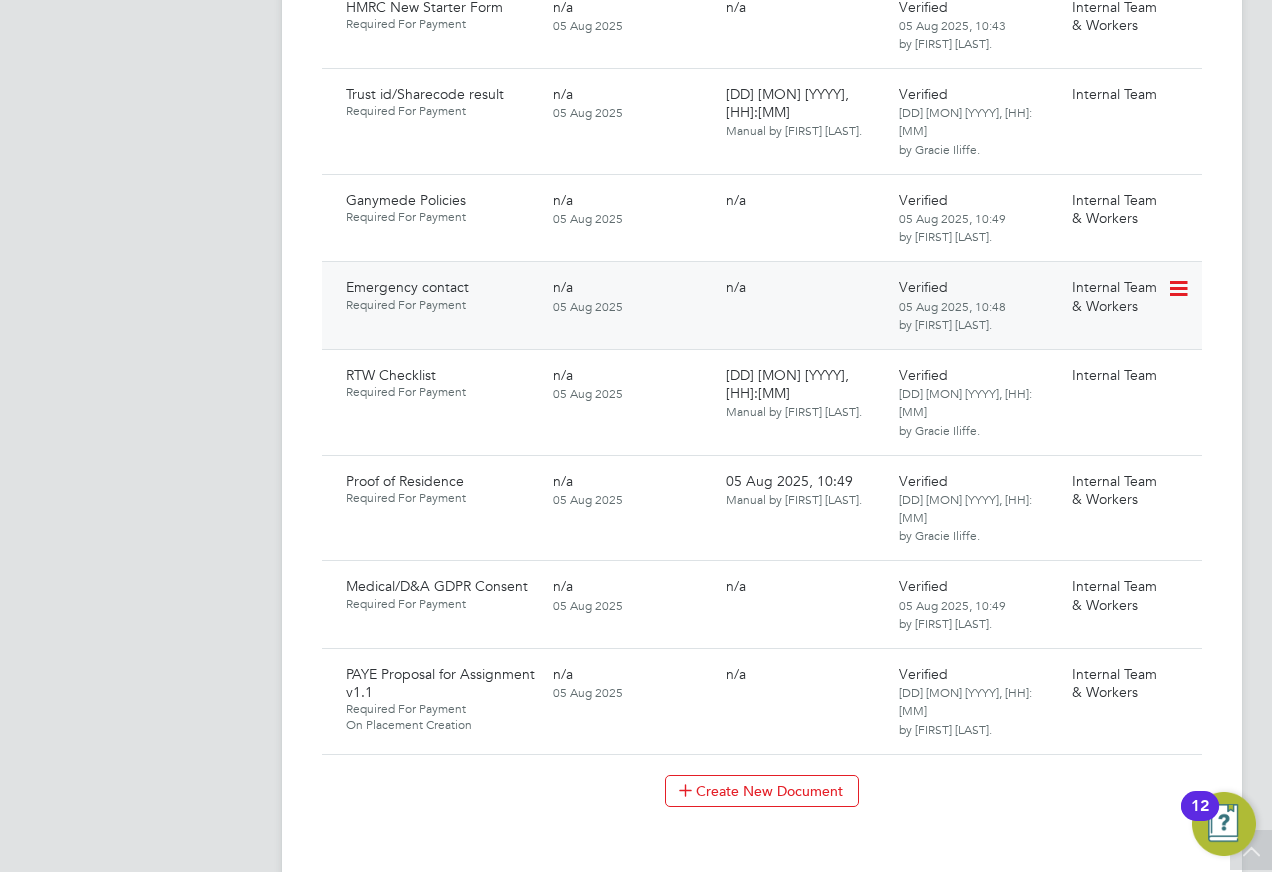 click 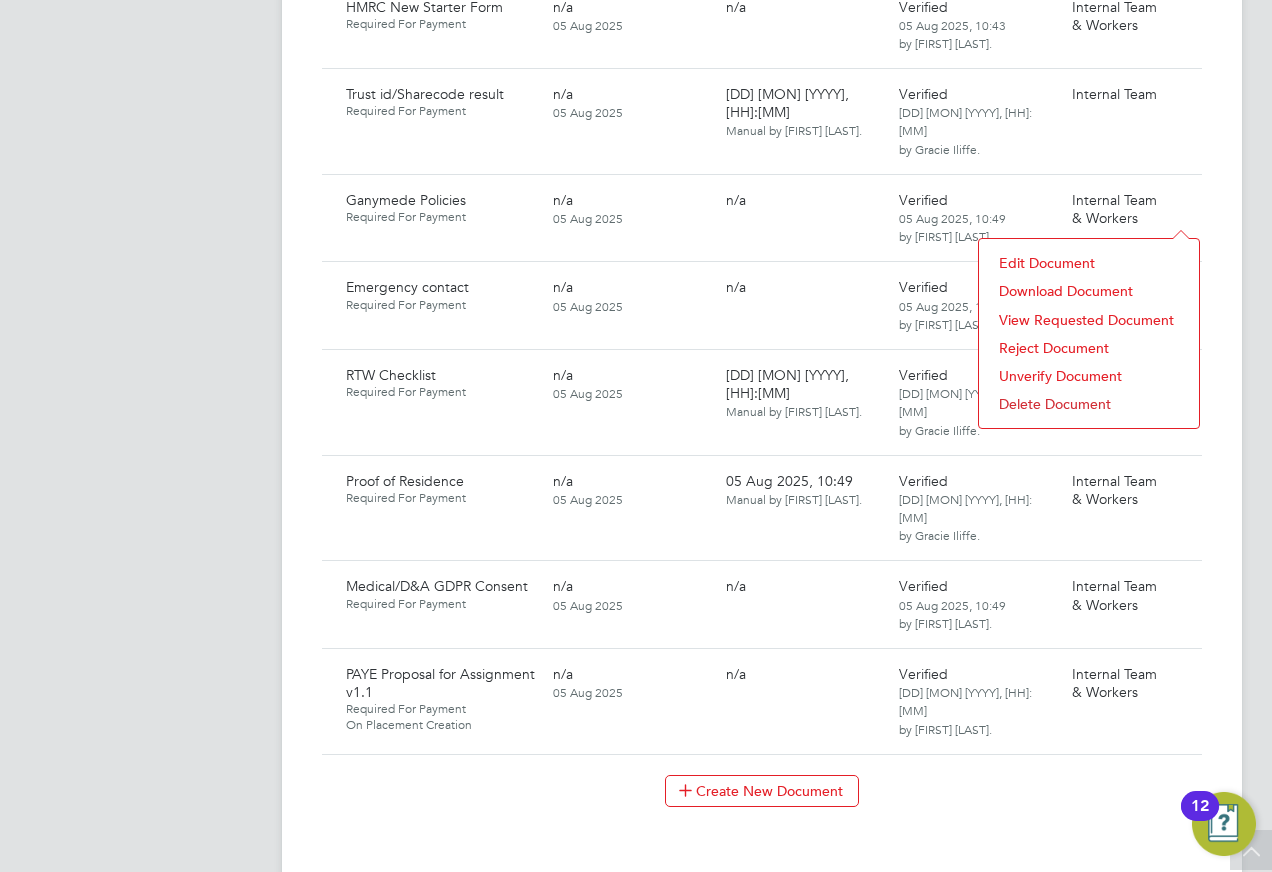 click on "Download Document" 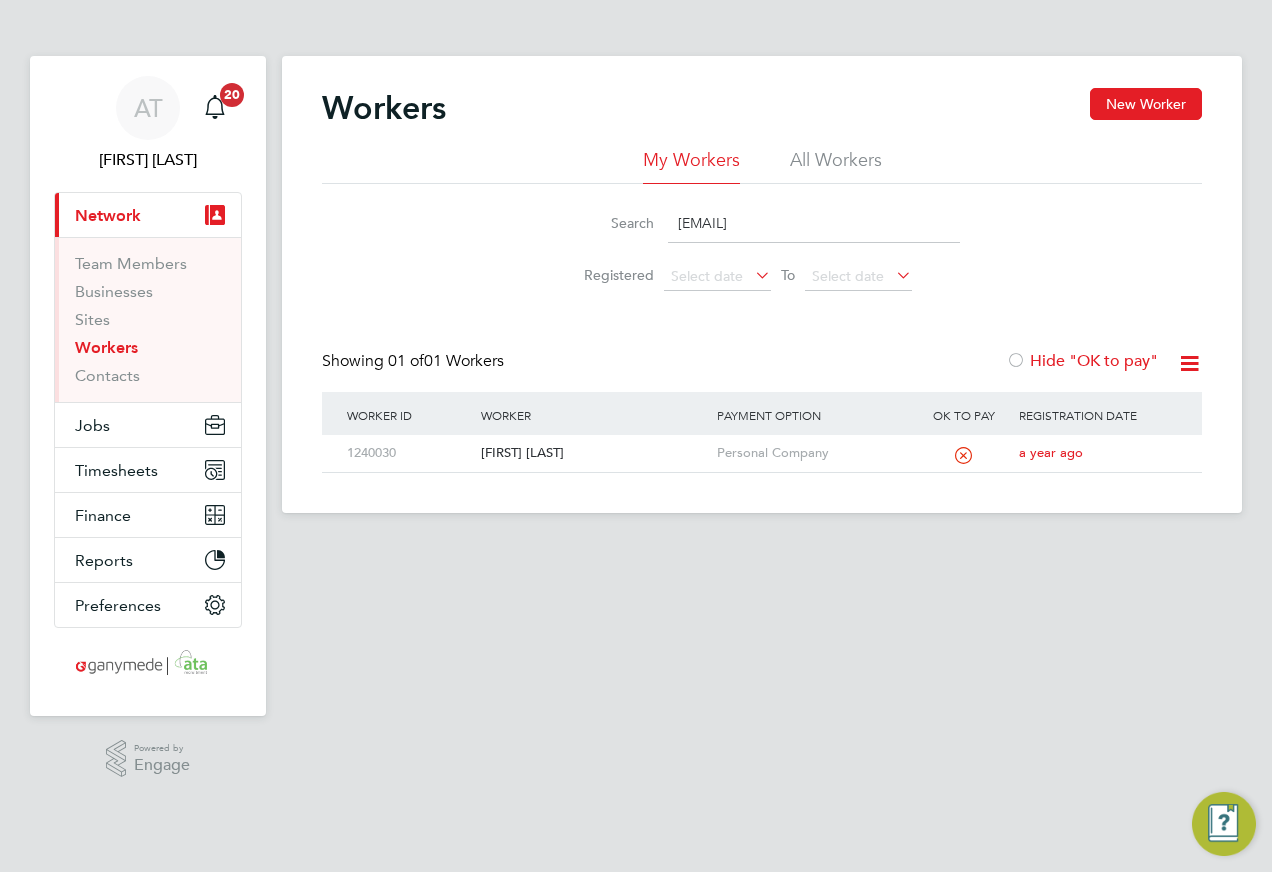 scroll, scrollTop: 0, scrollLeft: 0, axis: both 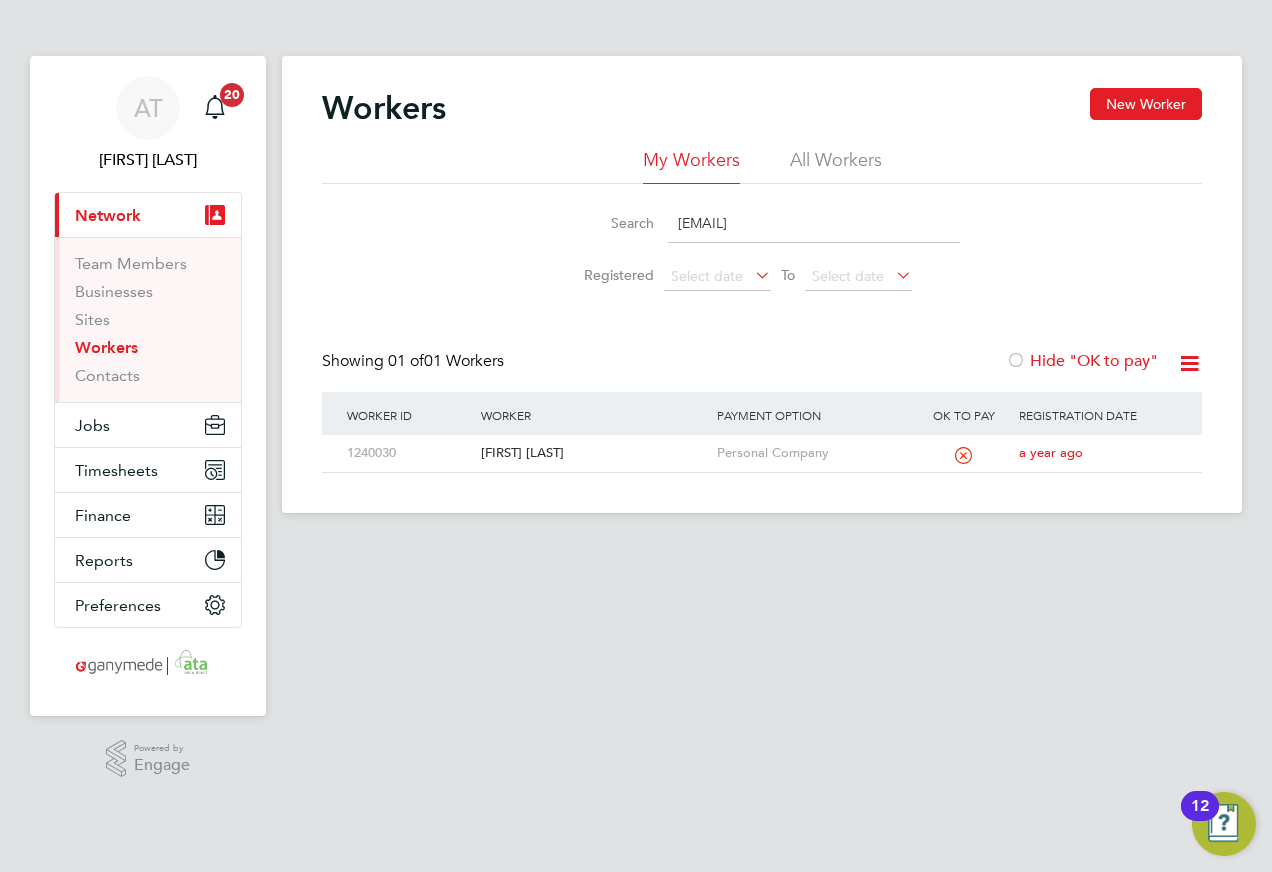 click on "Network" at bounding box center (108, 215) 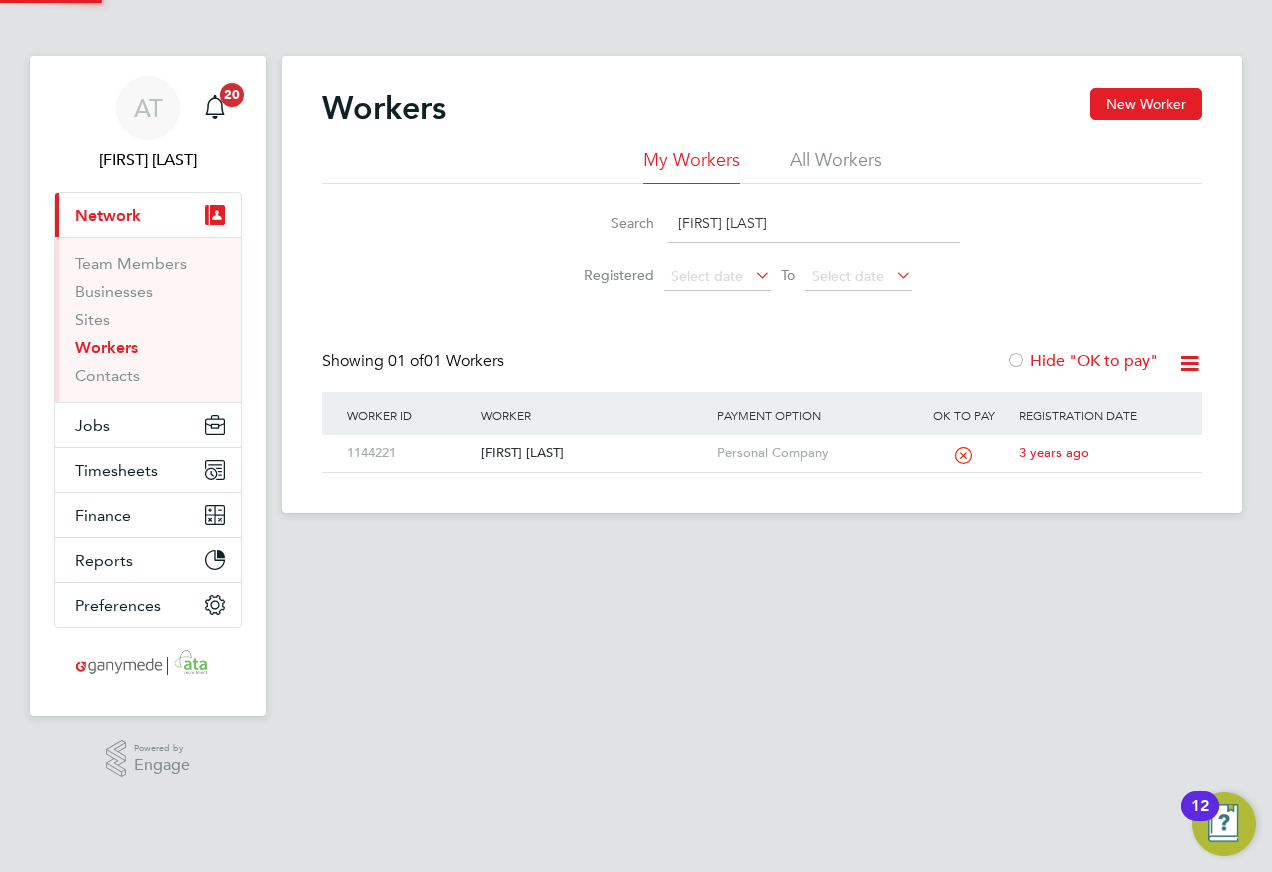 type on "SUSAN SMITH" 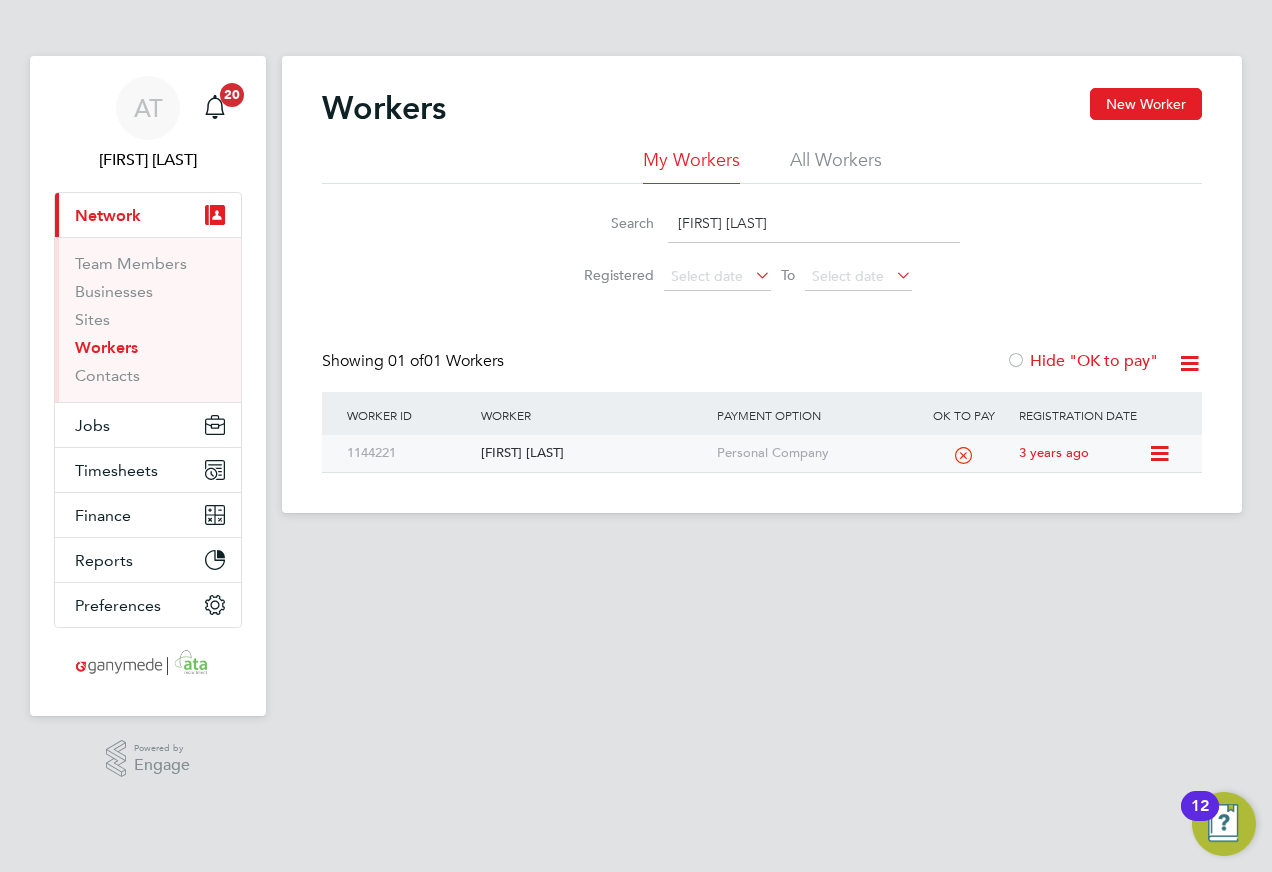 click on "Susan Smith" 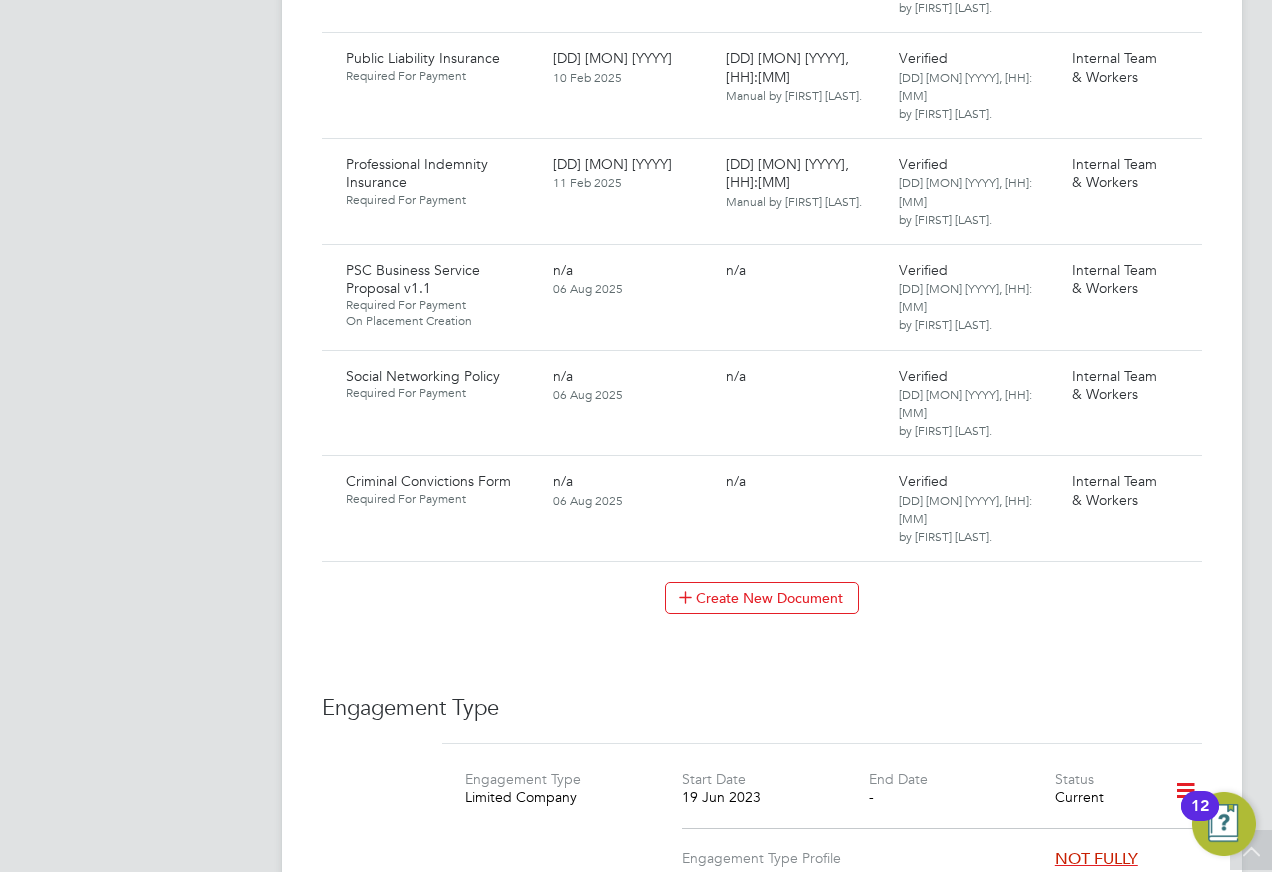 scroll, scrollTop: 3400, scrollLeft: 0, axis: vertical 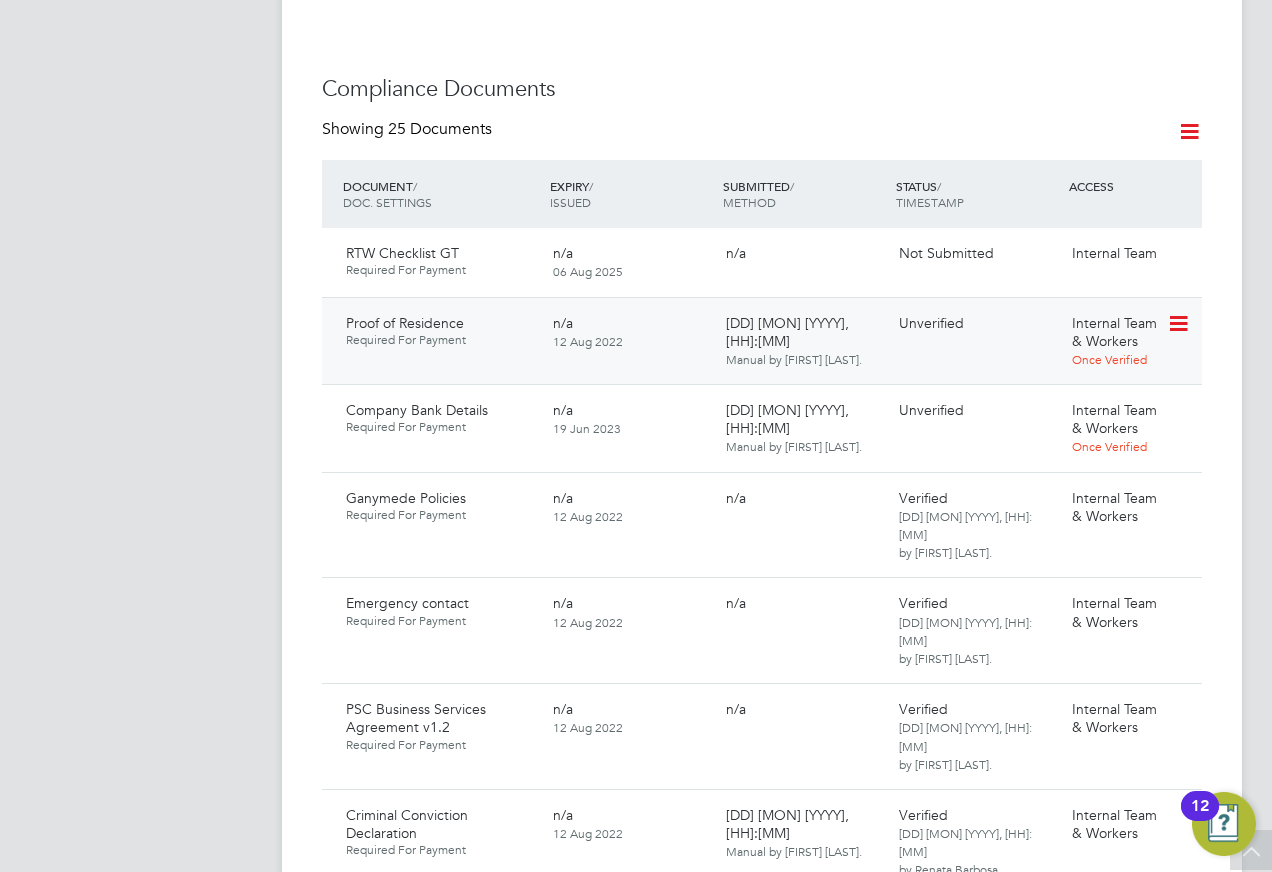 click 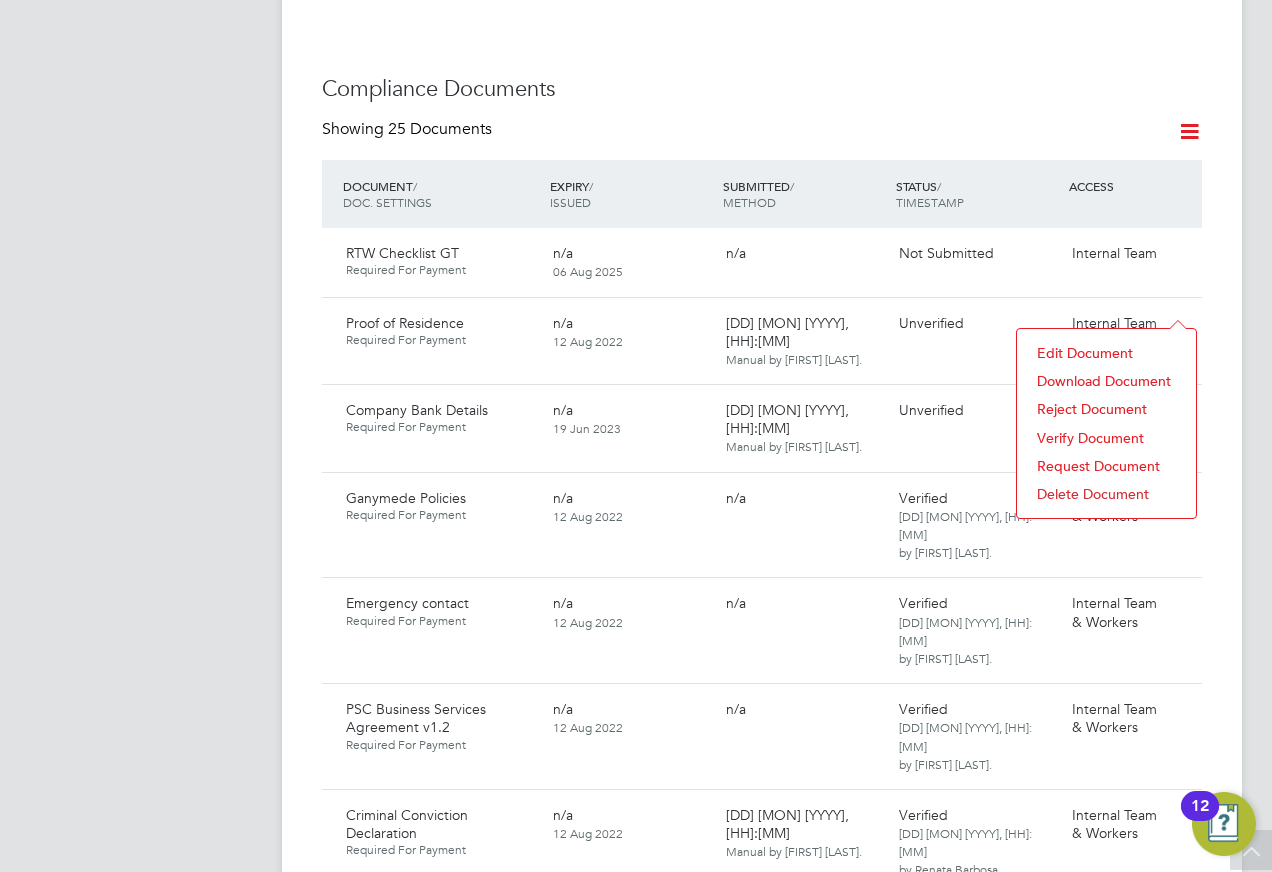 click on "Download Document" 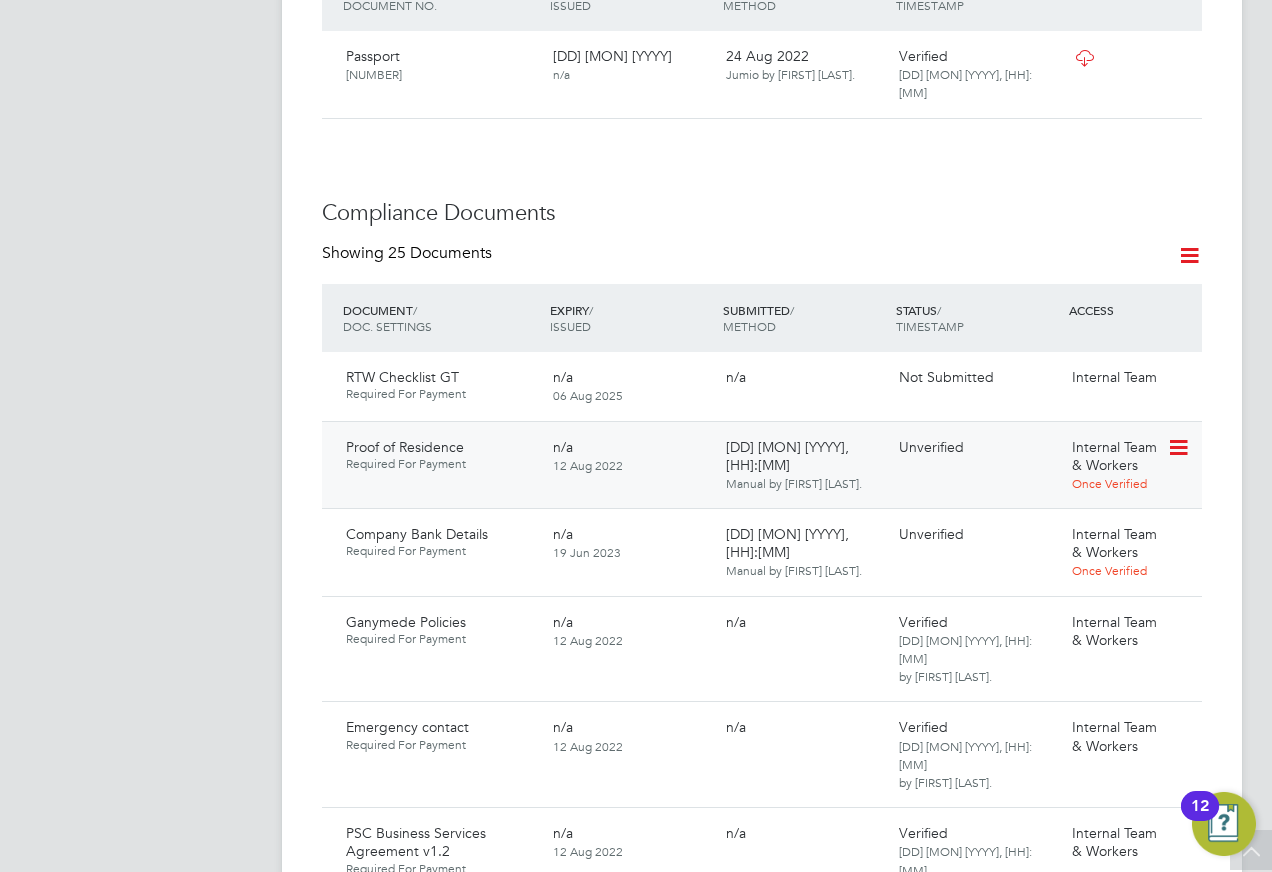 scroll, scrollTop: 1000, scrollLeft: 0, axis: vertical 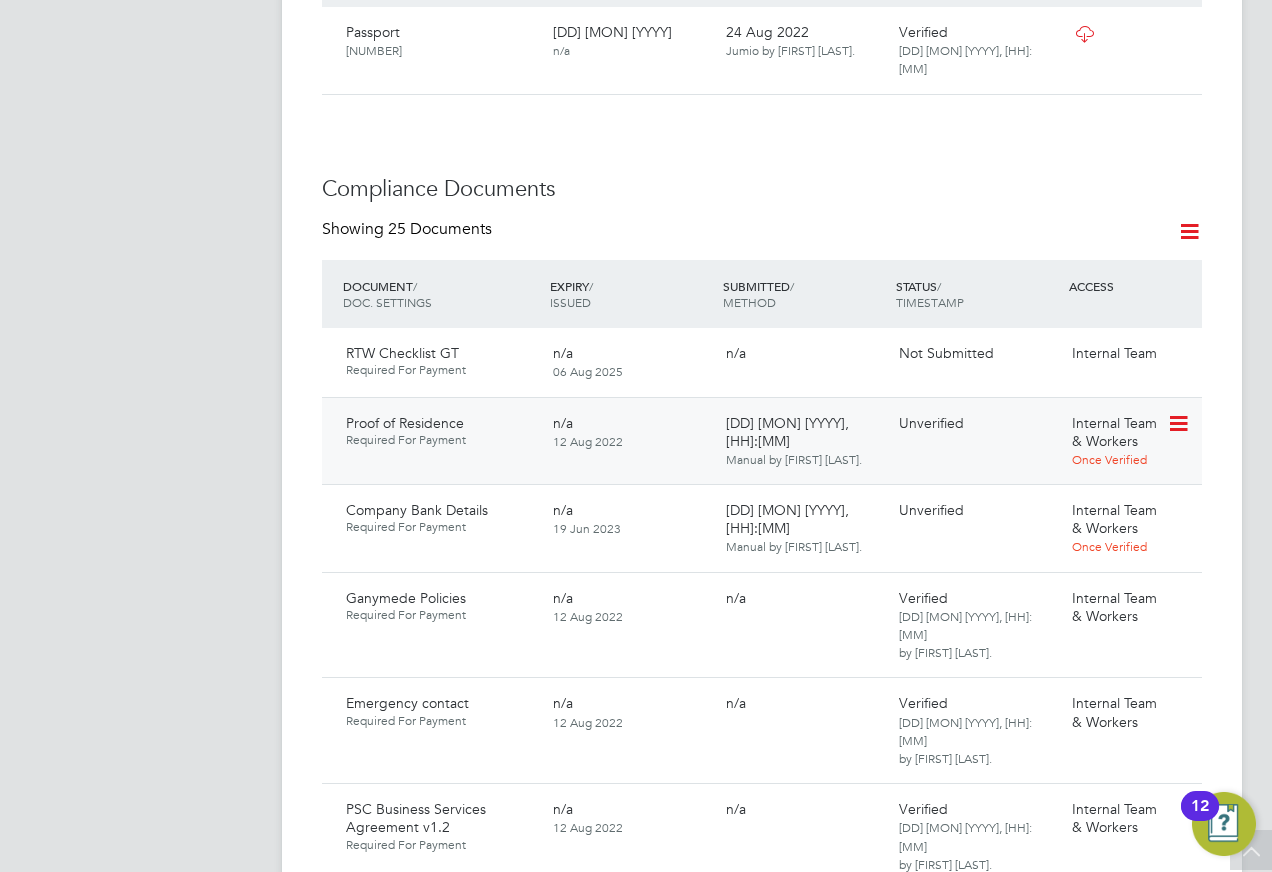 click 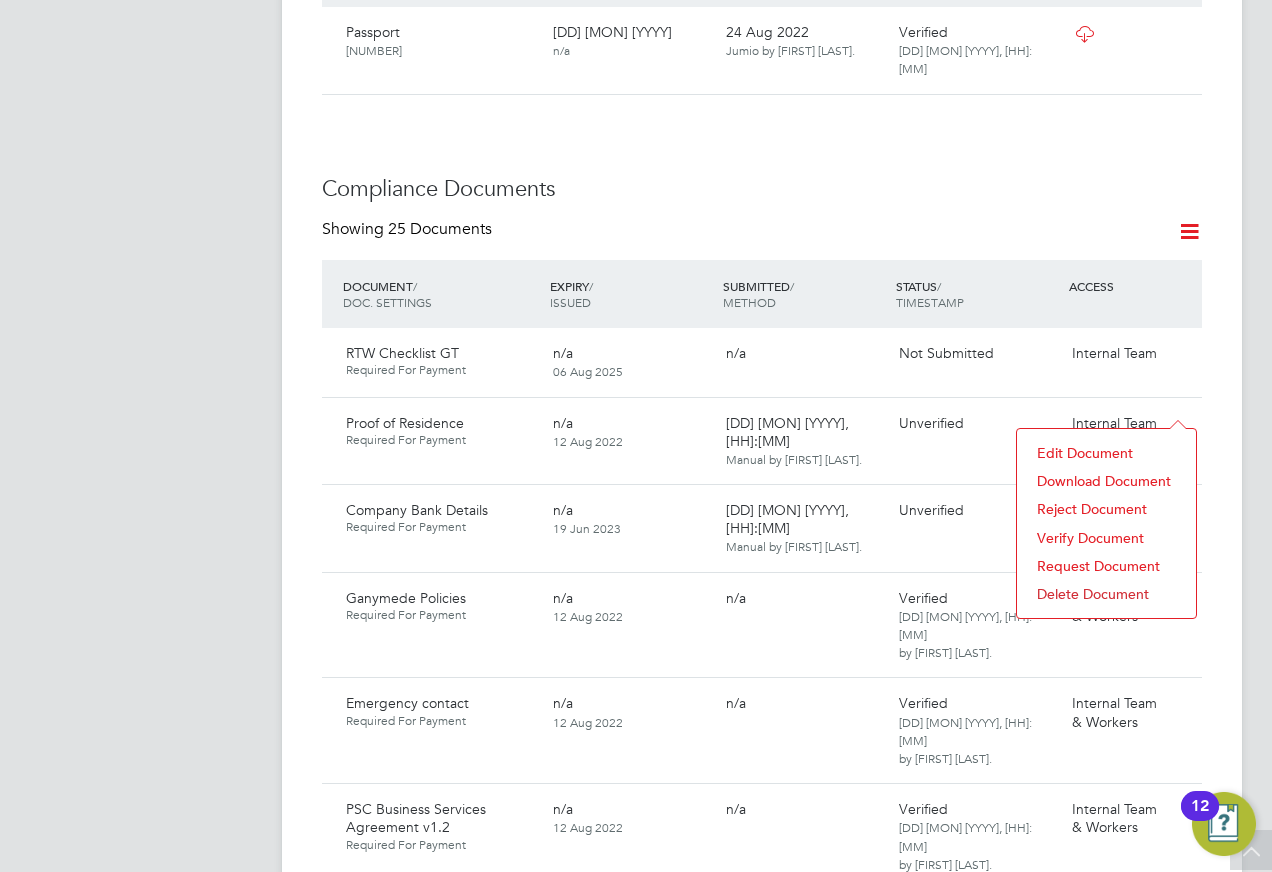 click on "Verify Document" 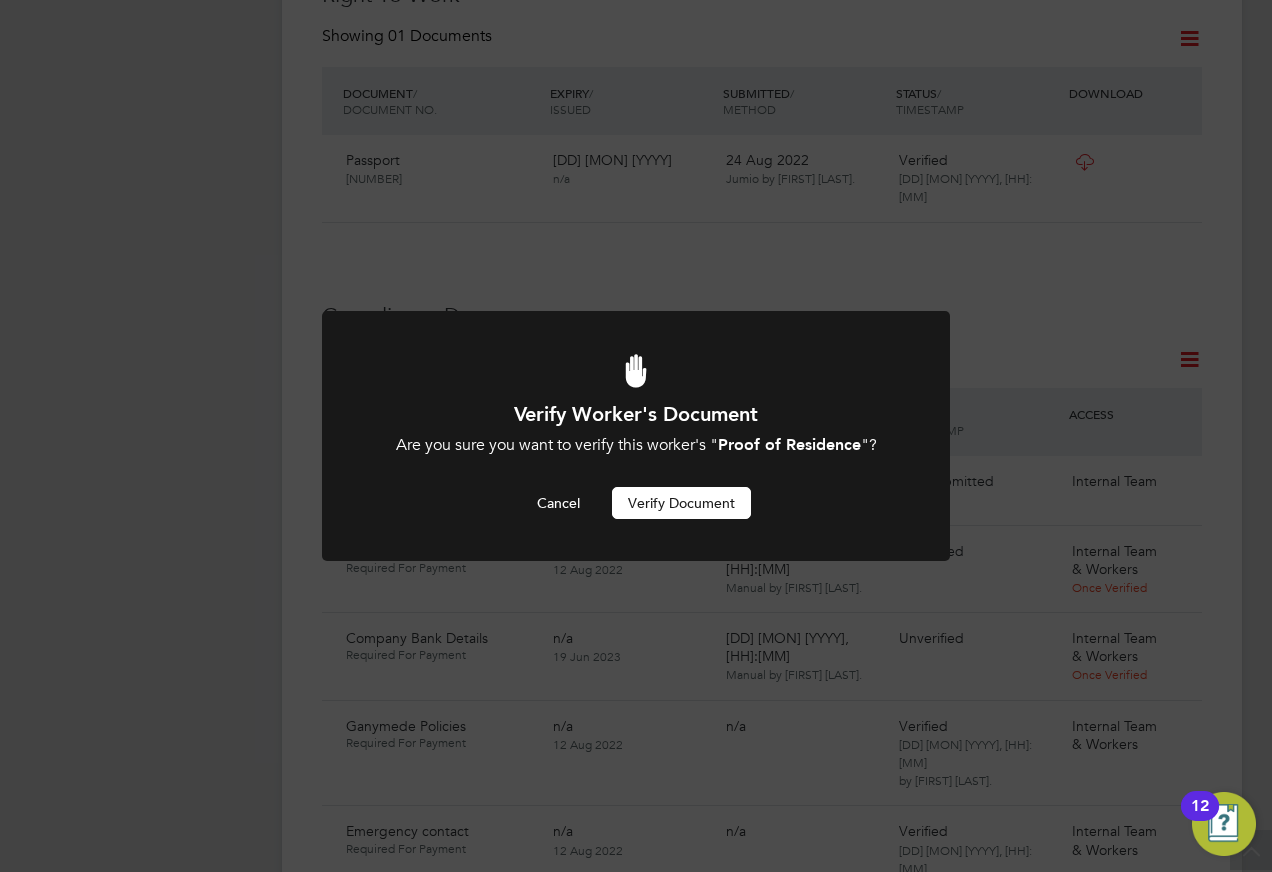 scroll, scrollTop: 0, scrollLeft: 0, axis: both 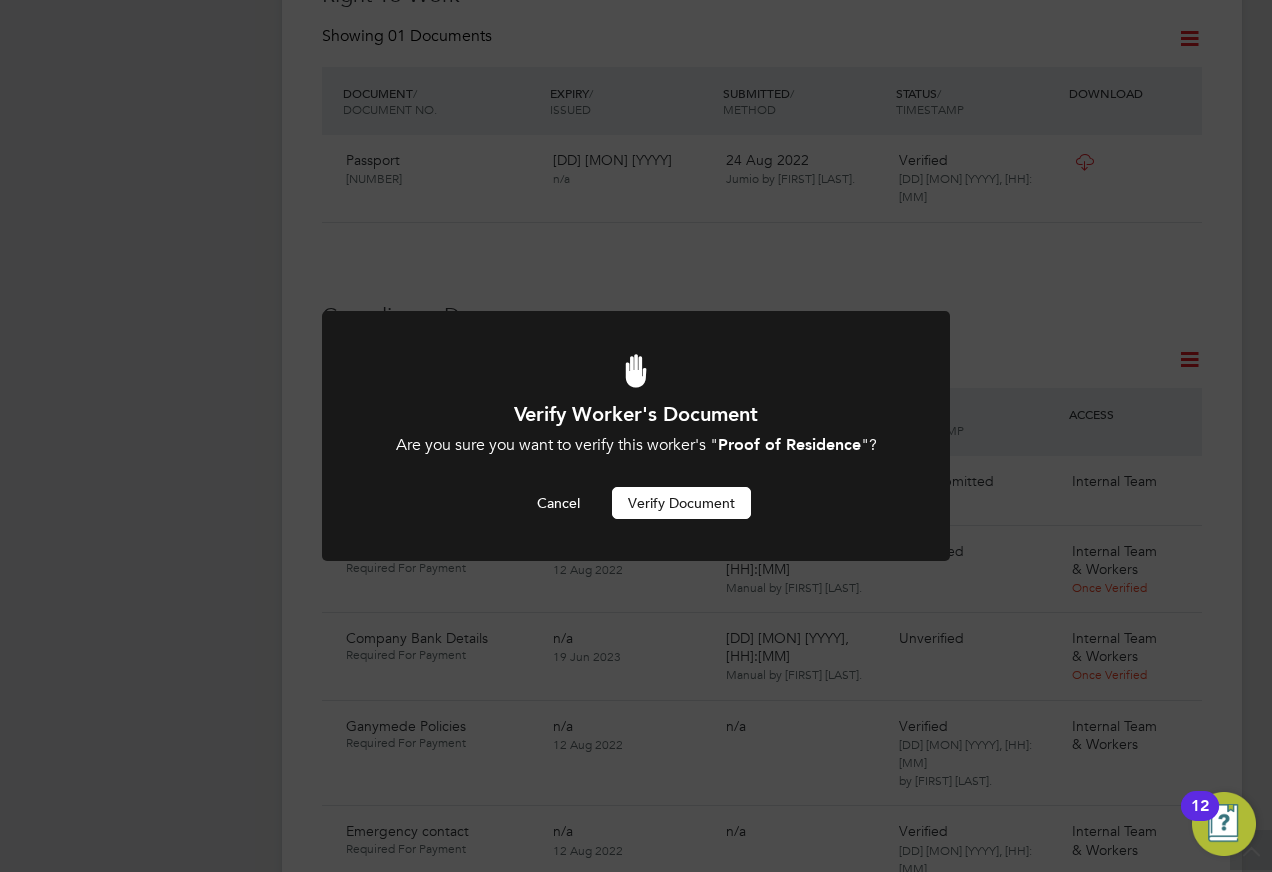 click on "Verify Document" at bounding box center (681, 503) 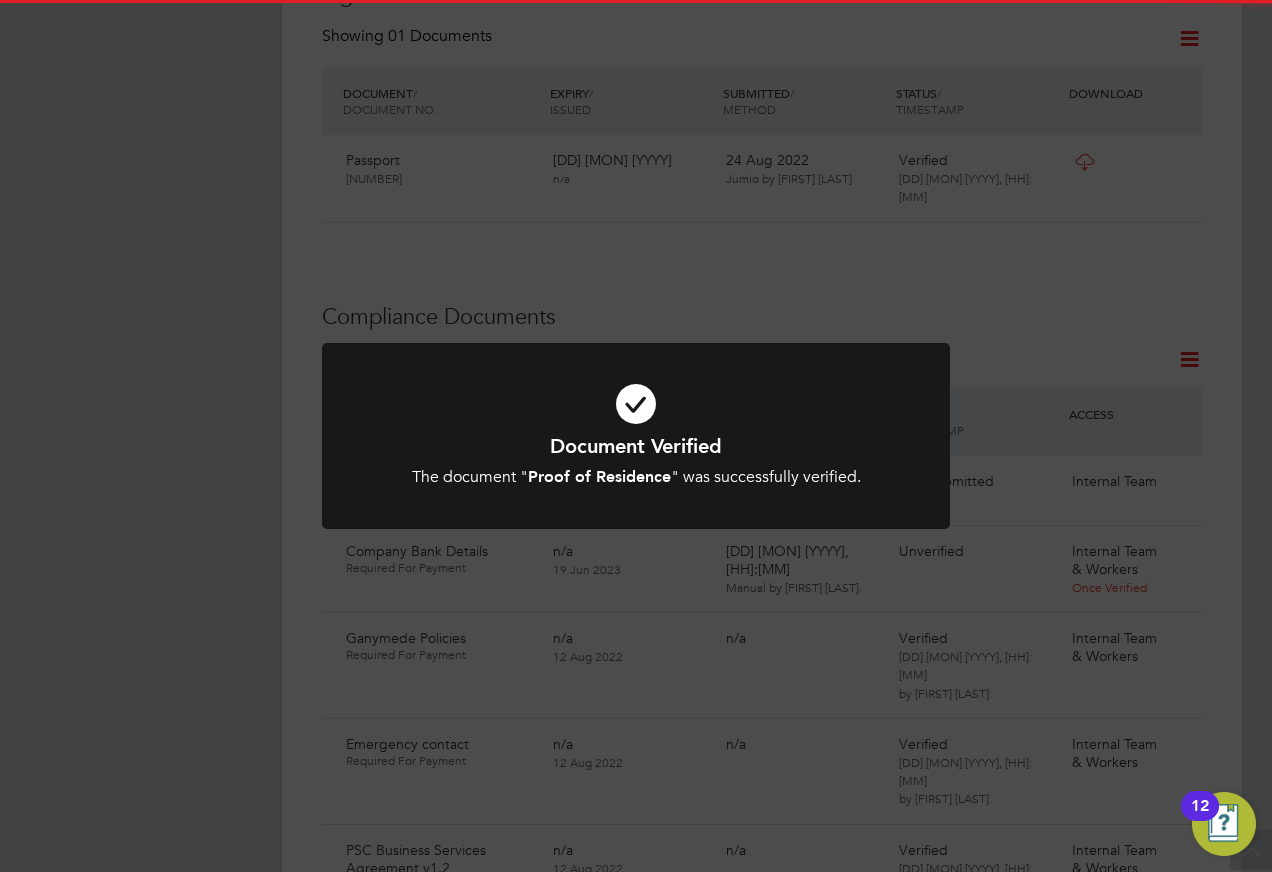 click on "Document Verified The document " Proof of Residence " was successfully verified. Cancel Okay" 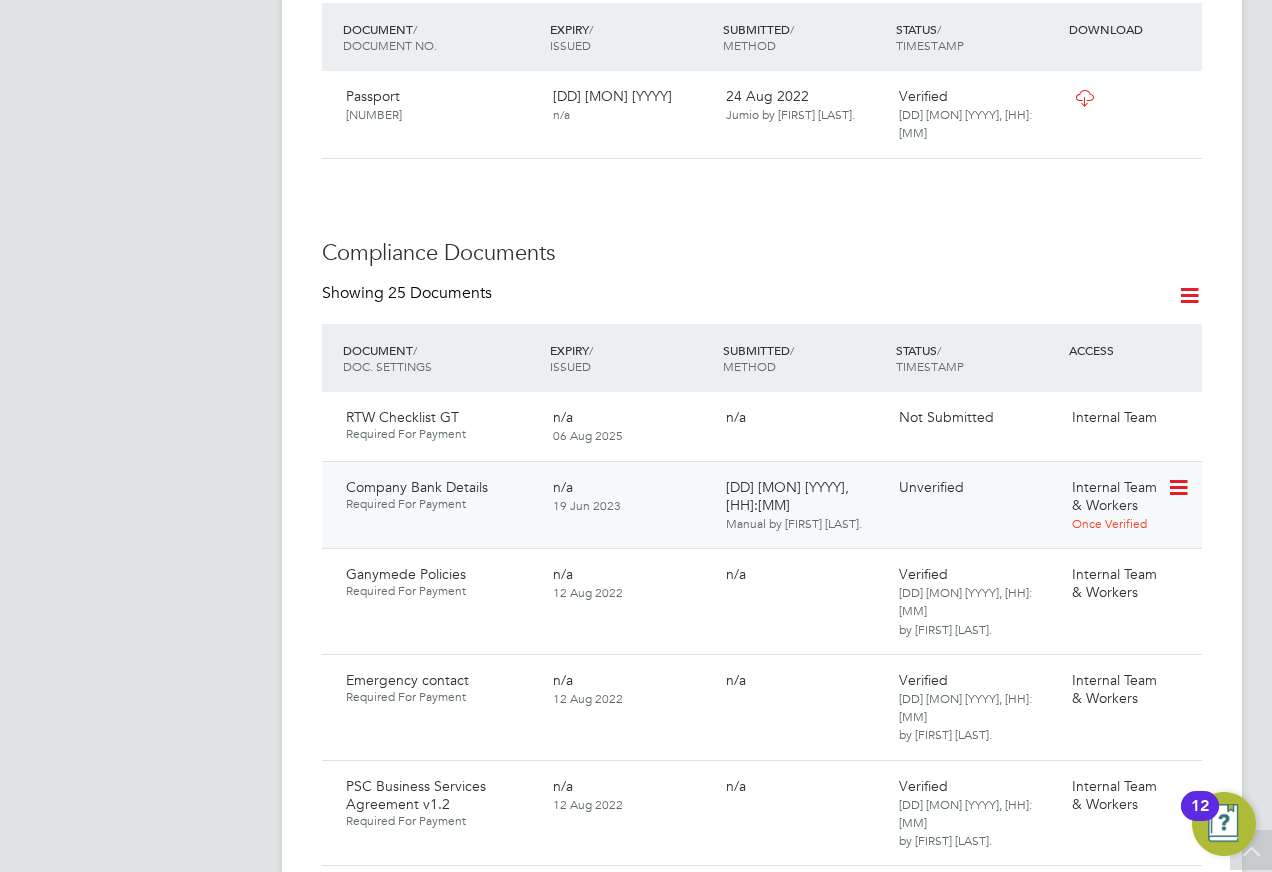 scroll, scrollTop: 972, scrollLeft: 0, axis: vertical 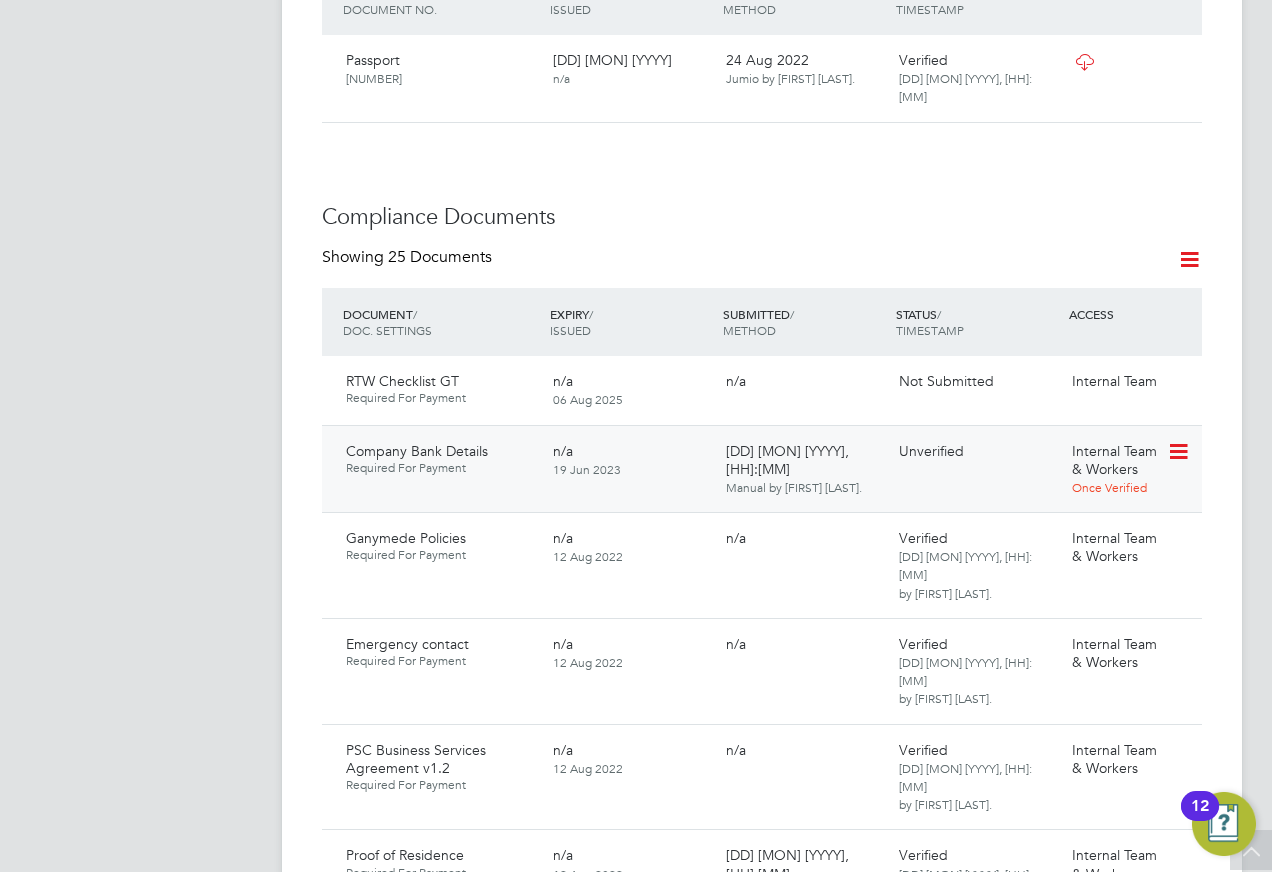 click 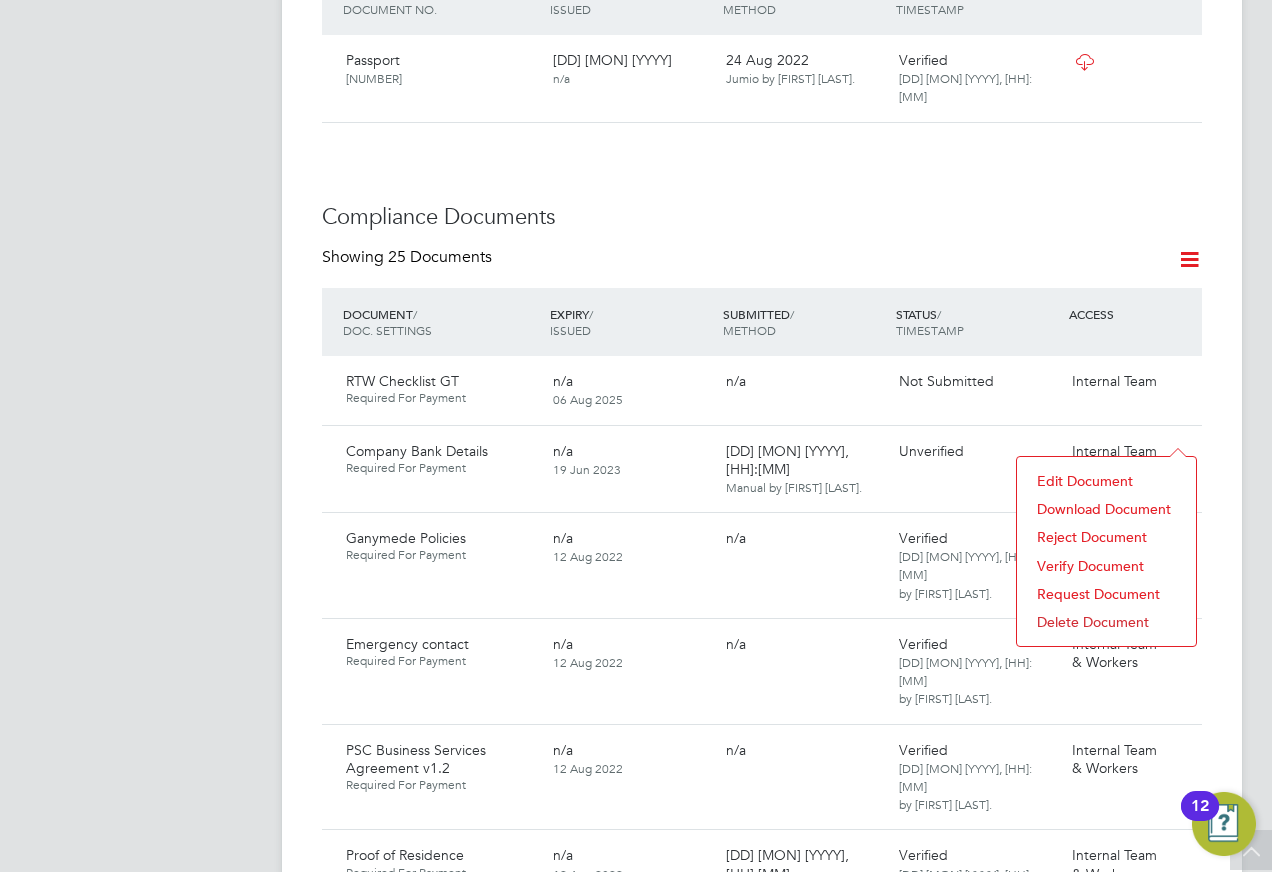 click on "Download Document" 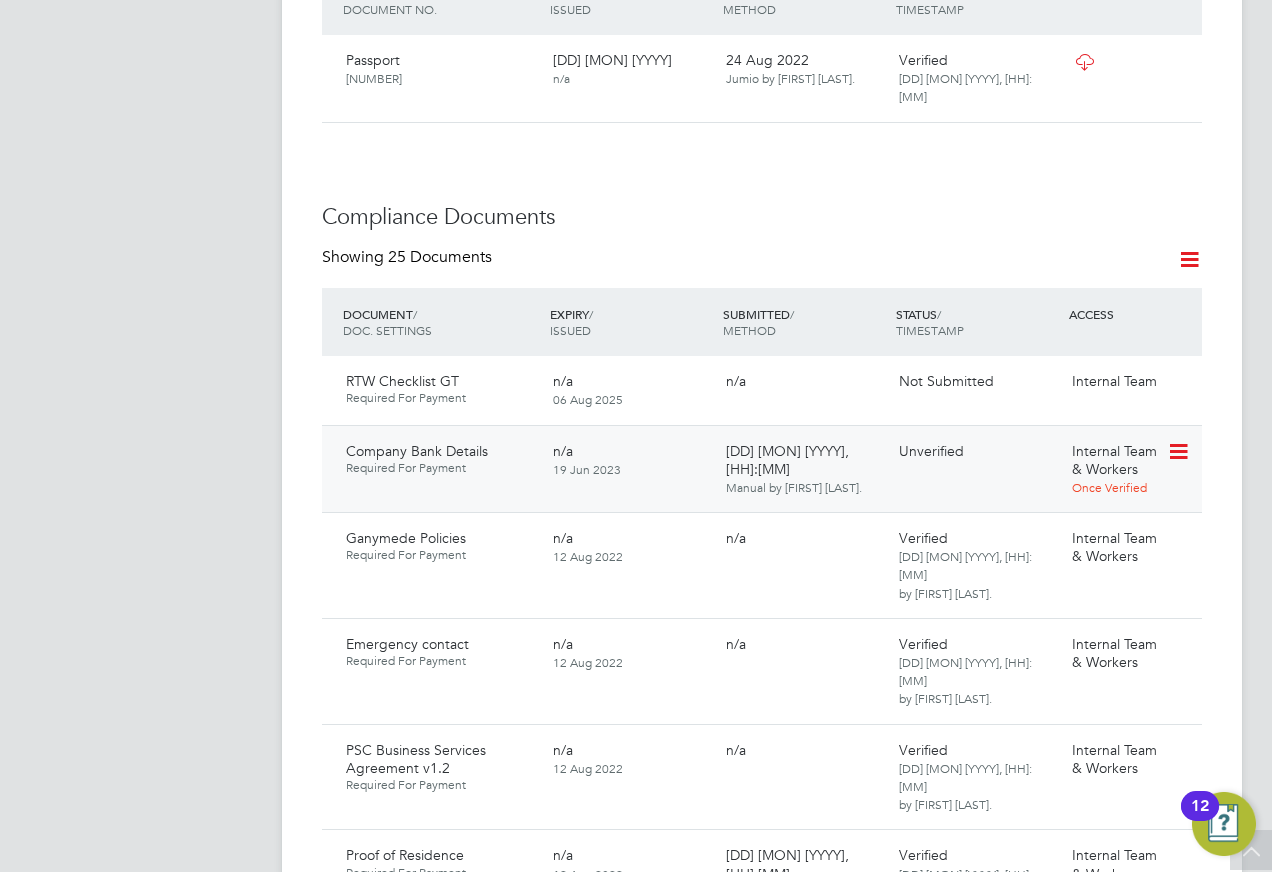 click 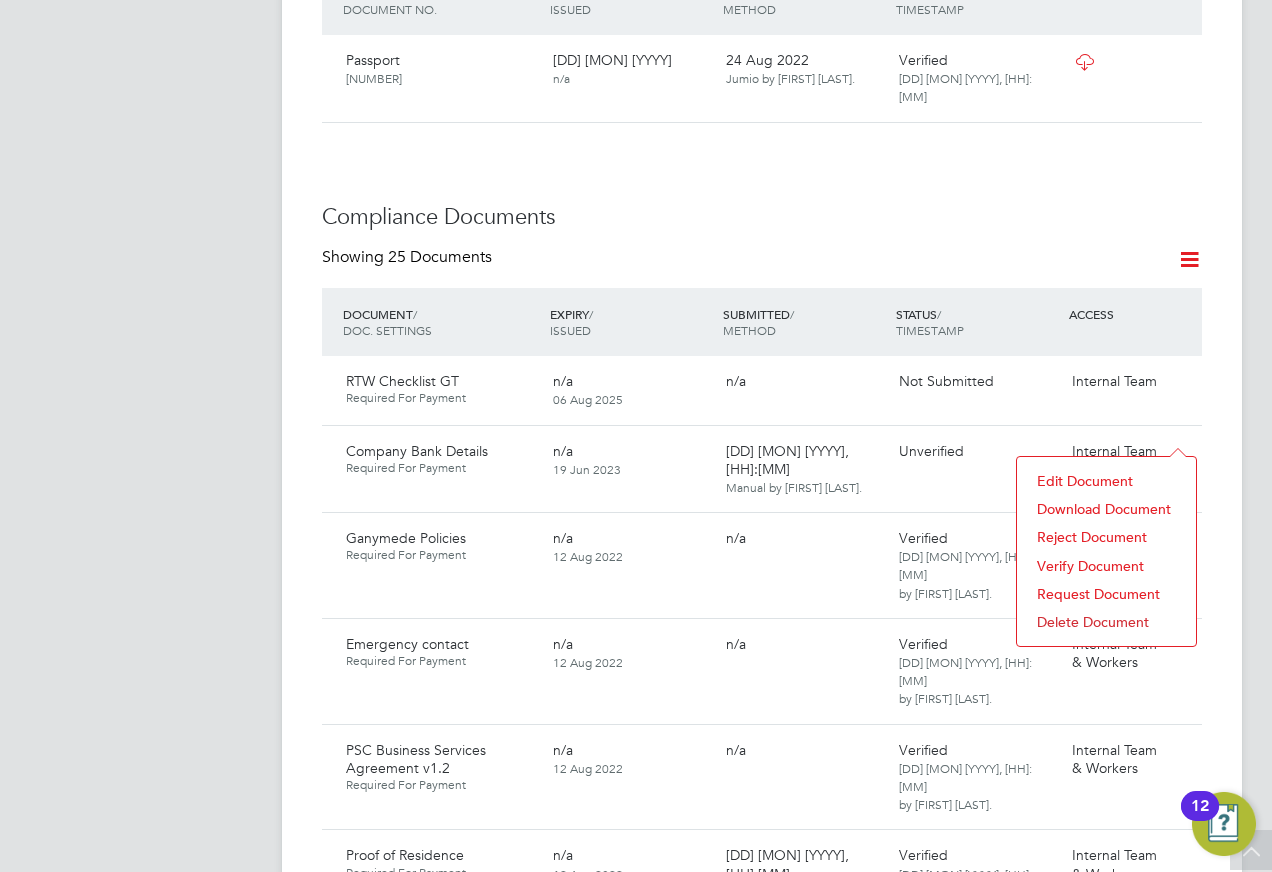click on "Verify Document" 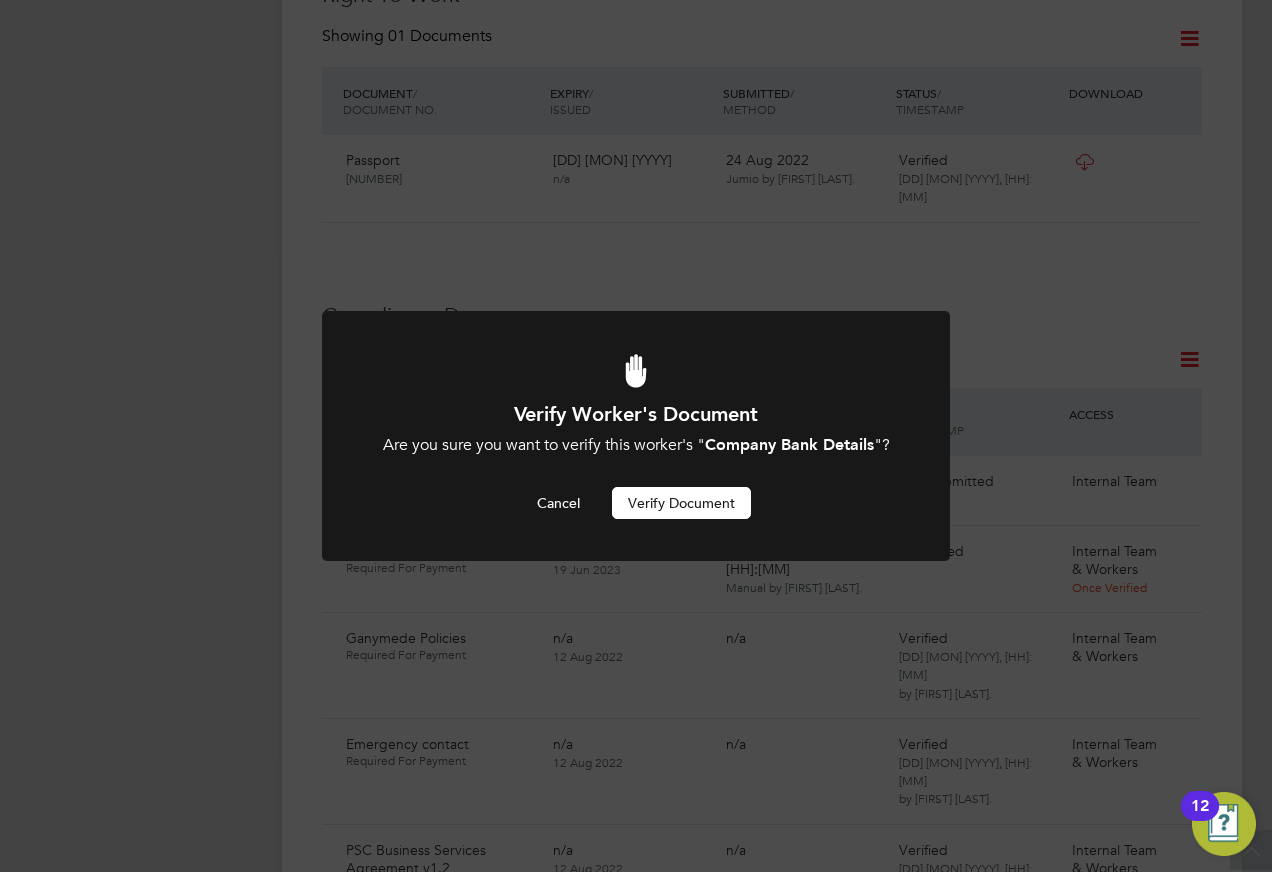 scroll, scrollTop: 0, scrollLeft: 0, axis: both 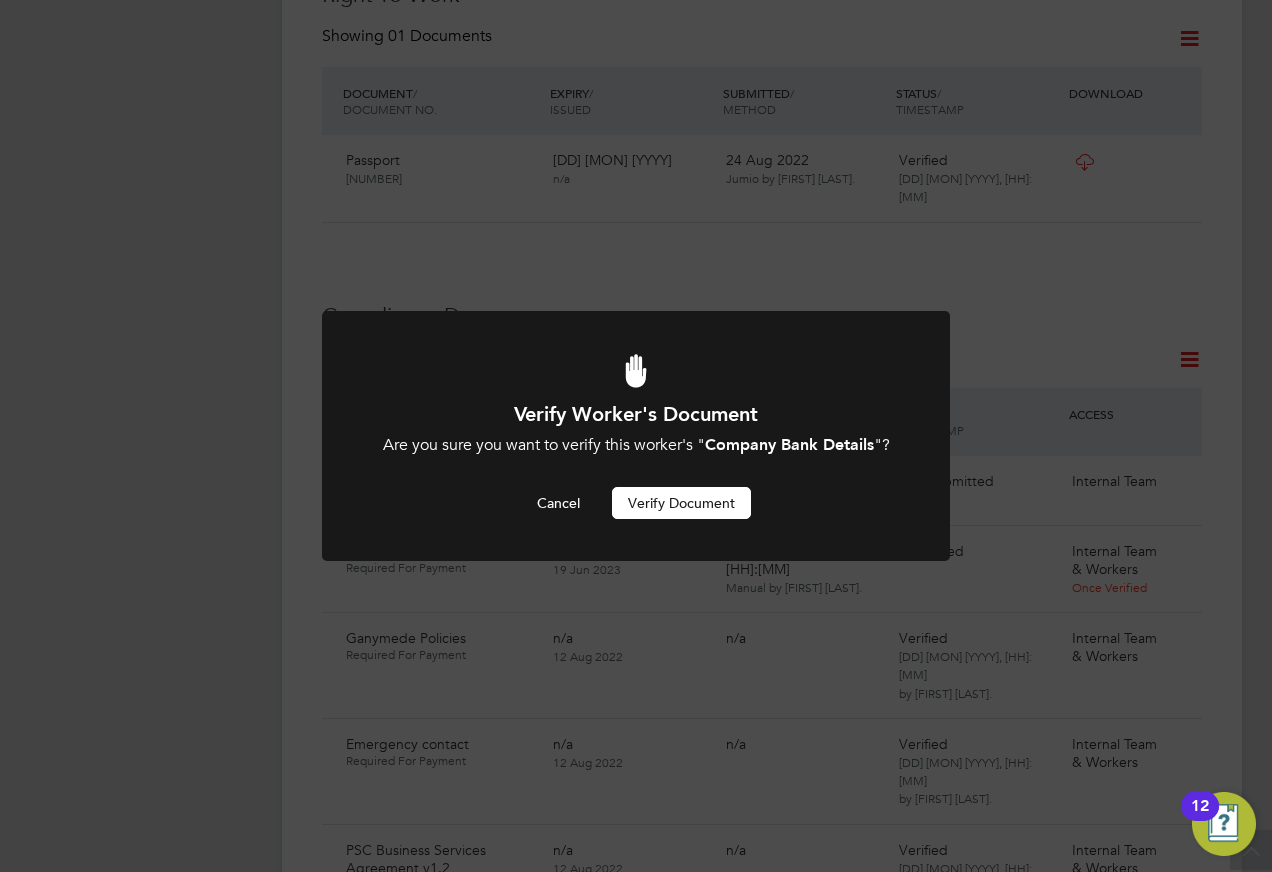 click on "Verify Document" at bounding box center (681, 503) 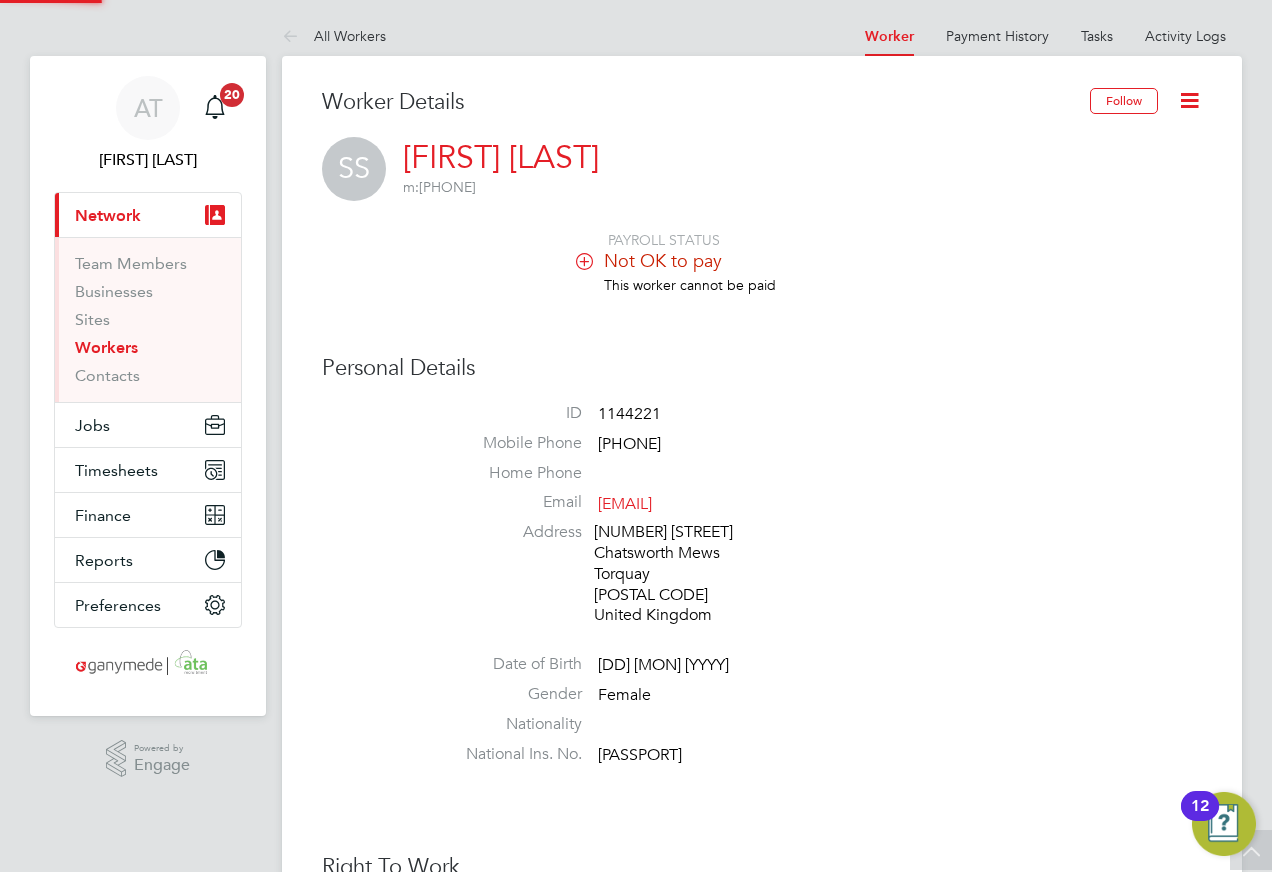 scroll, scrollTop: 872, scrollLeft: 0, axis: vertical 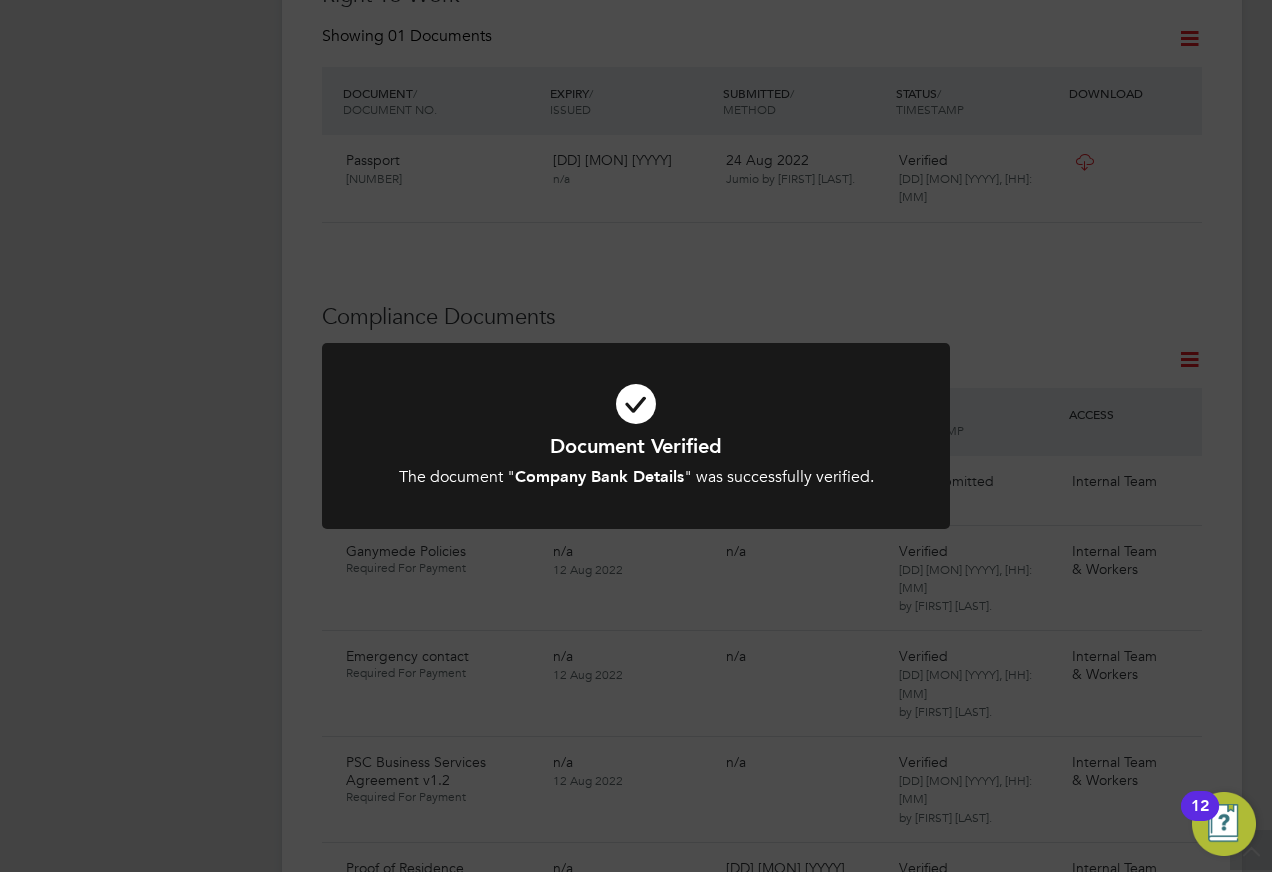 click on "Document Verified The document " Company Bank Details " was successfully verified. Cancel Okay" 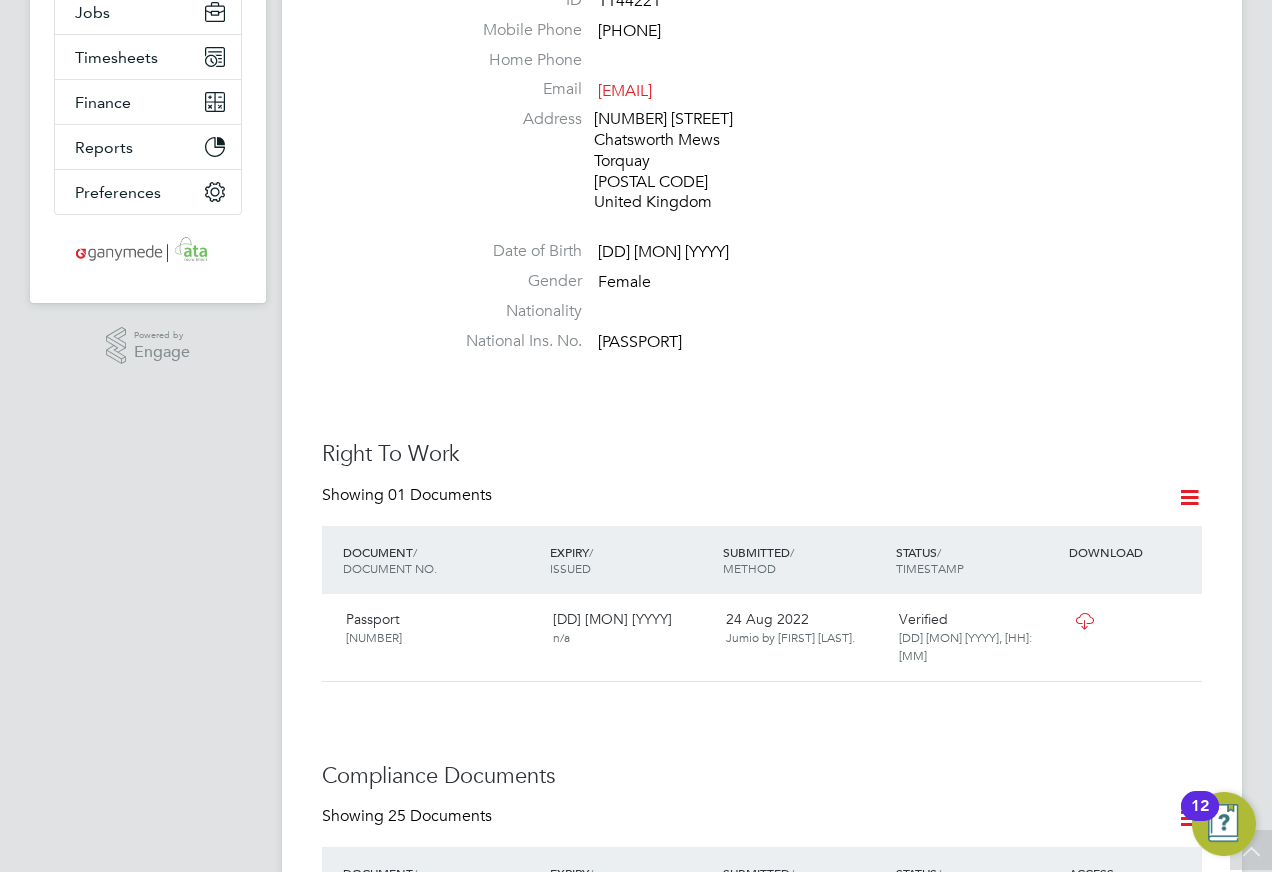 scroll, scrollTop: 272, scrollLeft: 0, axis: vertical 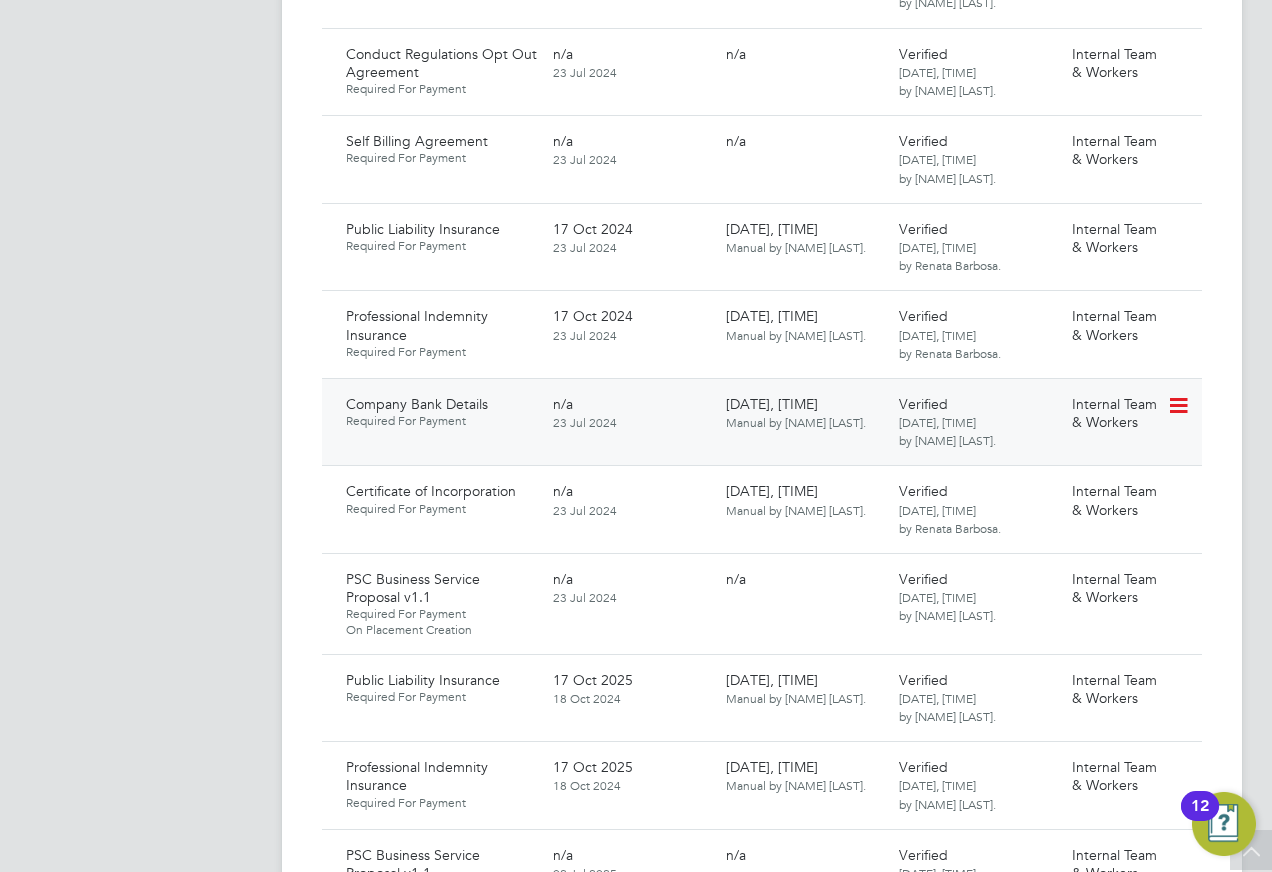 click 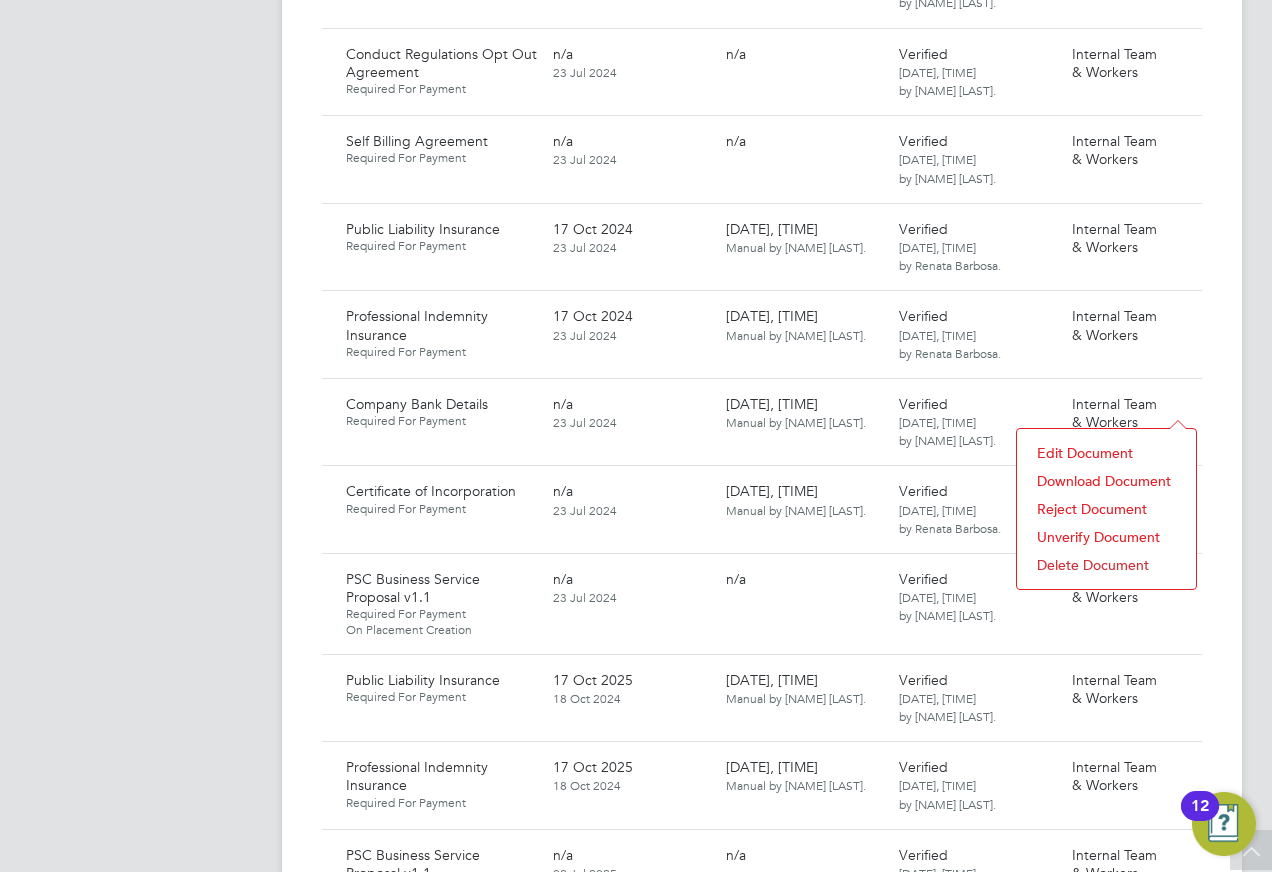 click on "Download Document" 